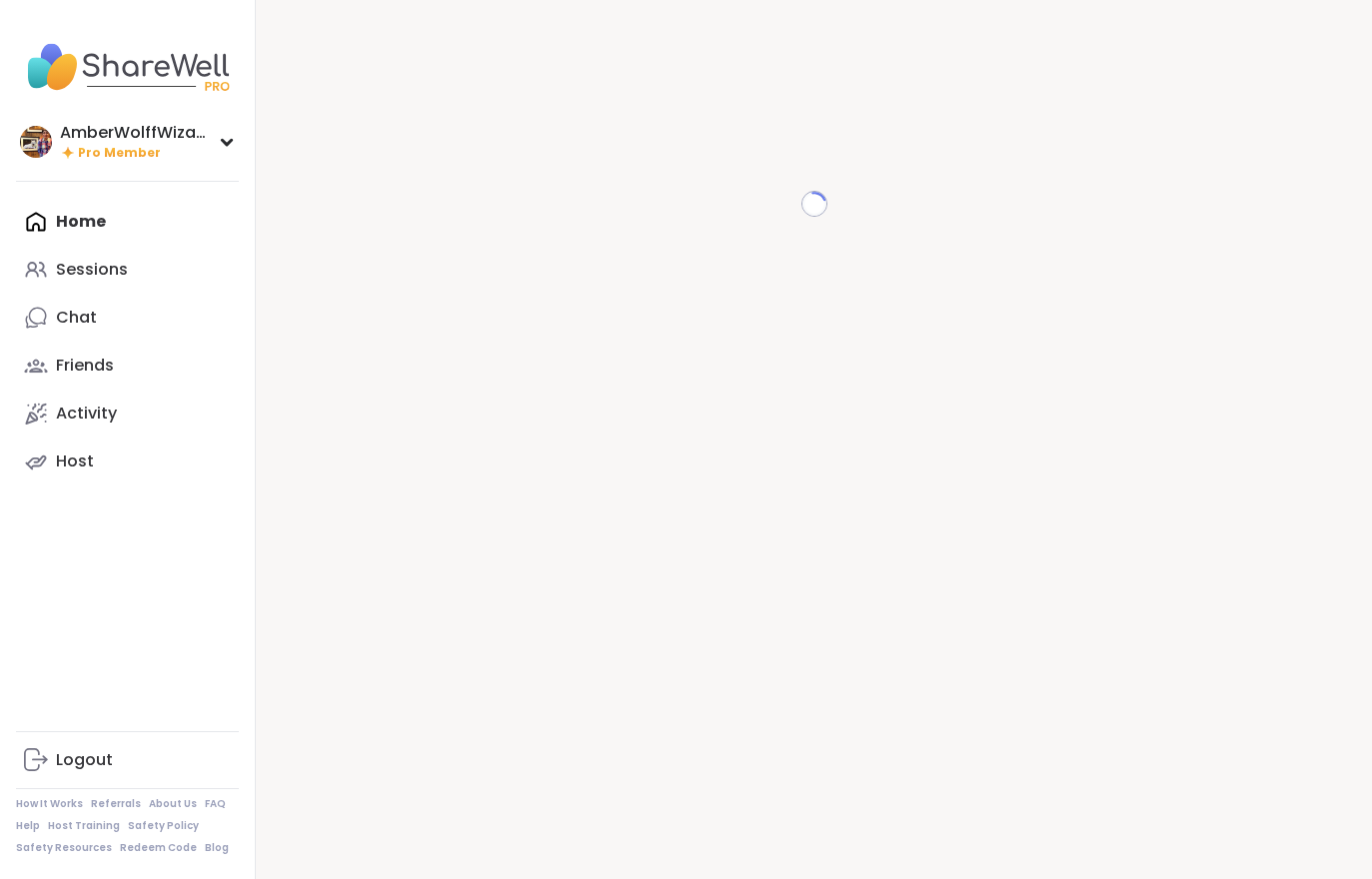 scroll, scrollTop: 0, scrollLeft: 0, axis: both 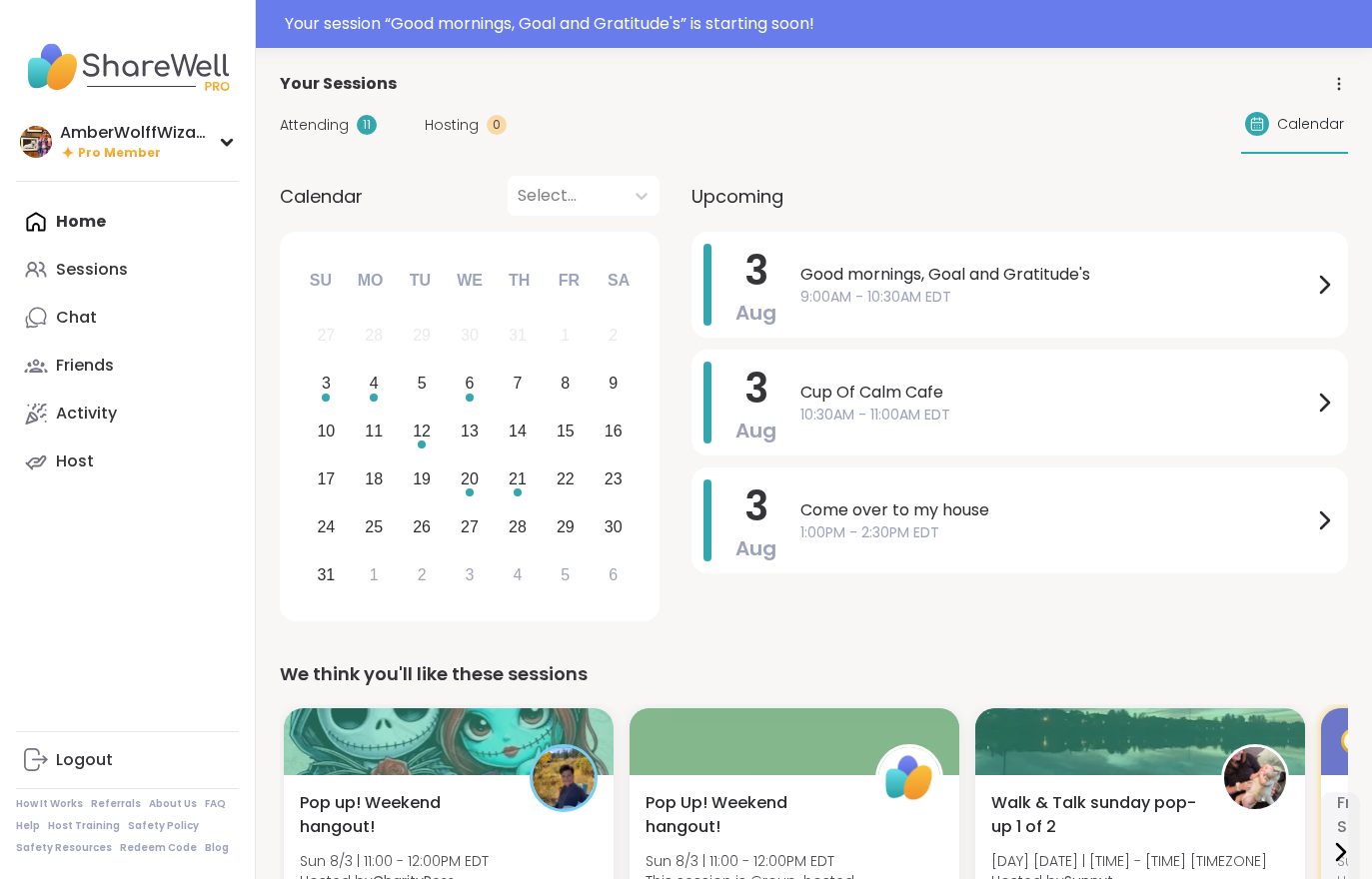 click on "Hosting" at bounding box center [452, 125] 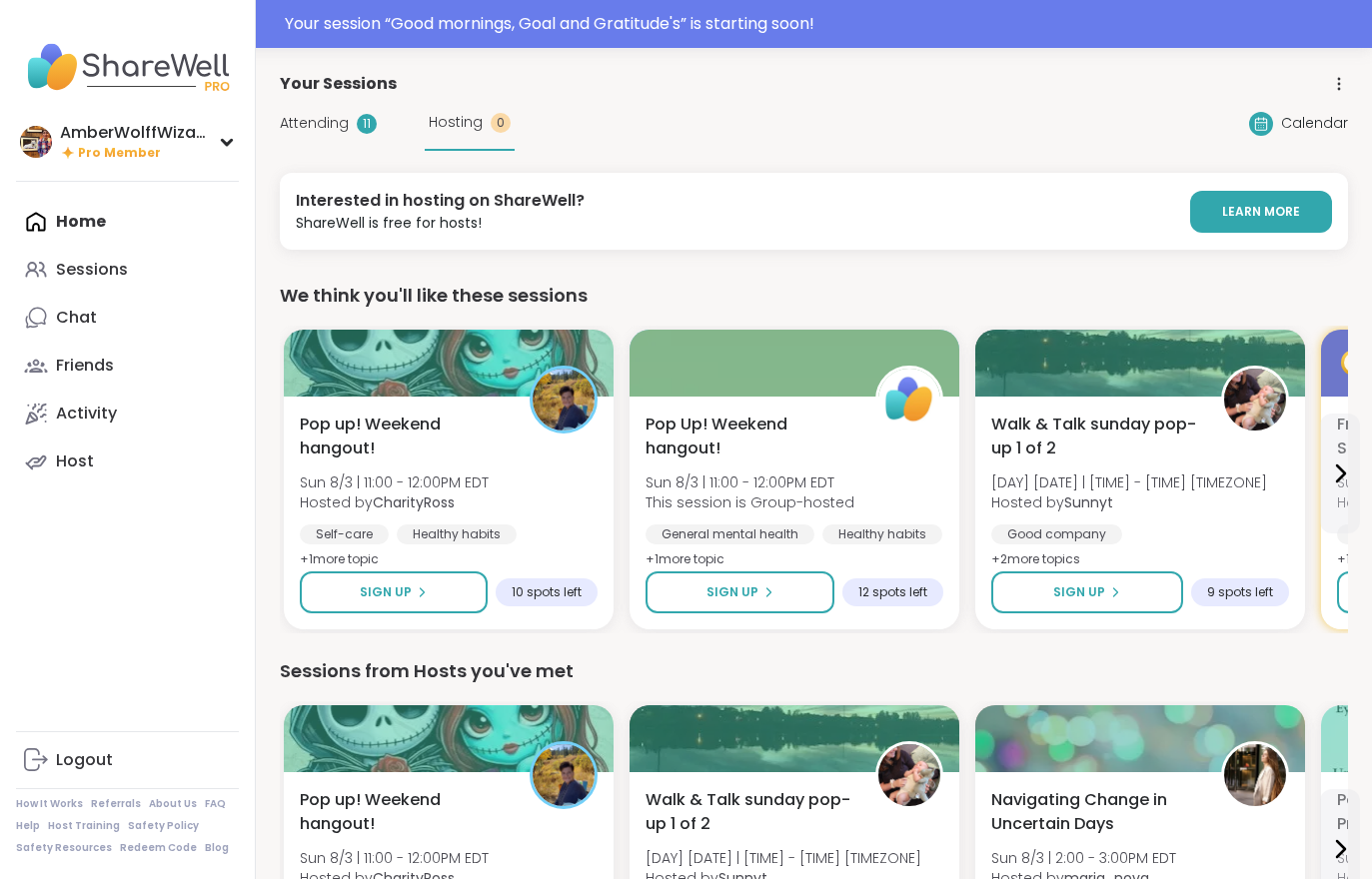 click on "Attending" at bounding box center [314, 123] 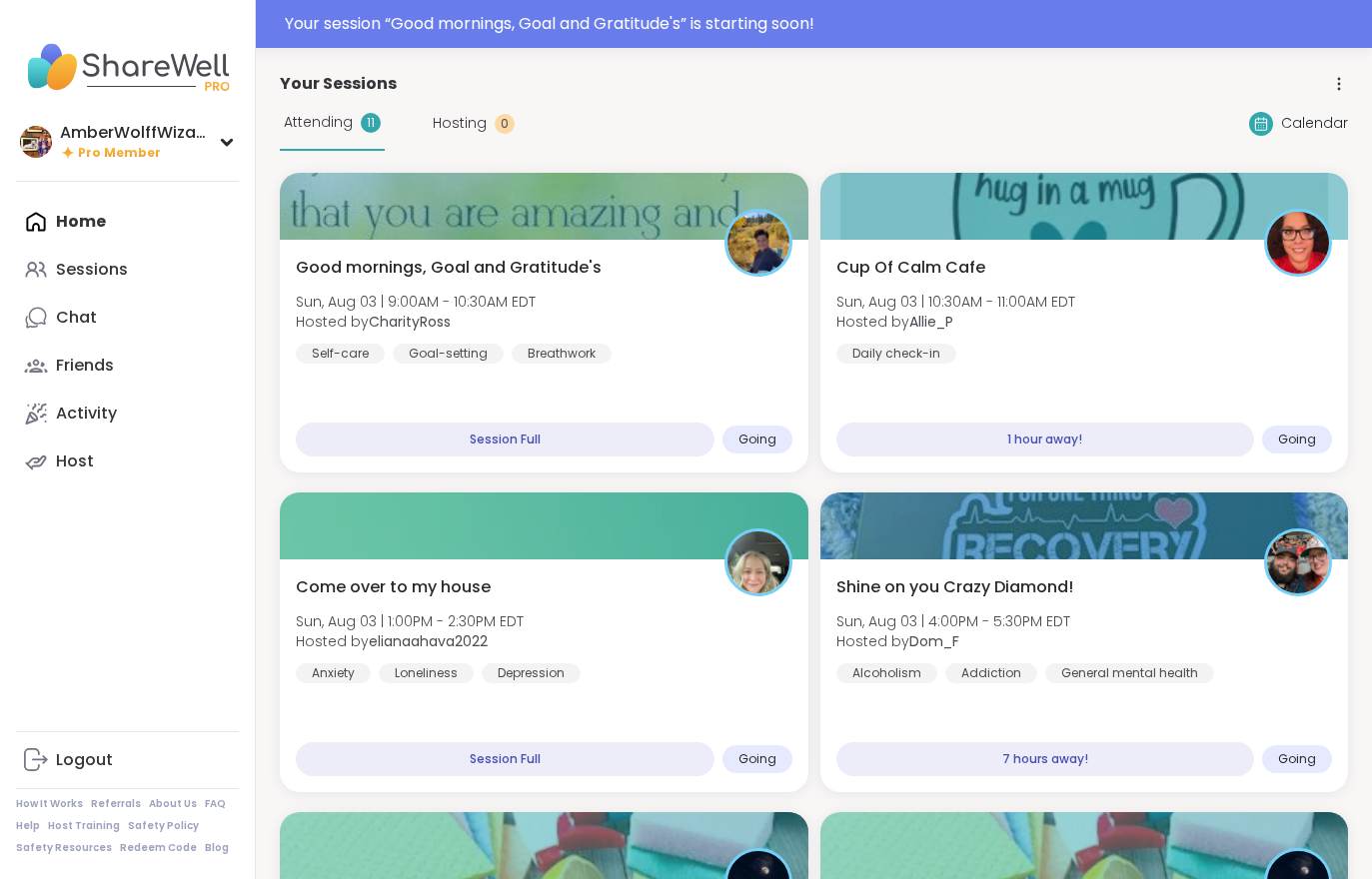 click on "Goal-setting" at bounding box center (448, 354) 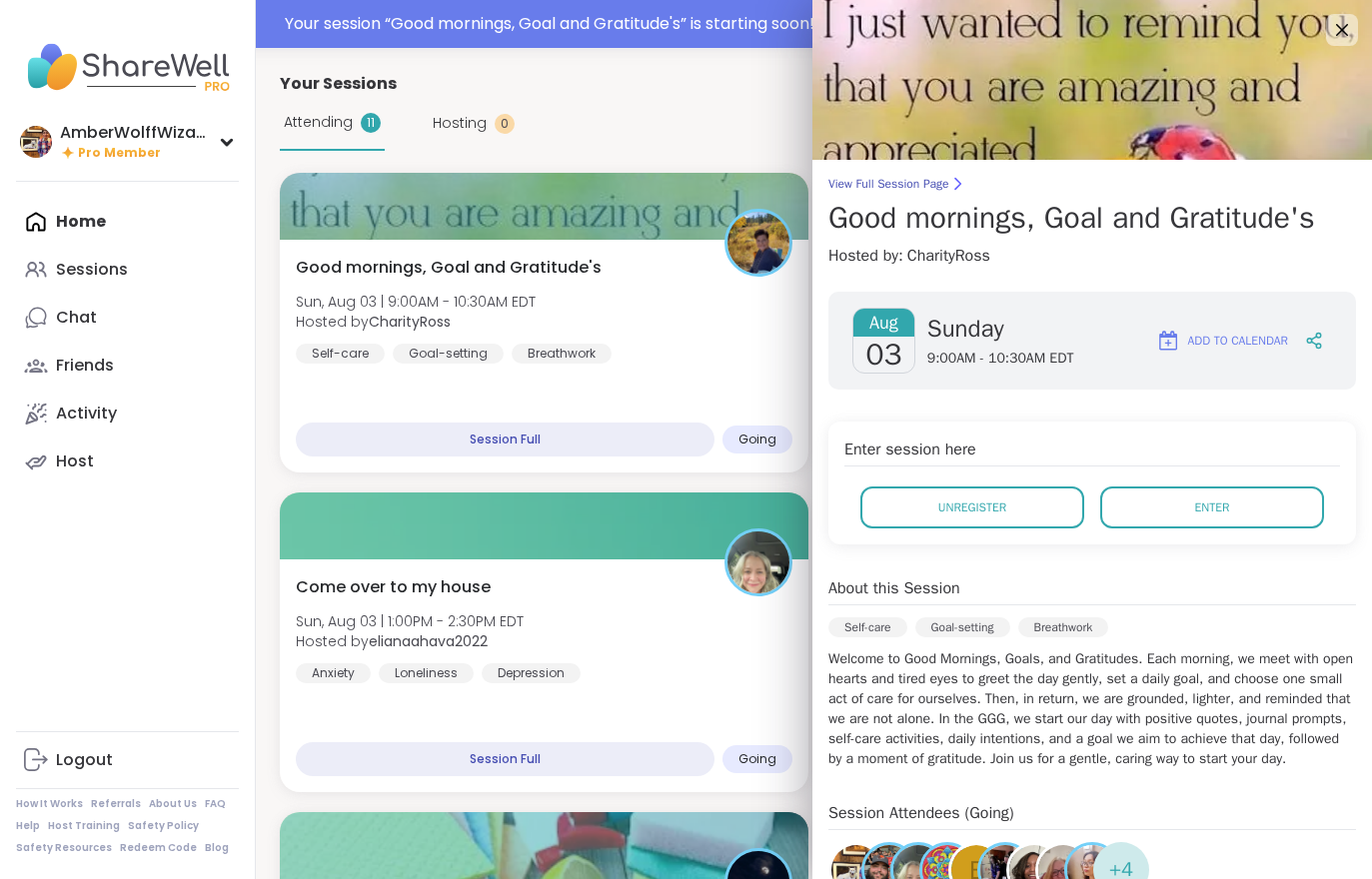 scroll, scrollTop: 0, scrollLeft: 0, axis: both 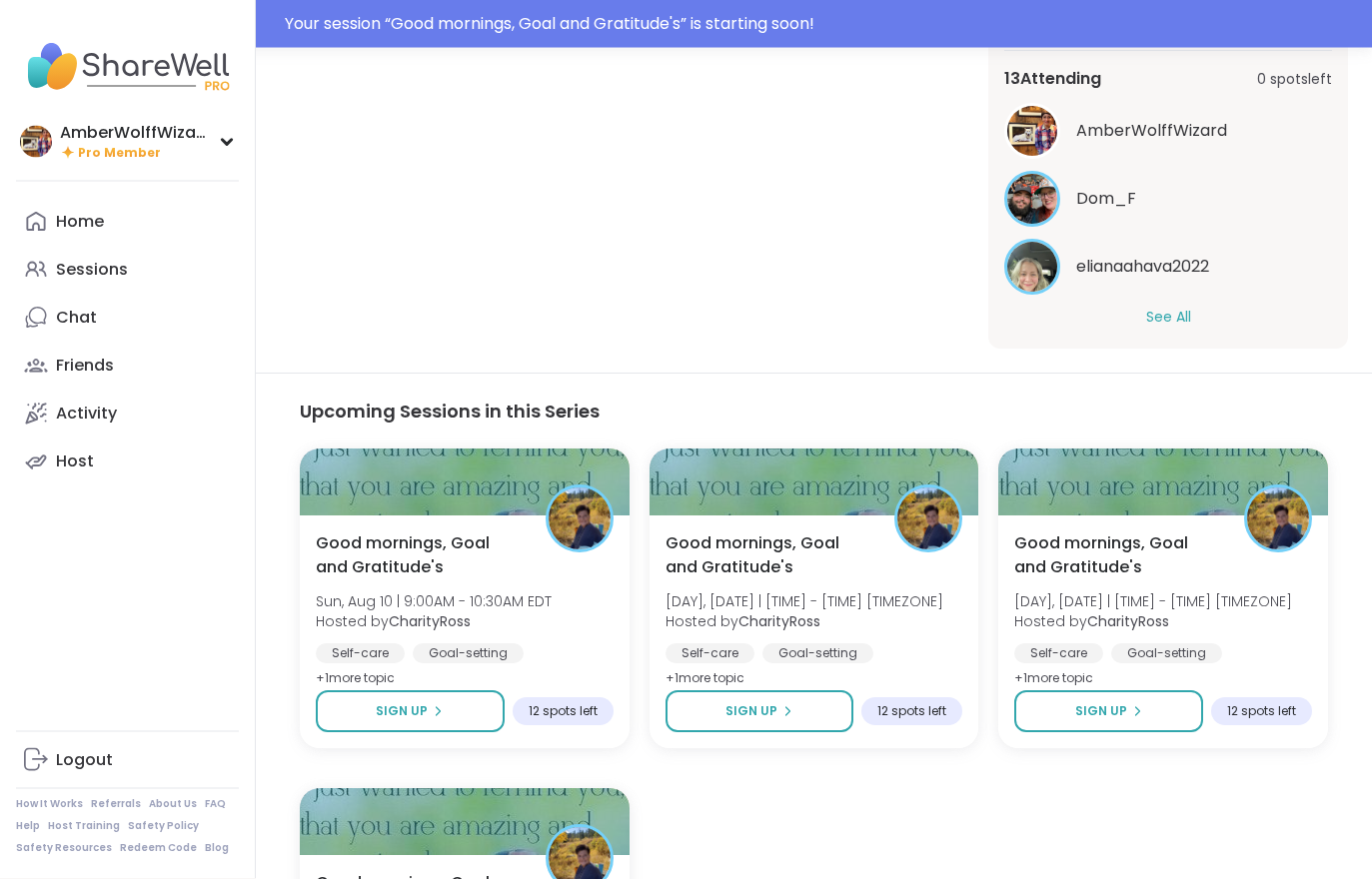 click on "See All" at bounding box center (1168, 318) 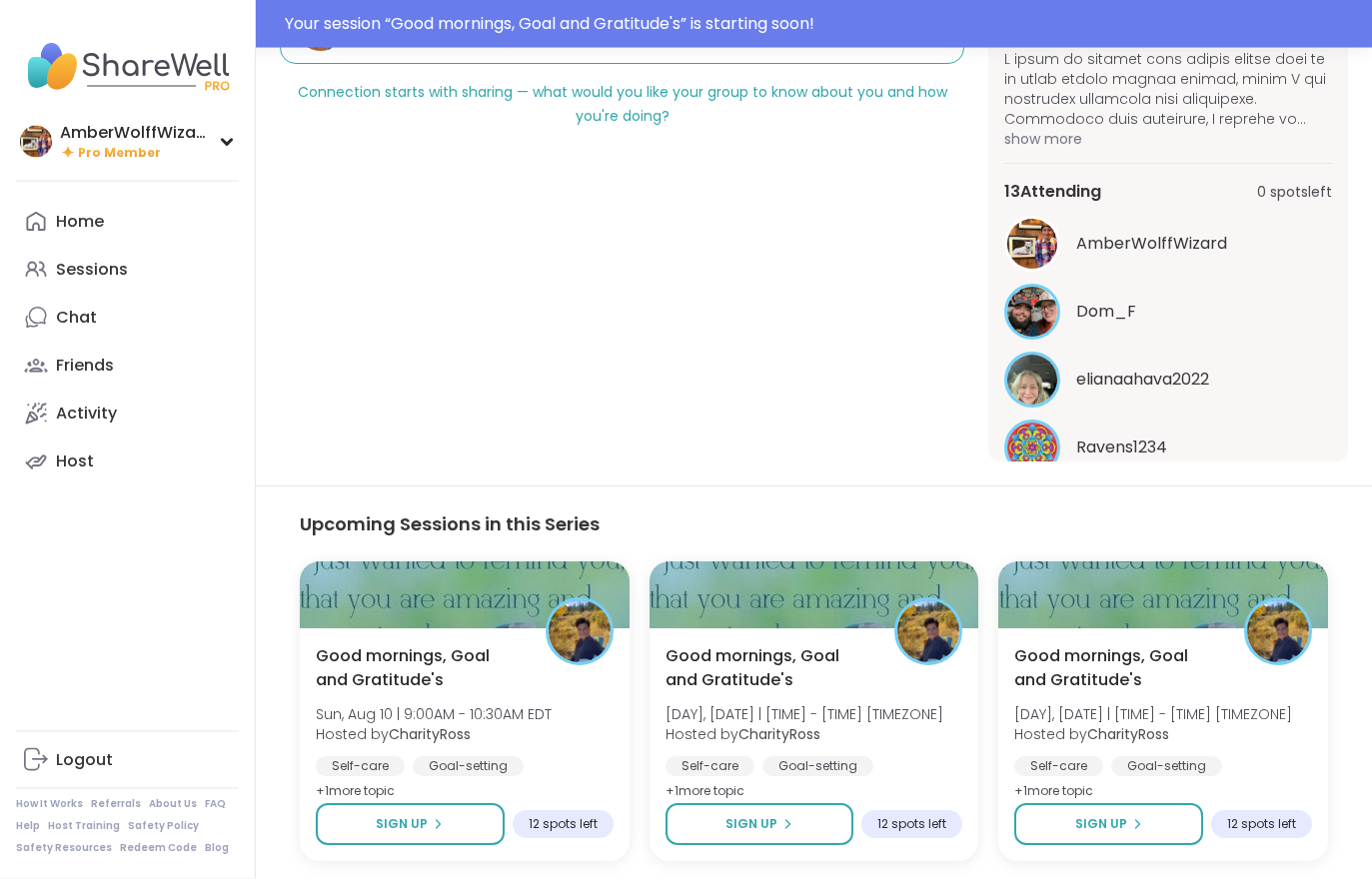 scroll, scrollTop: 639, scrollLeft: 0, axis: vertical 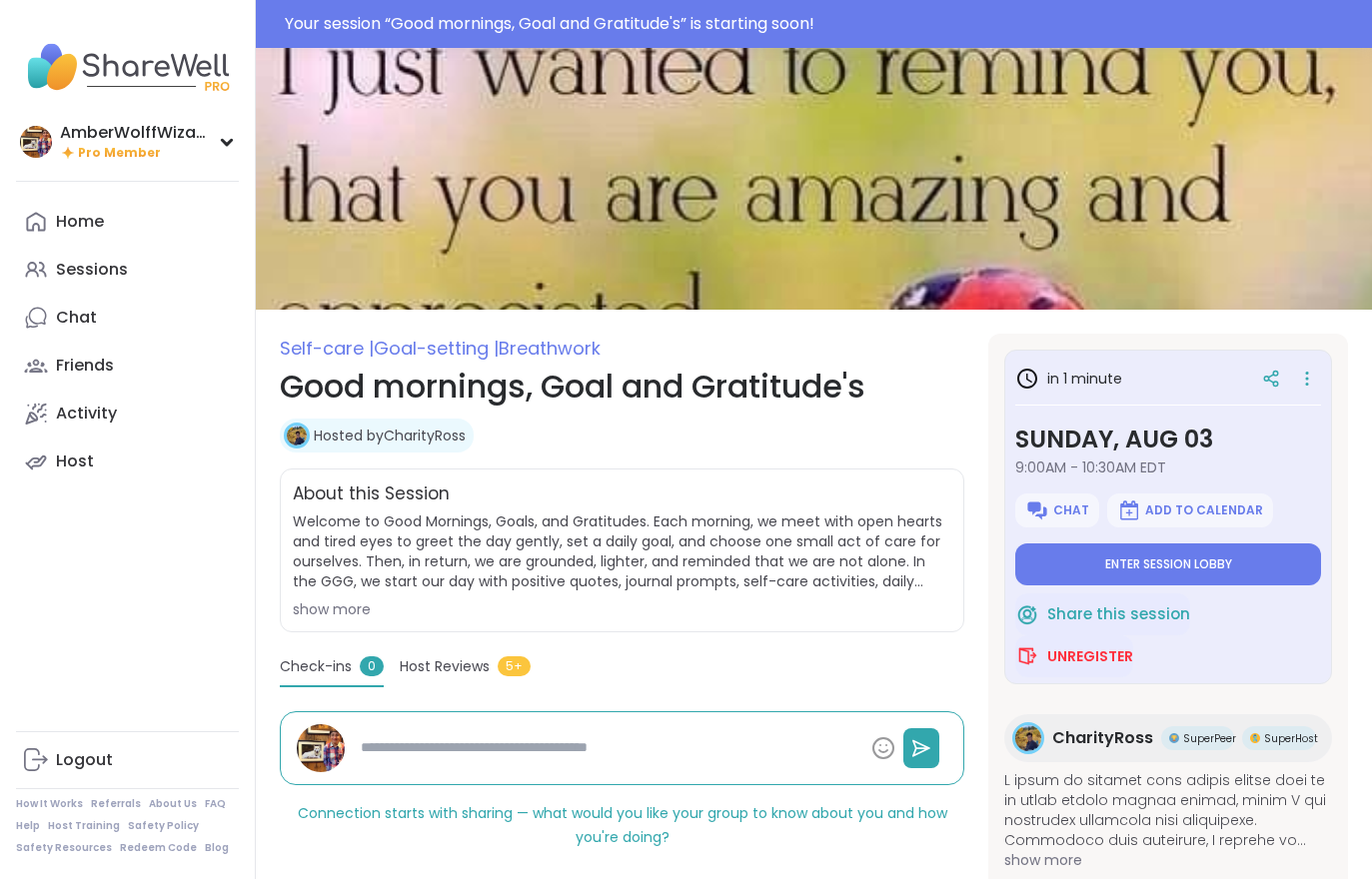 click on "Enter session lobby" at bounding box center (1168, 564) 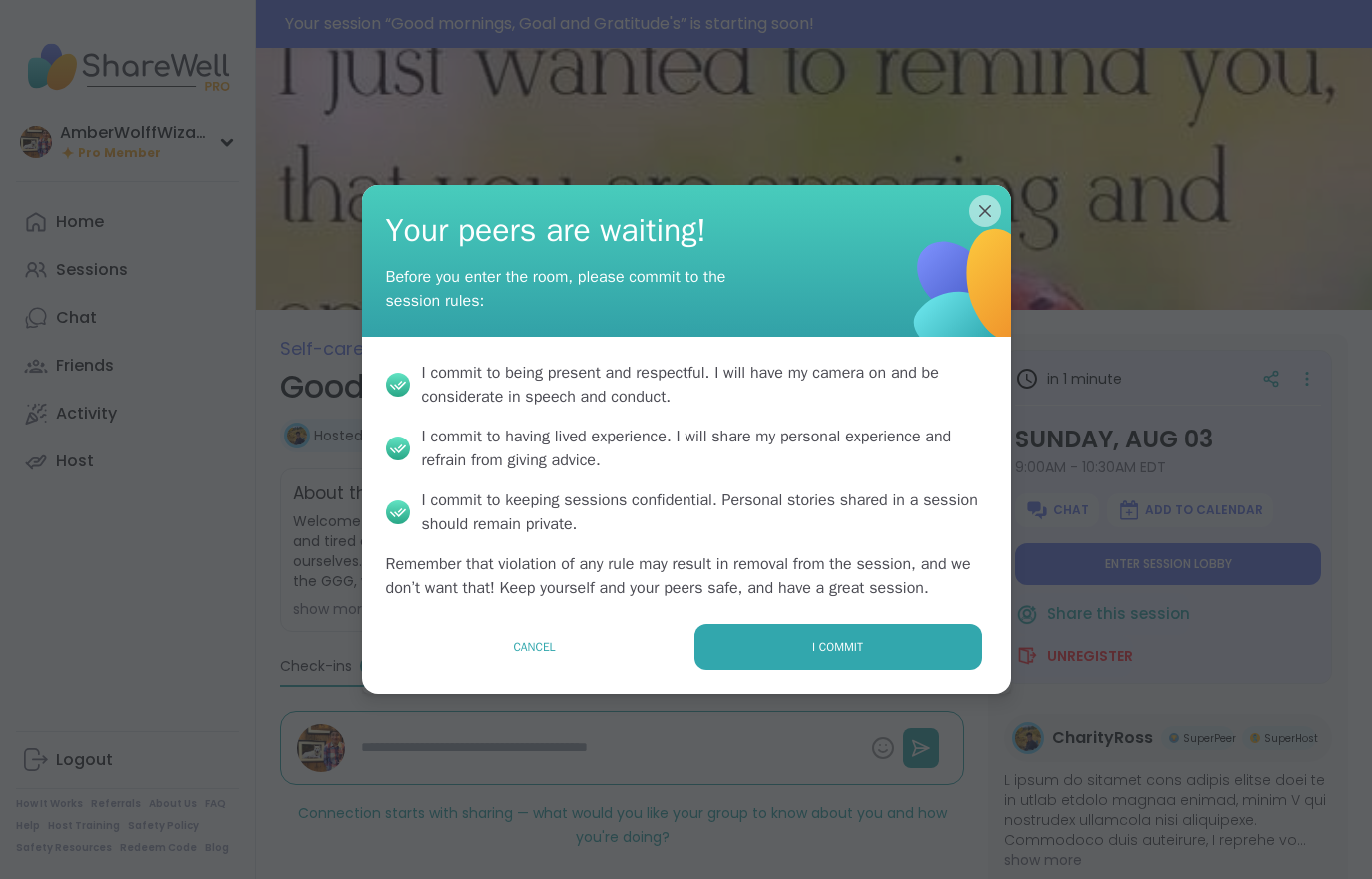 click on "I commit" at bounding box center [838, 647] 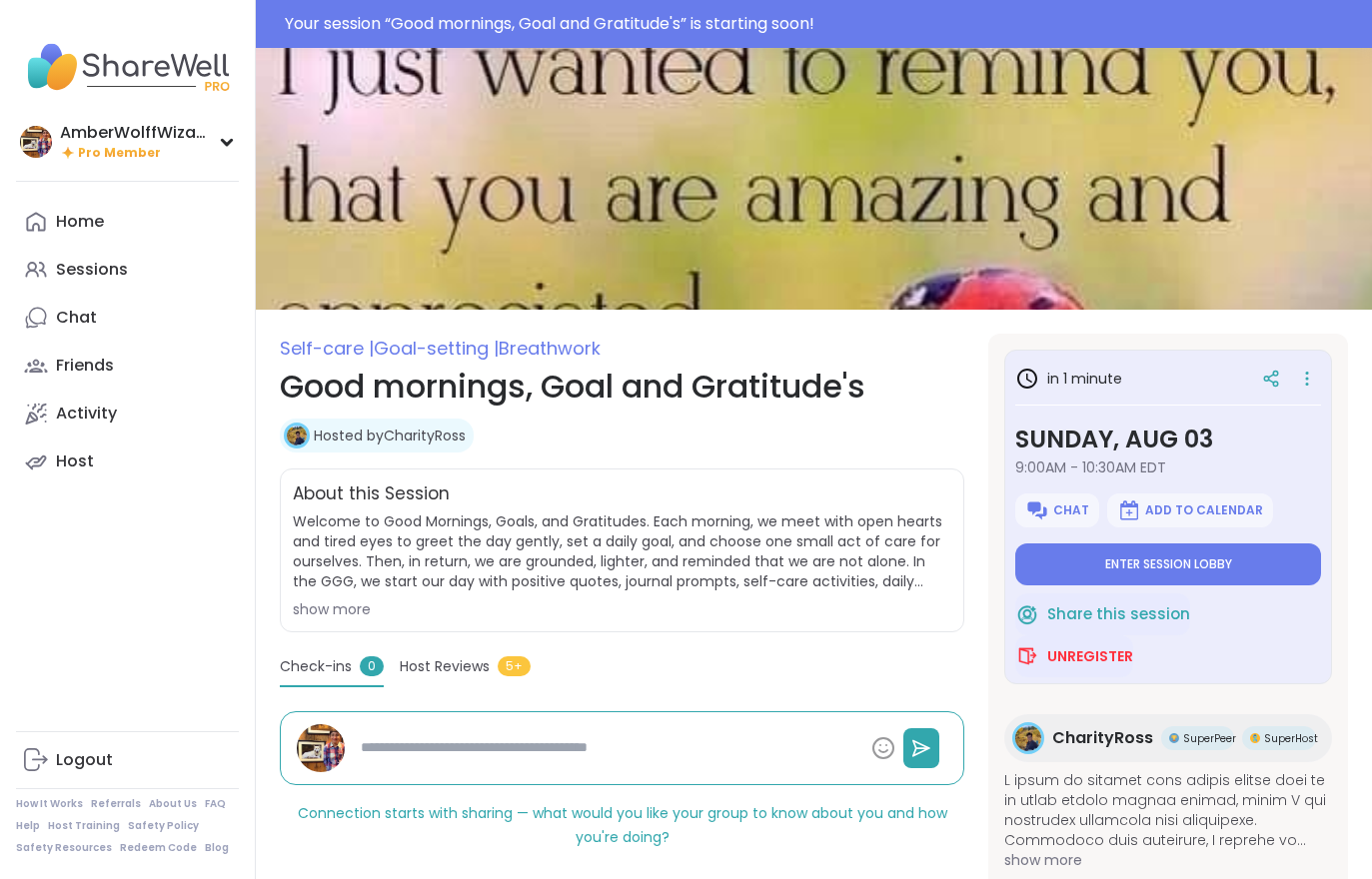 type on "*" 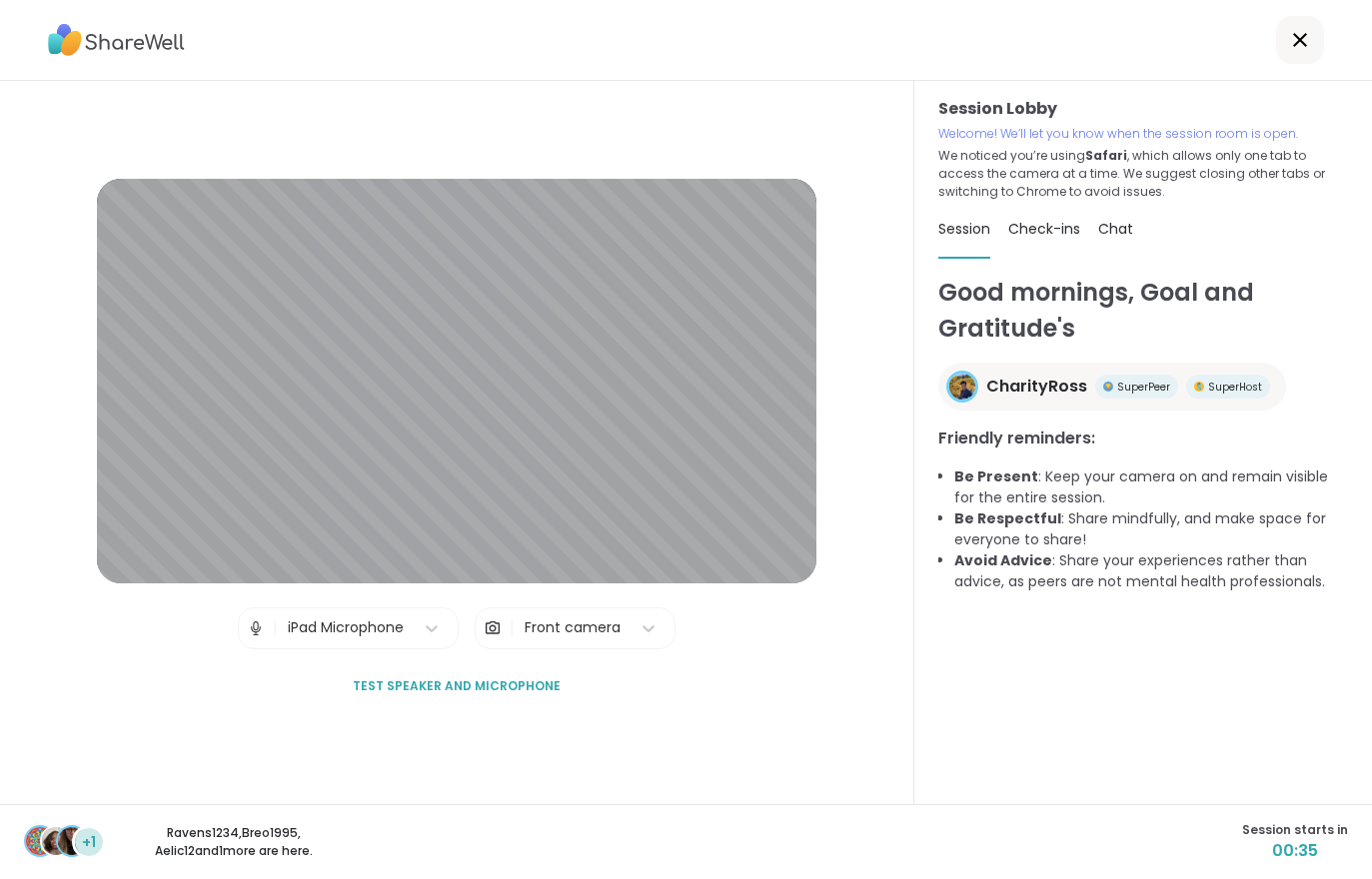 click on "Session Lobby Welcome! We’ll let you know when the session room is open. We noticed you’re using  Safari , which allows only one tab to access the camera at a time. We suggest closing other tabs or switching to Chrome to avoid issues. Session Check-ins Chat  Good mornings, Goal and Gratitude's  CharityRoss SuperPeer SuperHost Friendly reminders: Be Present : Keep your camera on and remain visible for the entire session. Be Respectful : Share mindfully, and make space for everyone to share! Avoid Advice : Share your experiences rather than advice, as peers are not mental health professionals." at bounding box center (1143, 442) 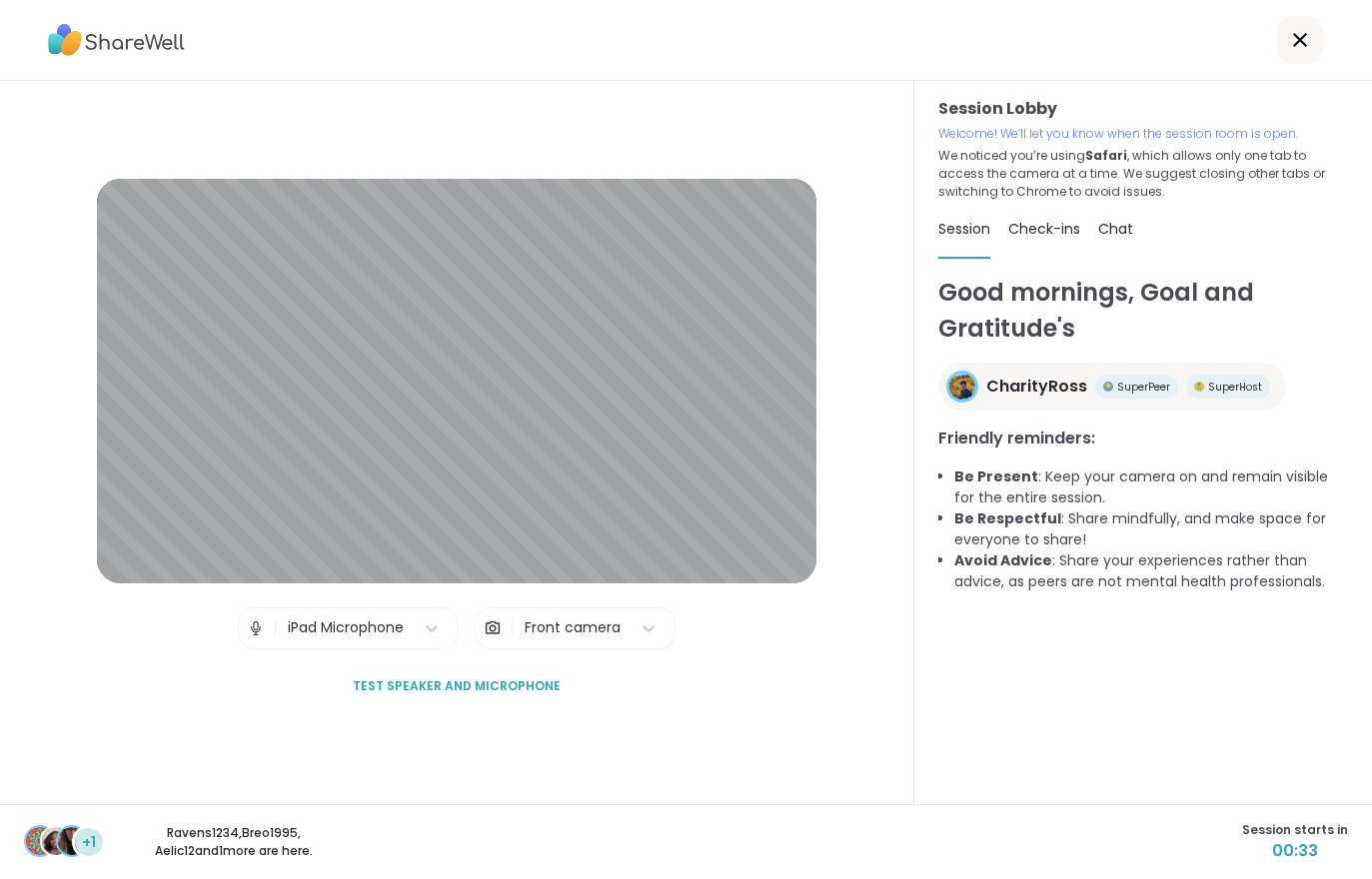 scroll, scrollTop: 0, scrollLeft: 0, axis: both 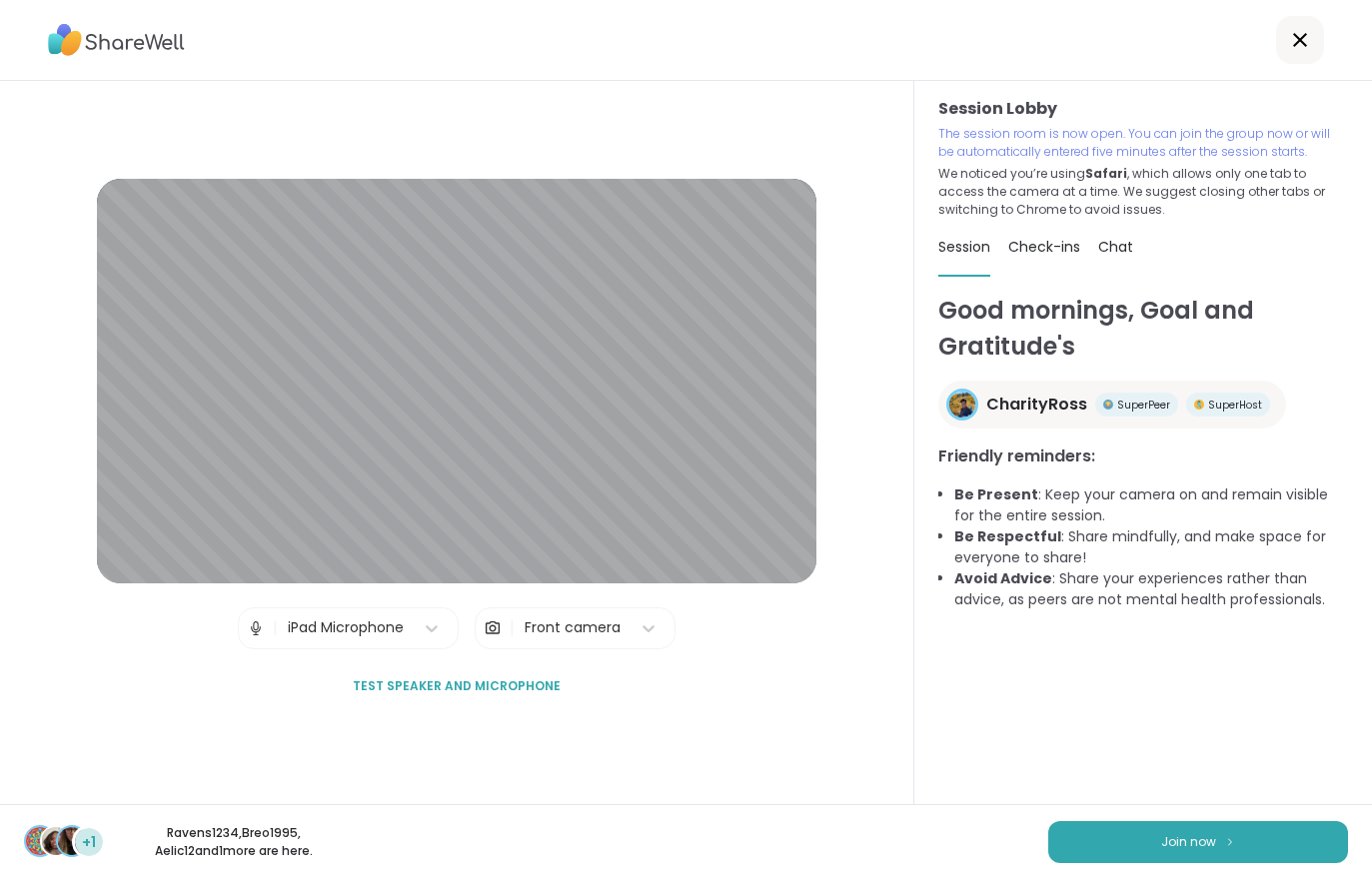 click on "Join now" at bounding box center (1198, 842) 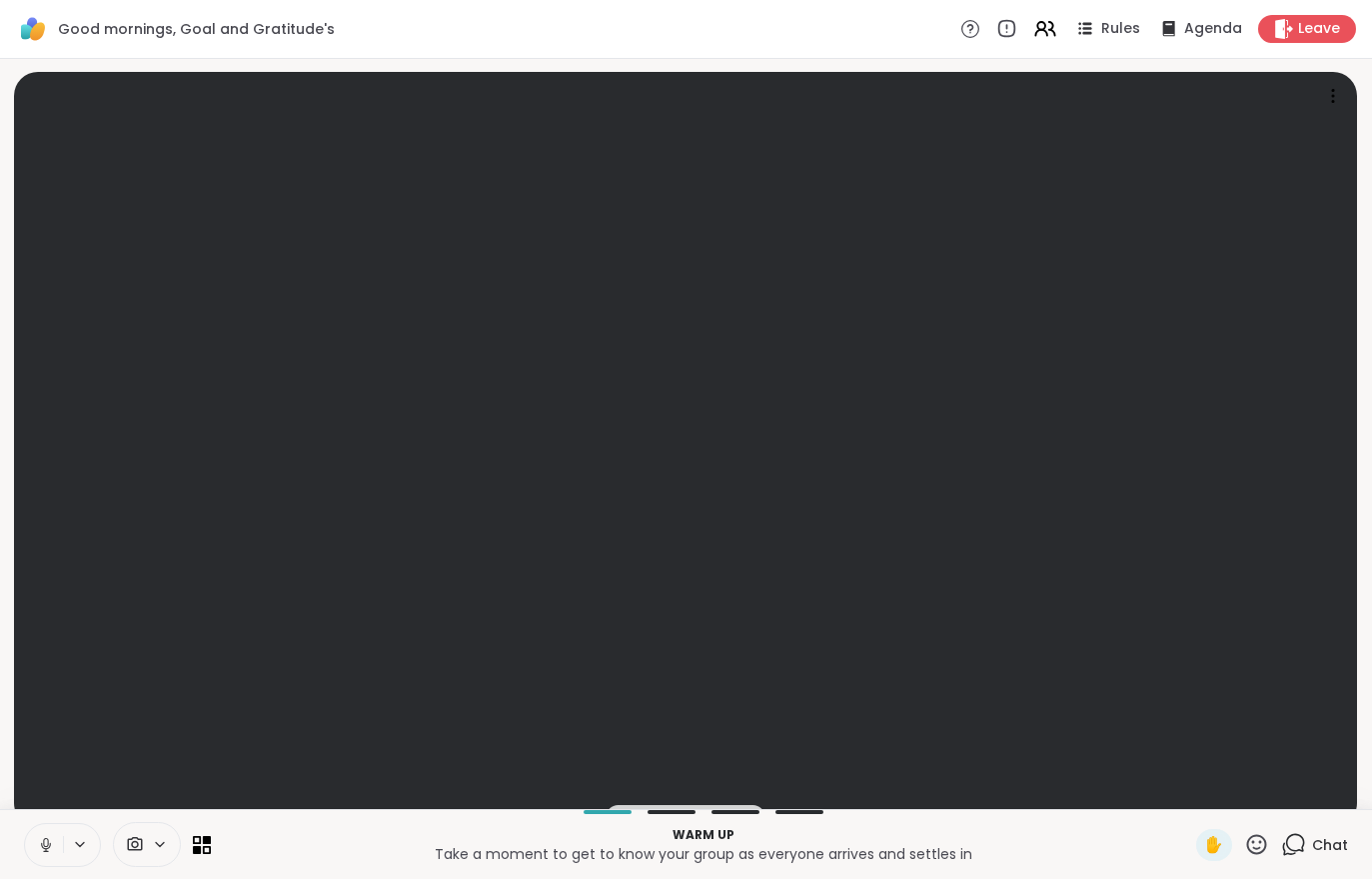 click 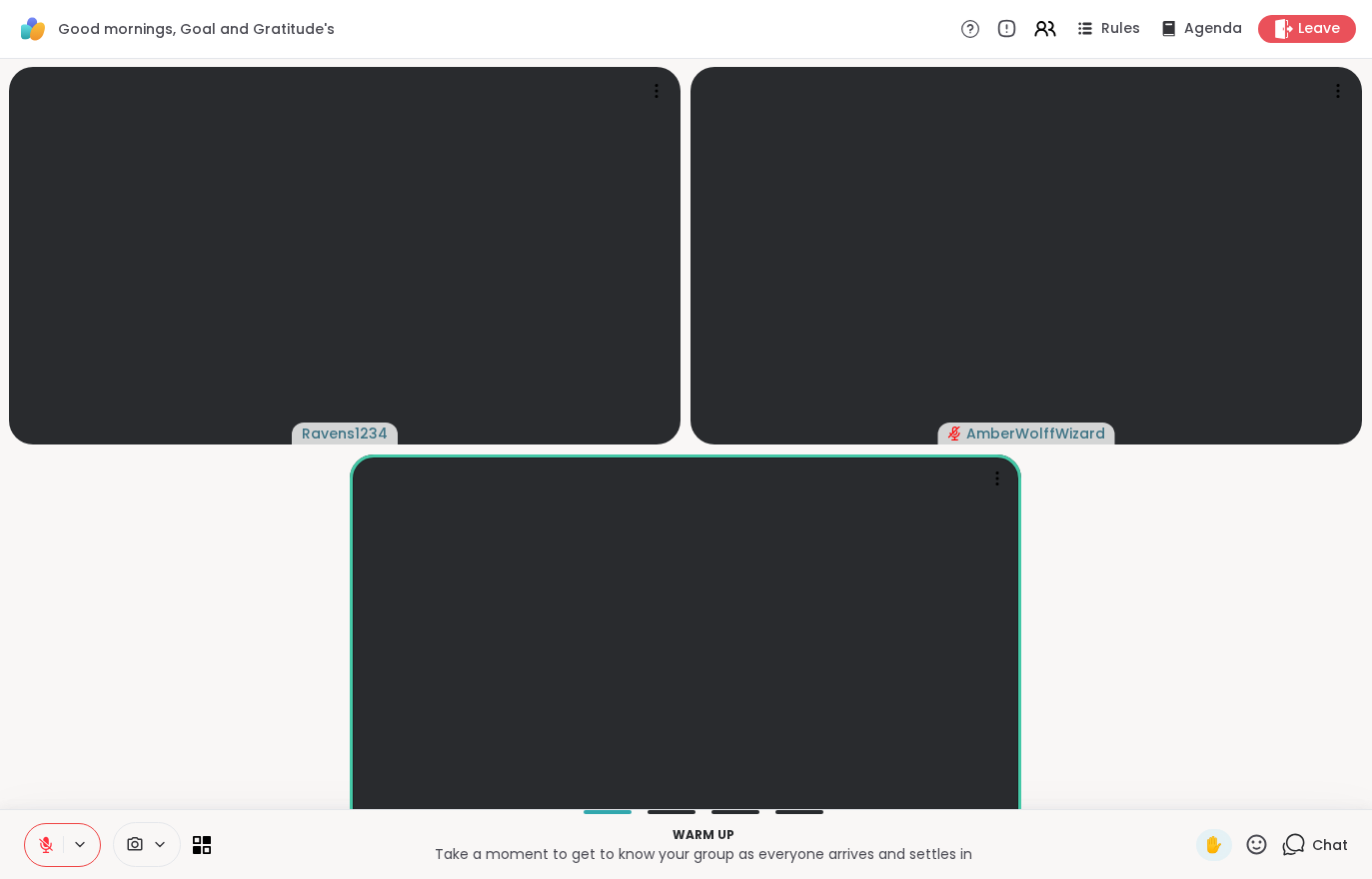 click at bounding box center (44, 845) 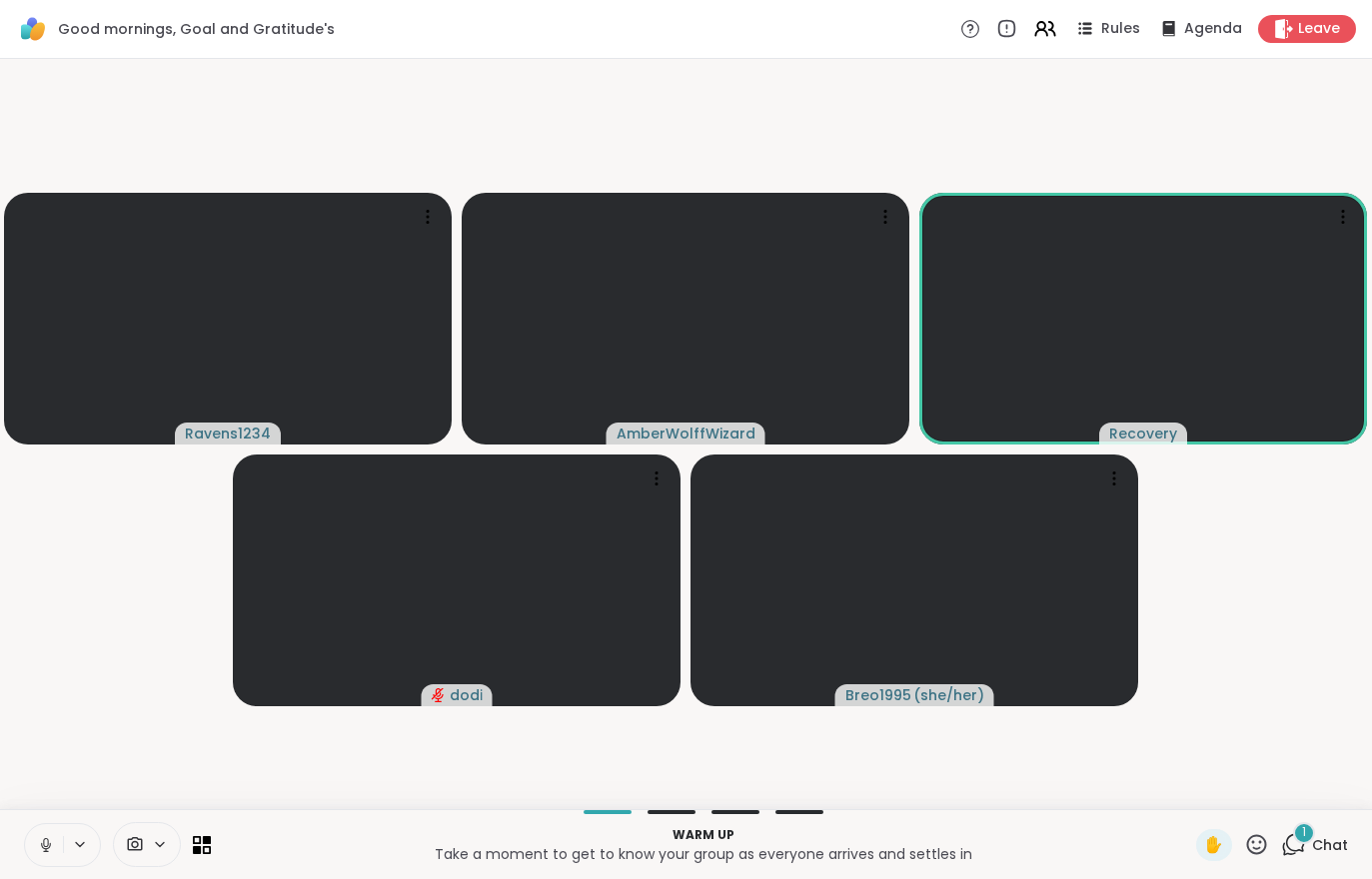 click on "Chat" at bounding box center (1330, 845) 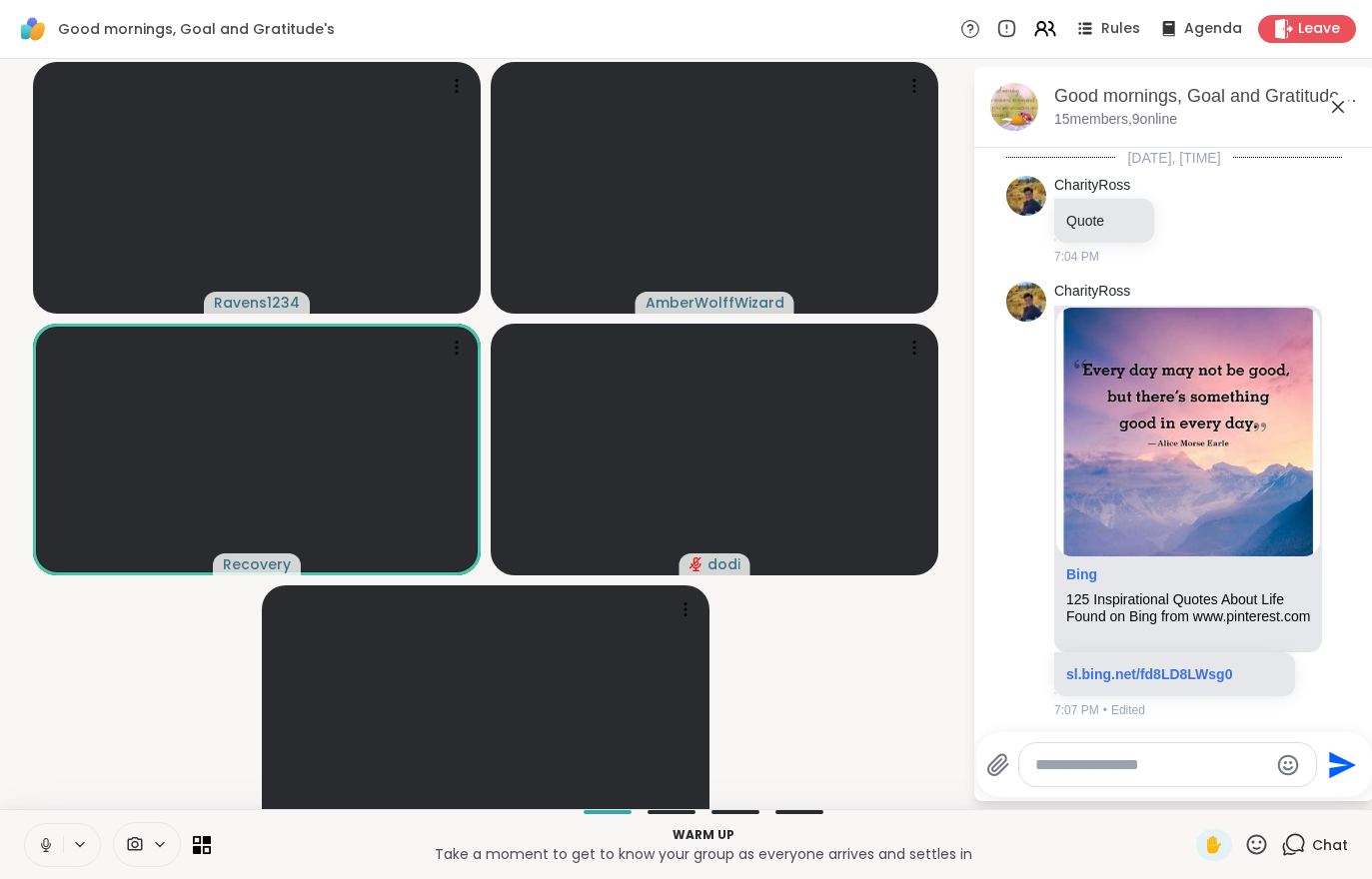 scroll, scrollTop: 927, scrollLeft: 0, axis: vertical 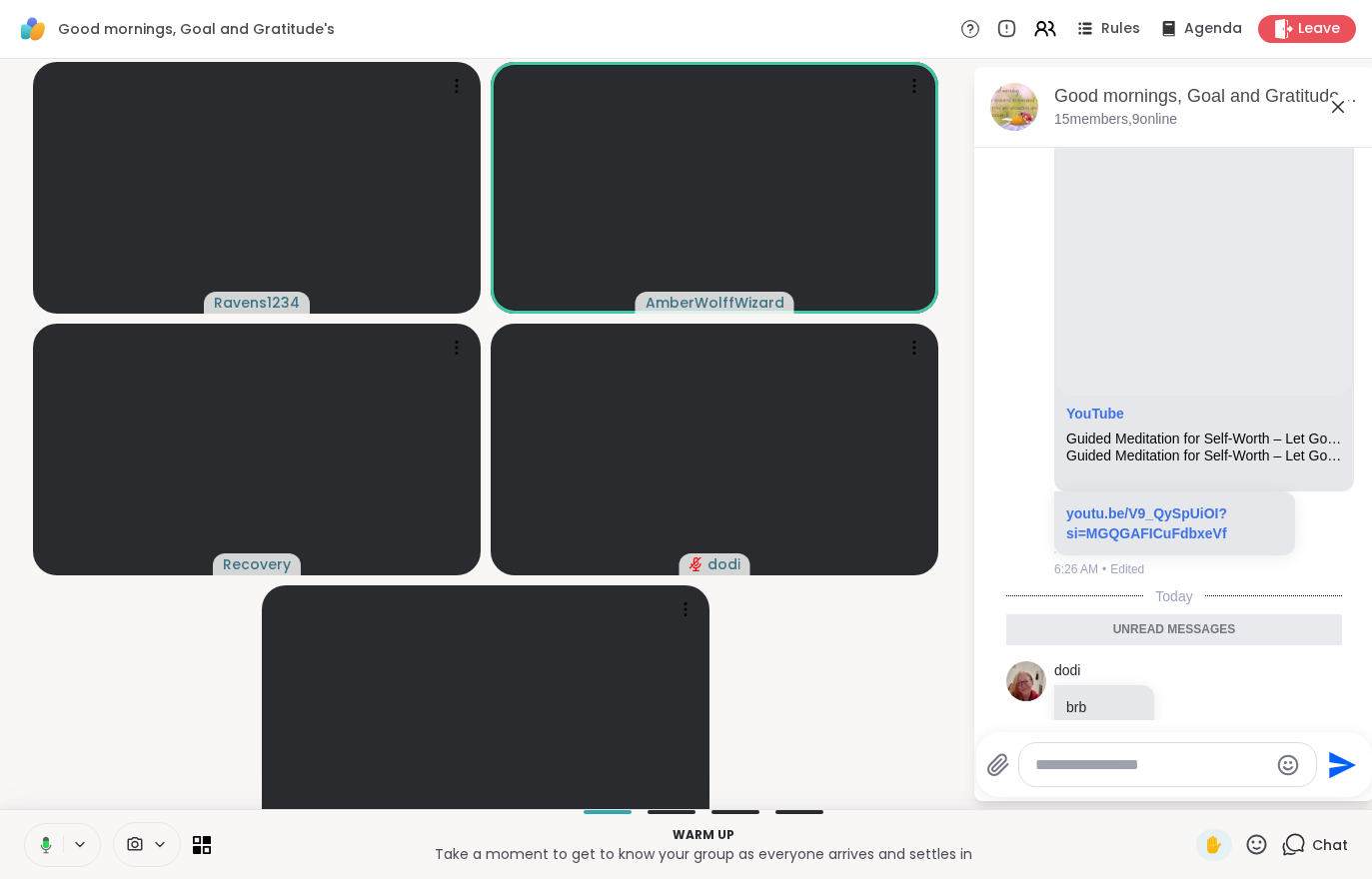click on "Chat" at bounding box center (1330, 845) 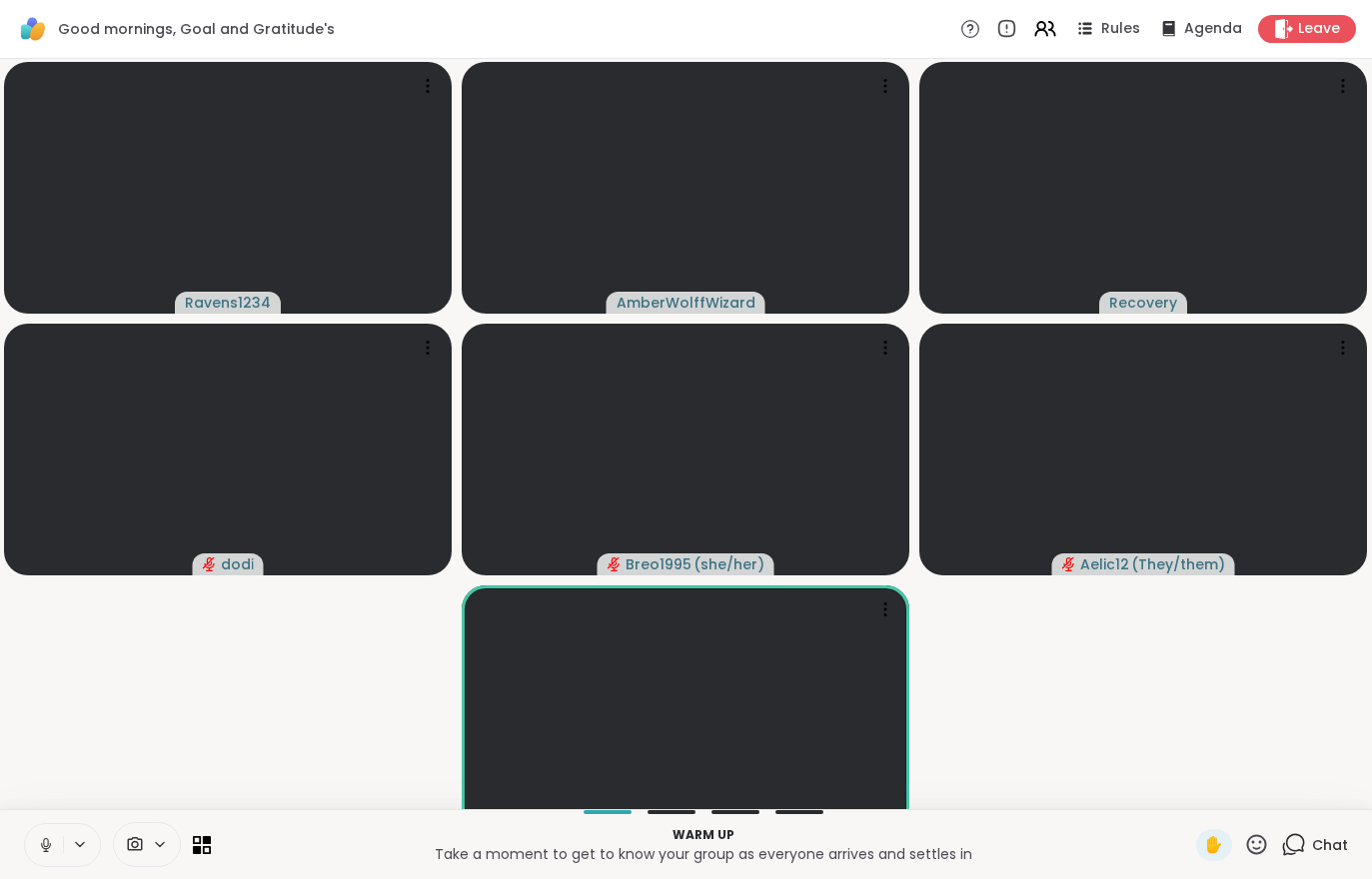 click 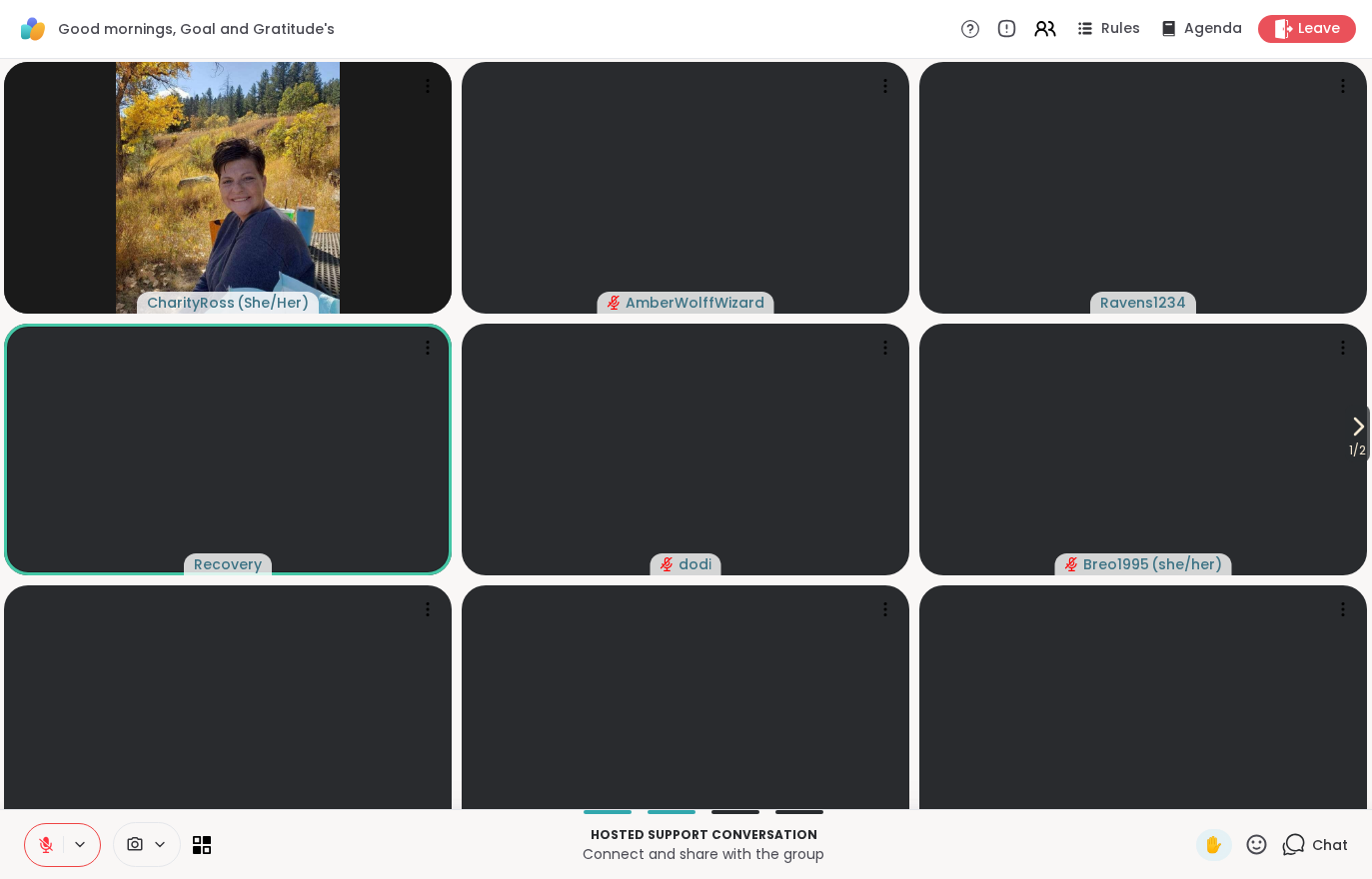click on "1  /  2" at bounding box center (1357, 450) 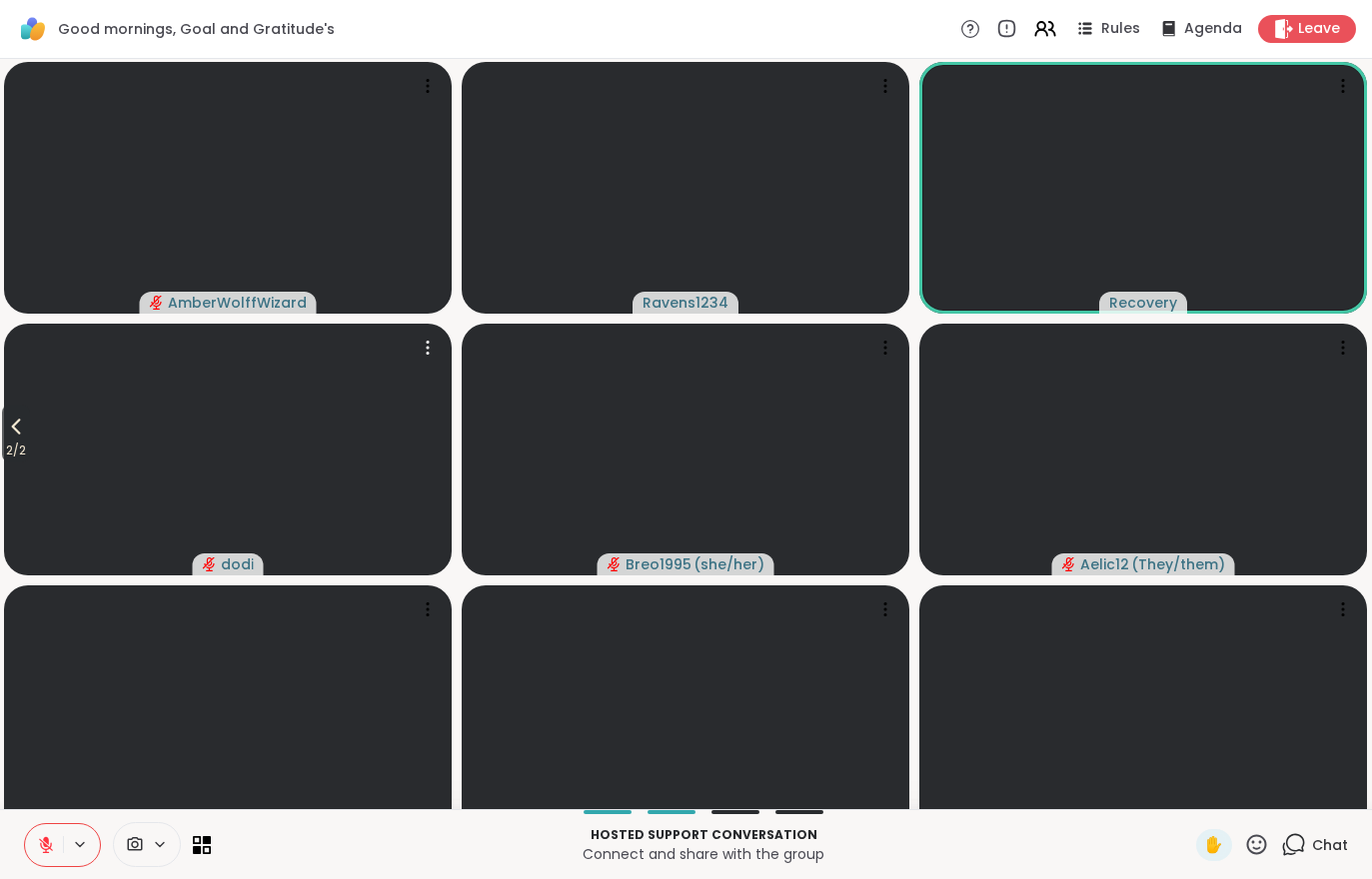 click at bounding box center (228, 449) 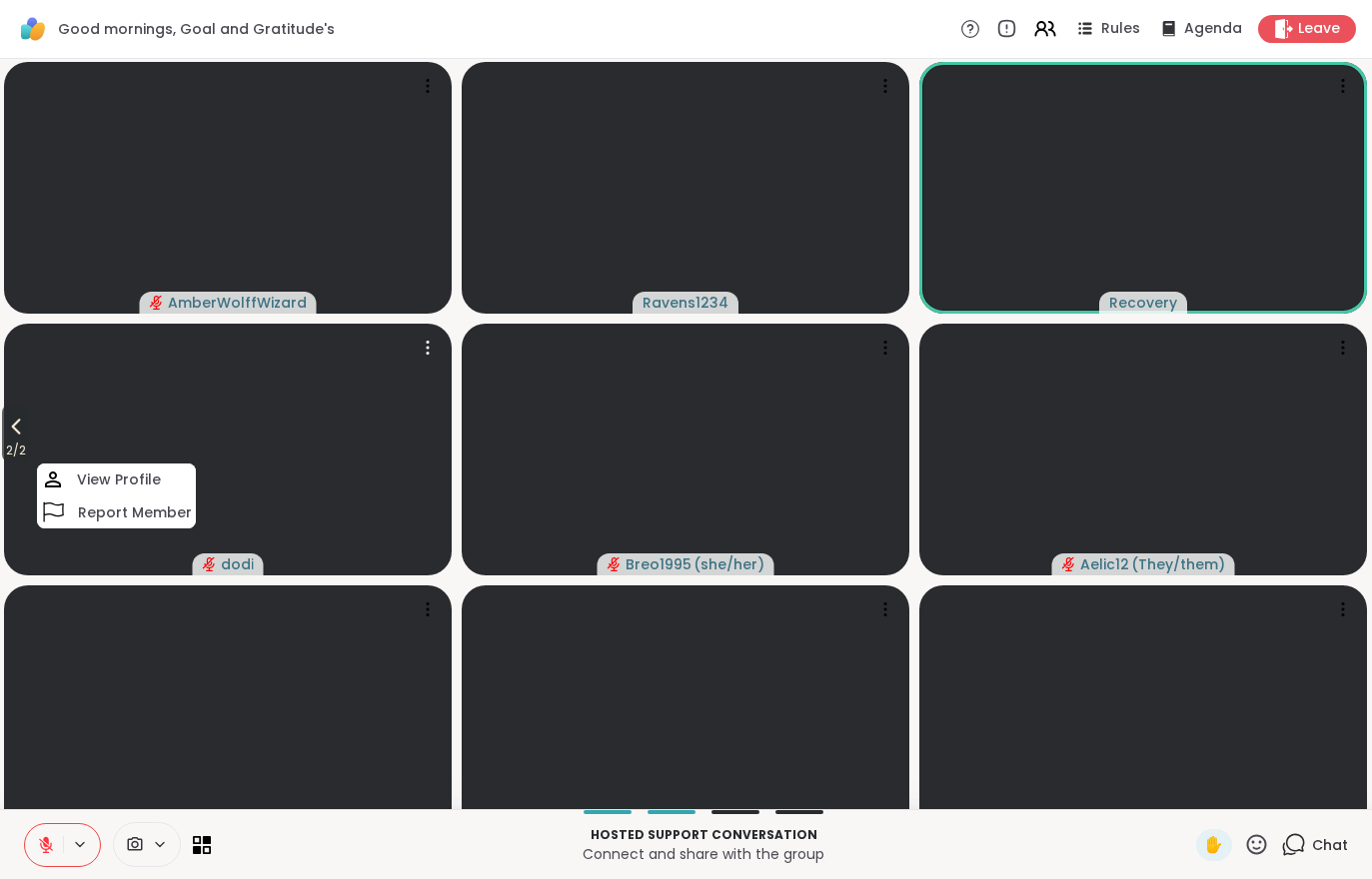click on "2  /  2" at bounding box center (16, 450) 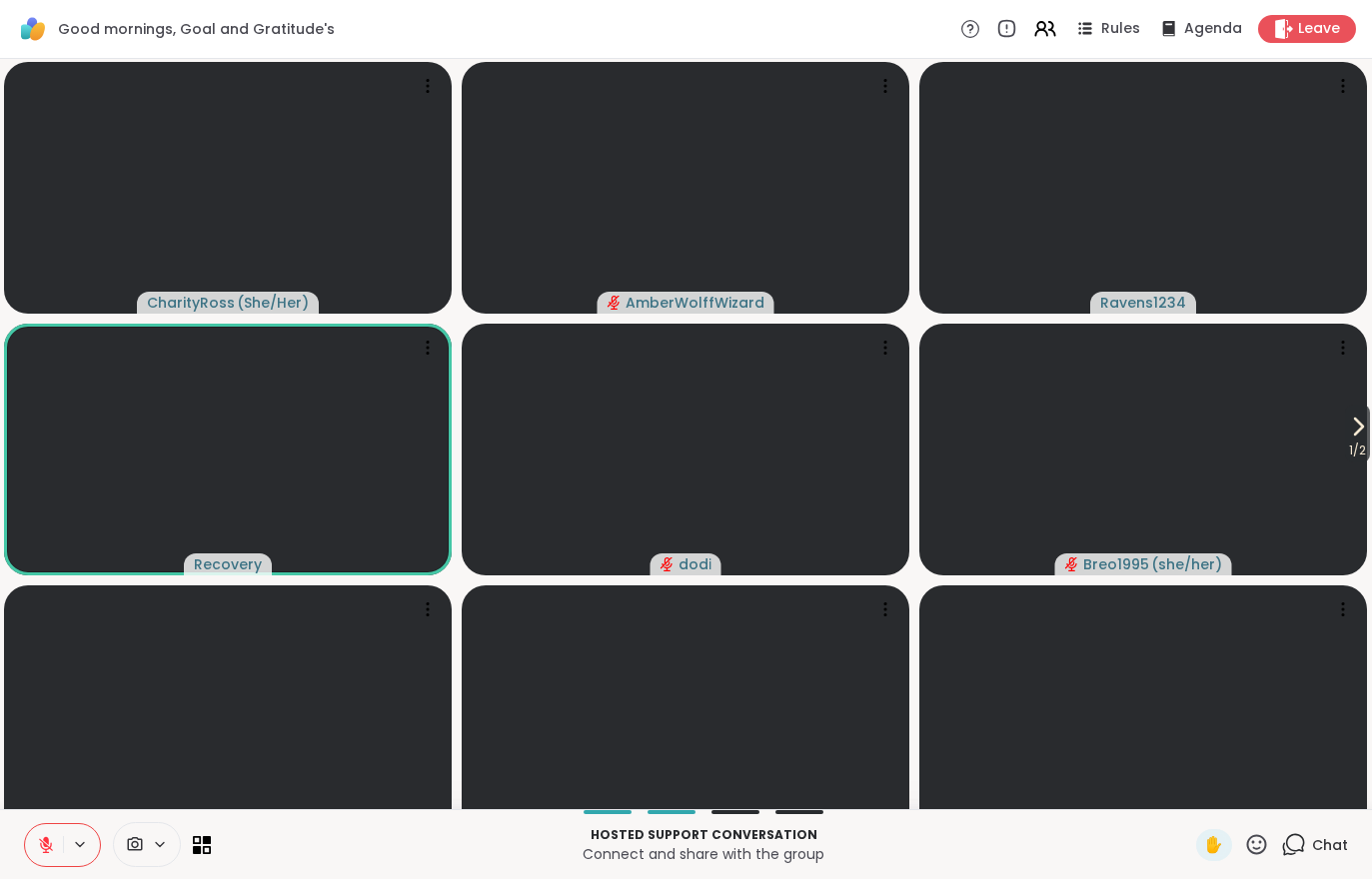 click on "1  /  2" at bounding box center (1357, 450) 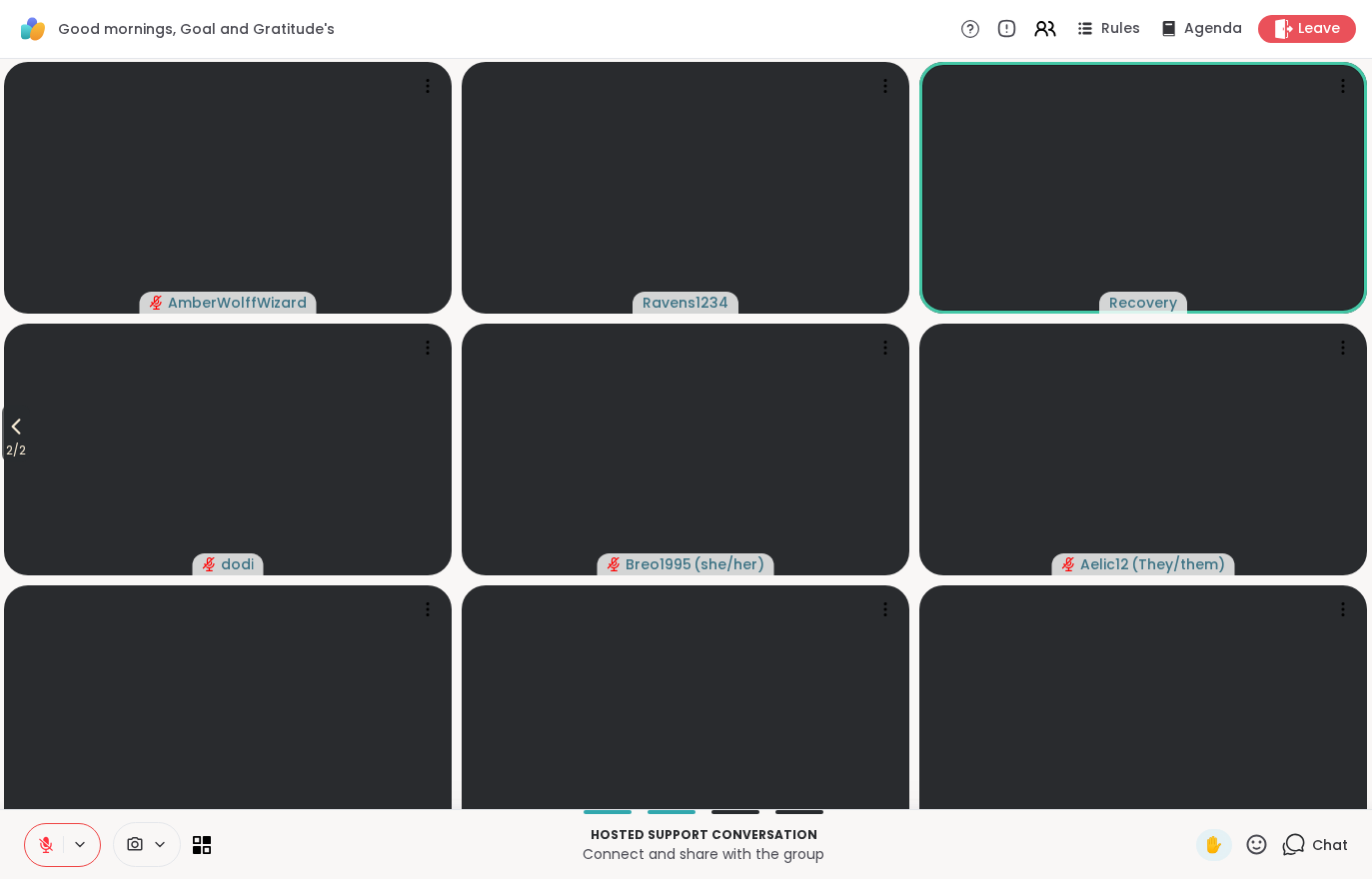 click 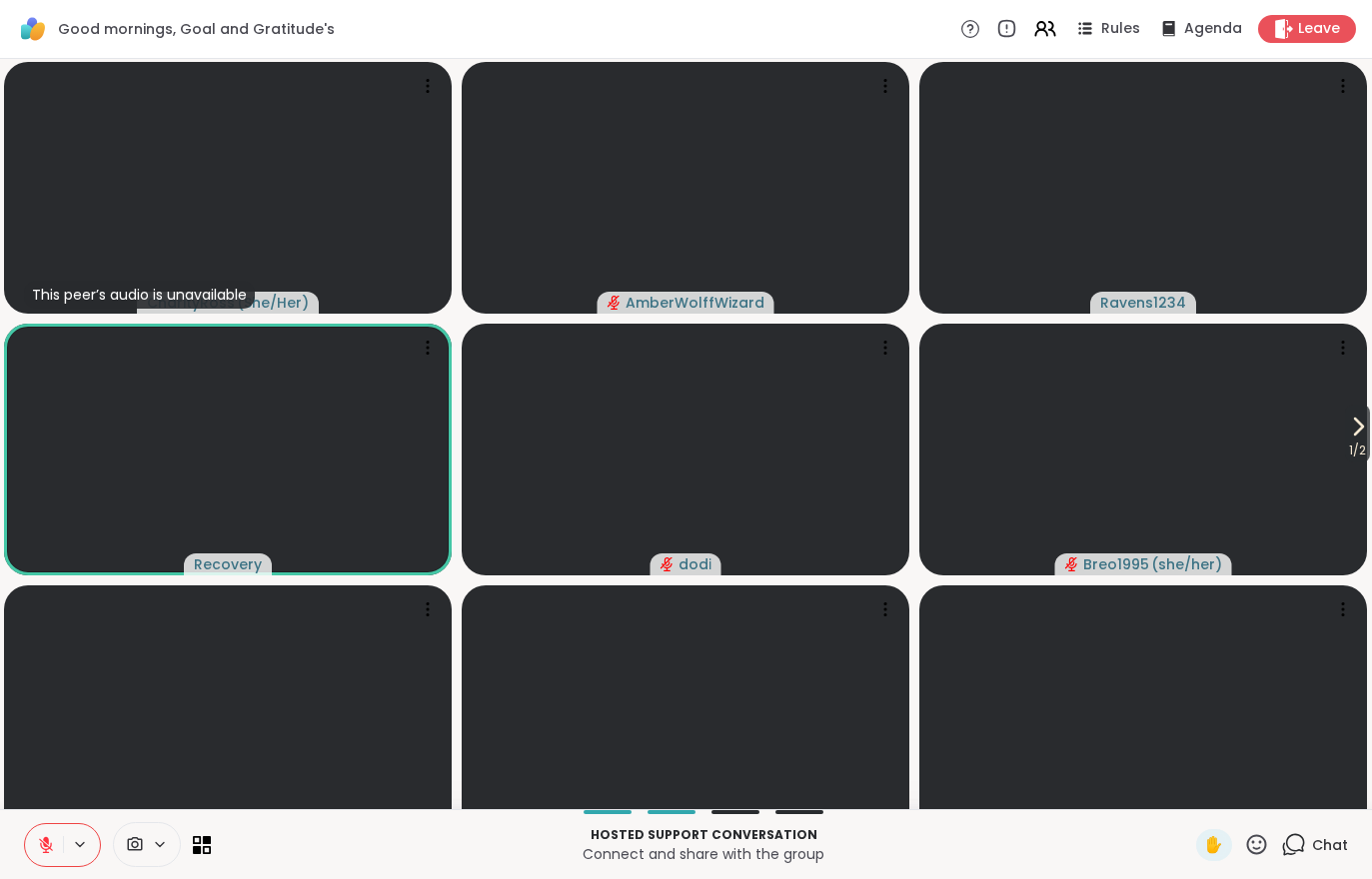 click at bounding box center [44, 845] 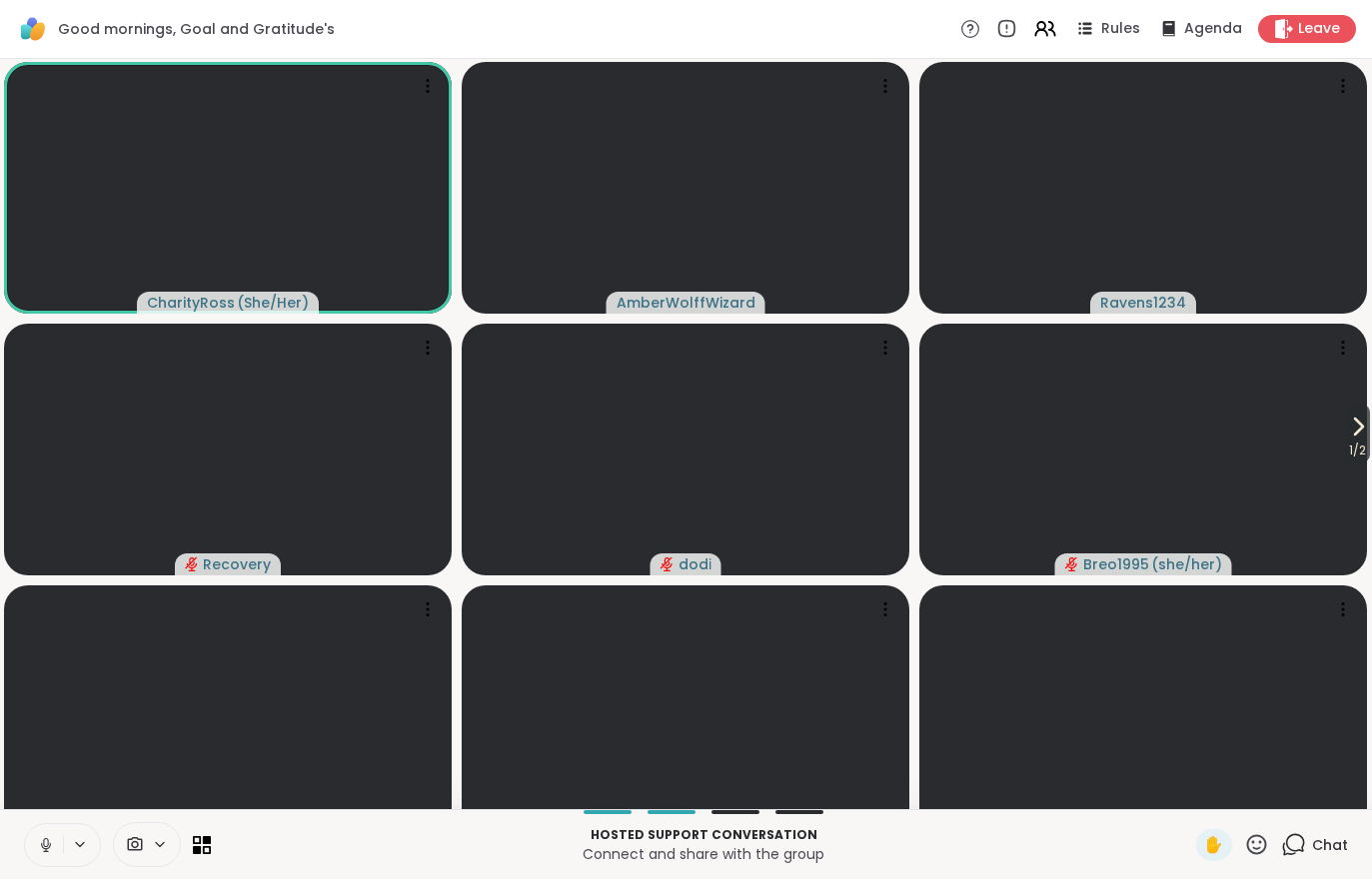 click 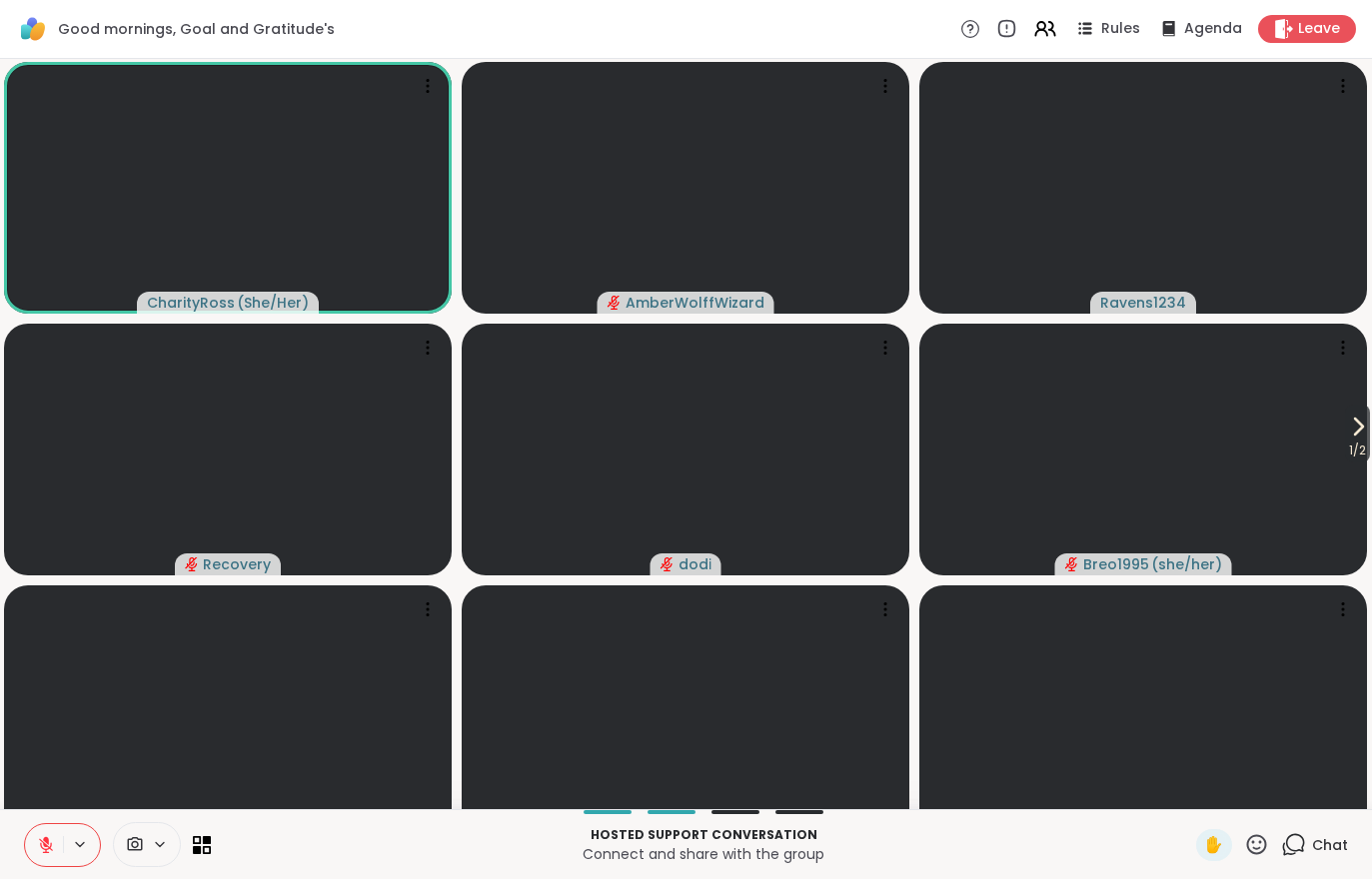 click on "1  /  2" at bounding box center [1357, 450] 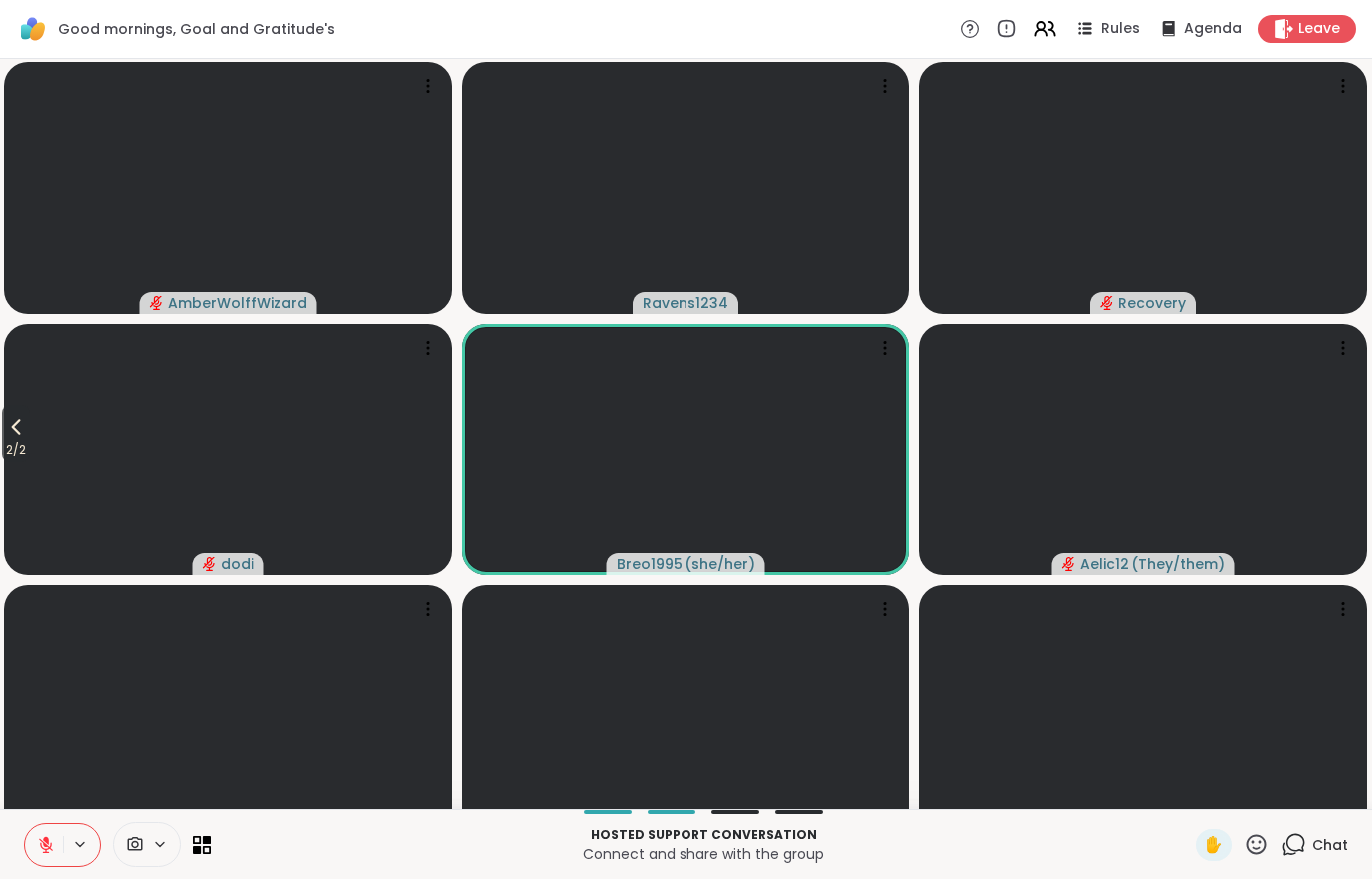 click on "2  /  2" at bounding box center [16, 434] 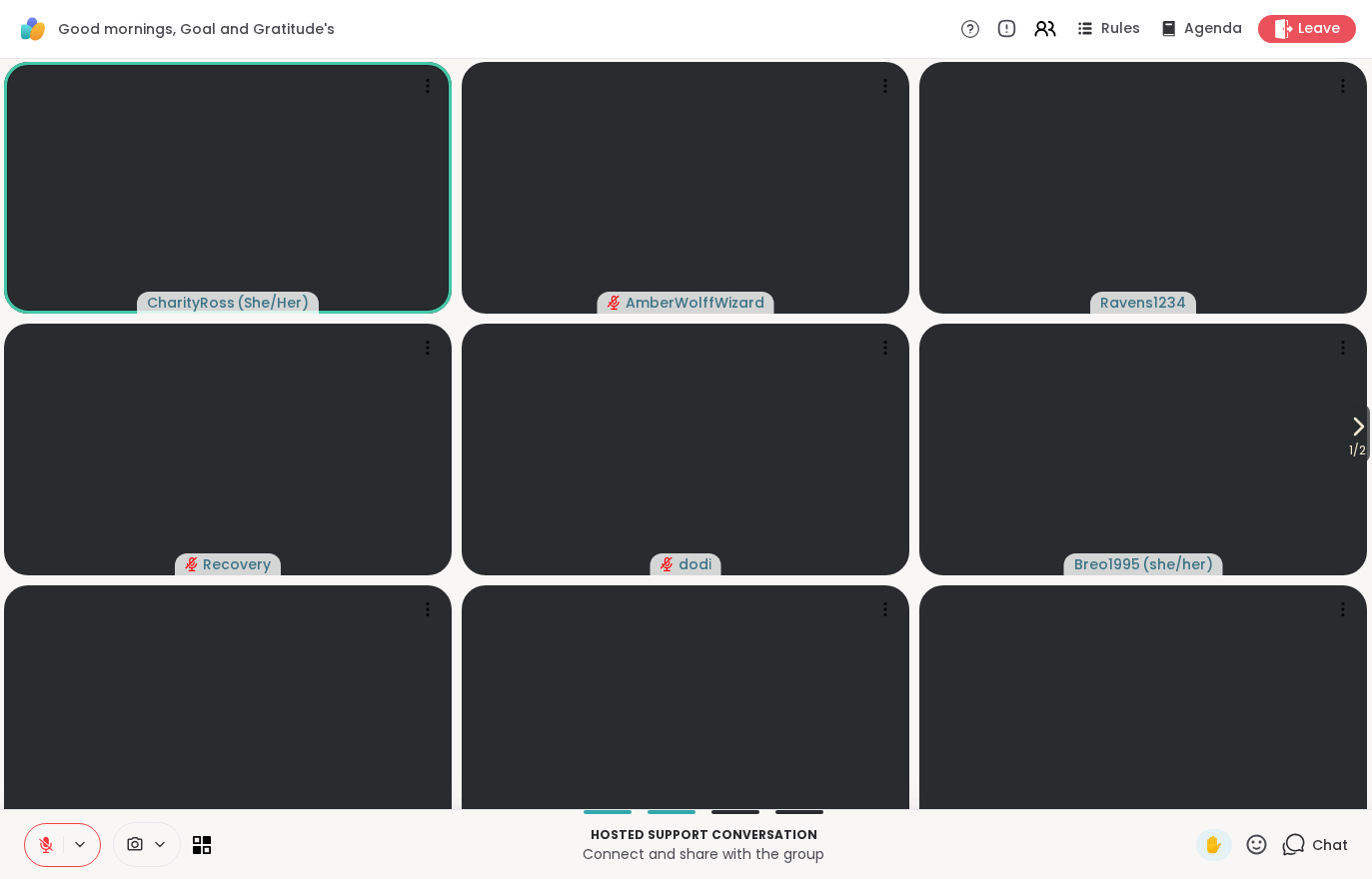 click on "1  /  2" at bounding box center (1357, 450) 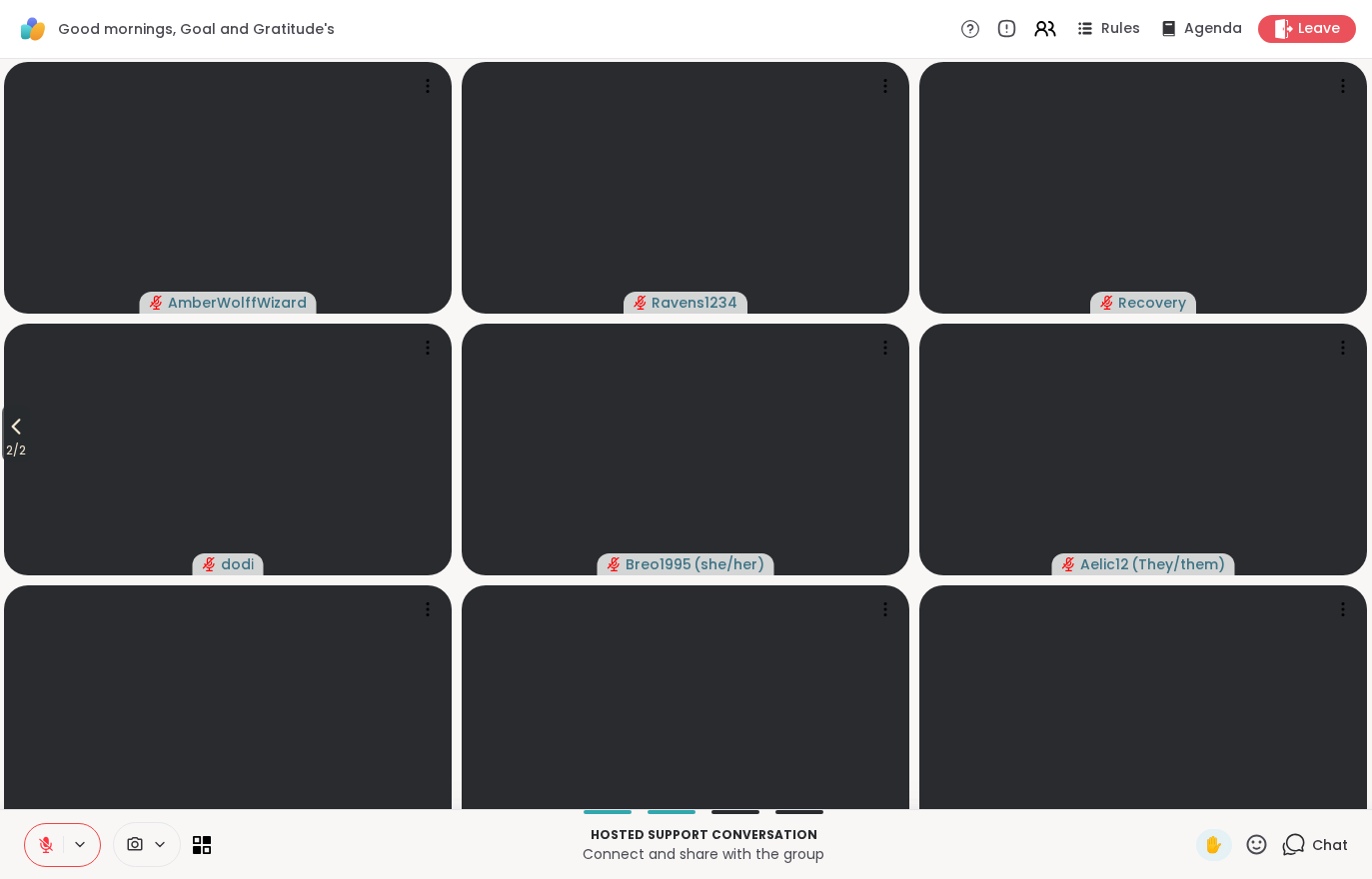 click at bounding box center [44, 845] 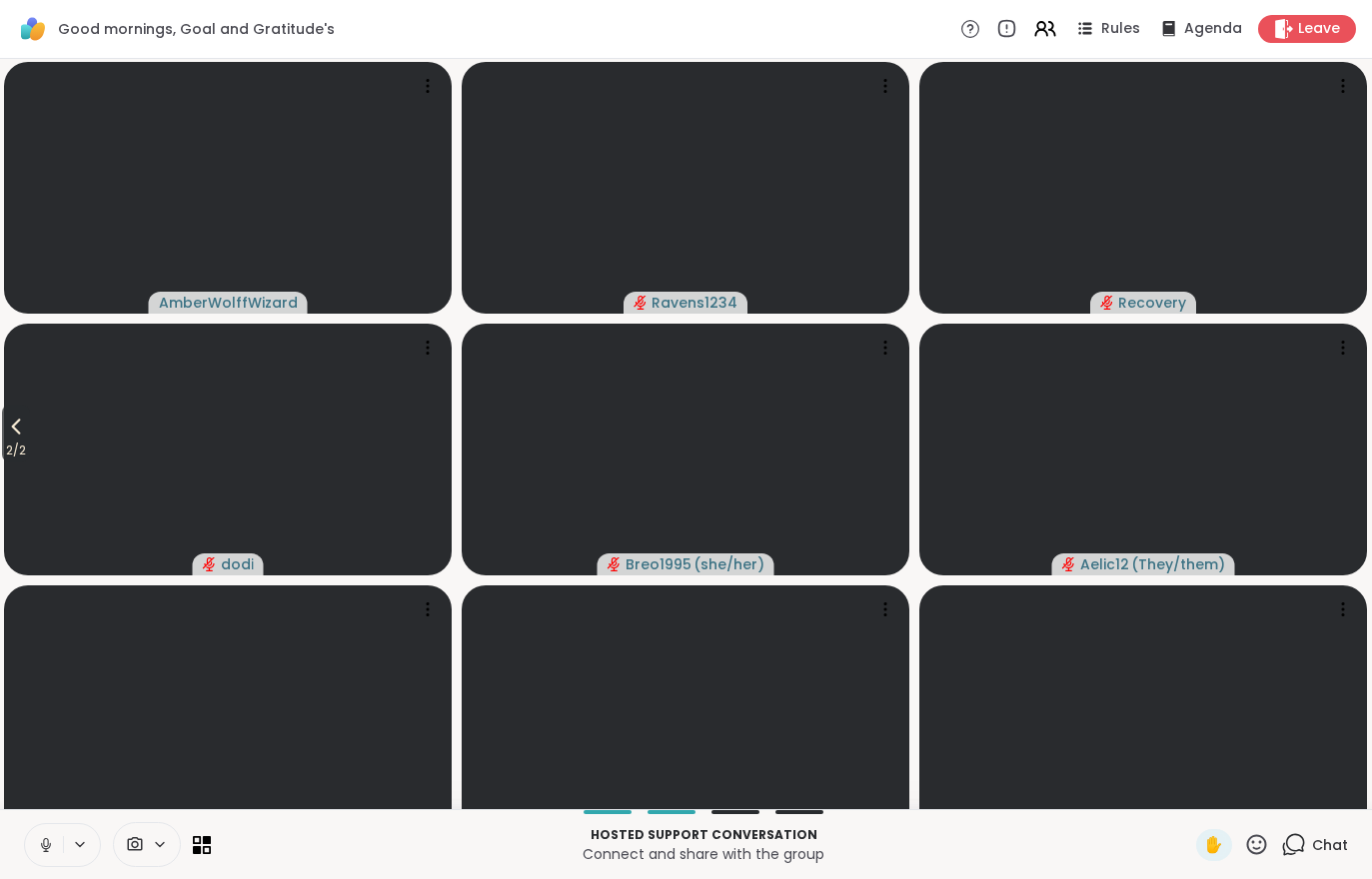 click on "2  /  2" at bounding box center (16, 450) 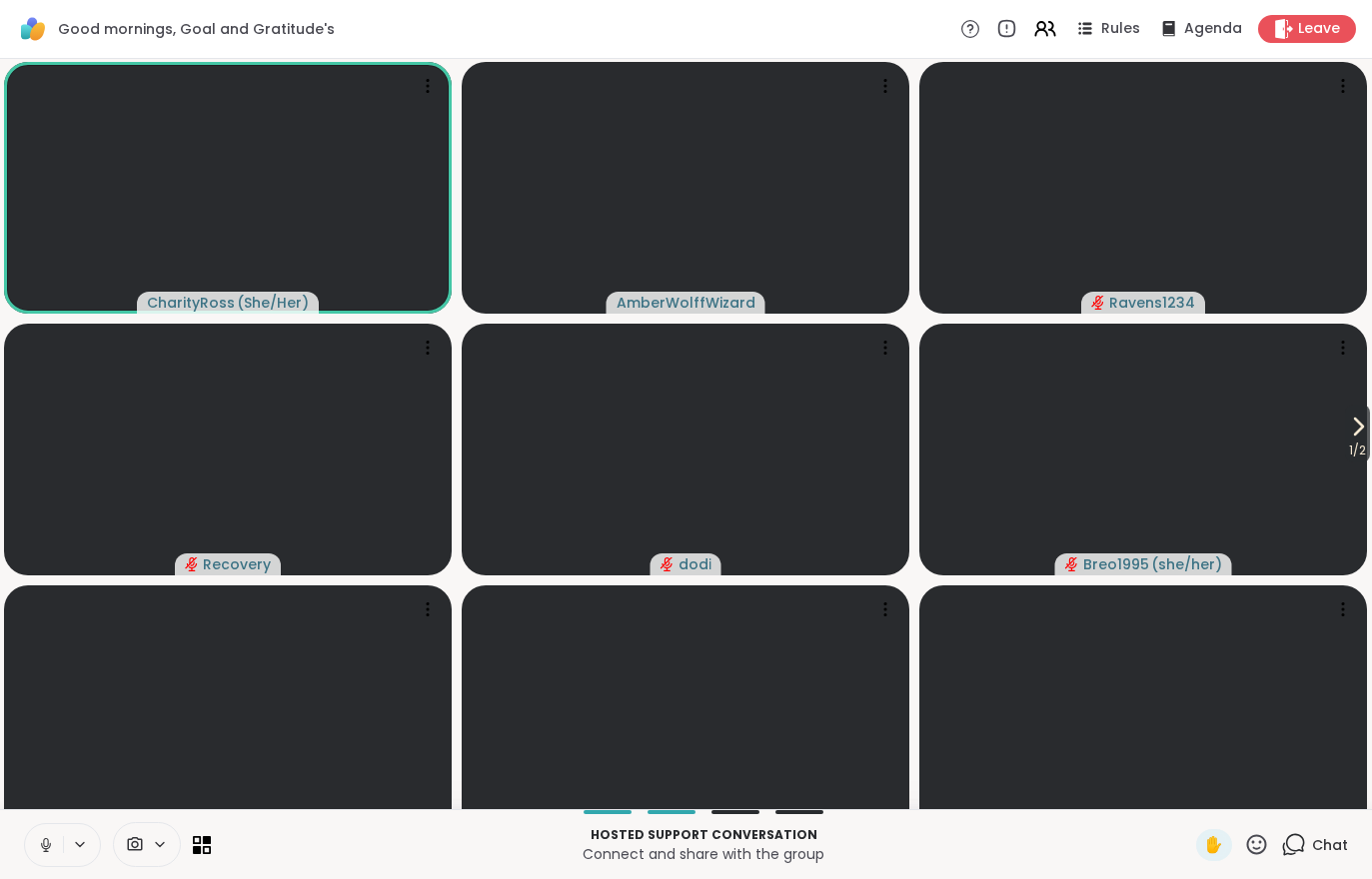 click at bounding box center (44, 845) 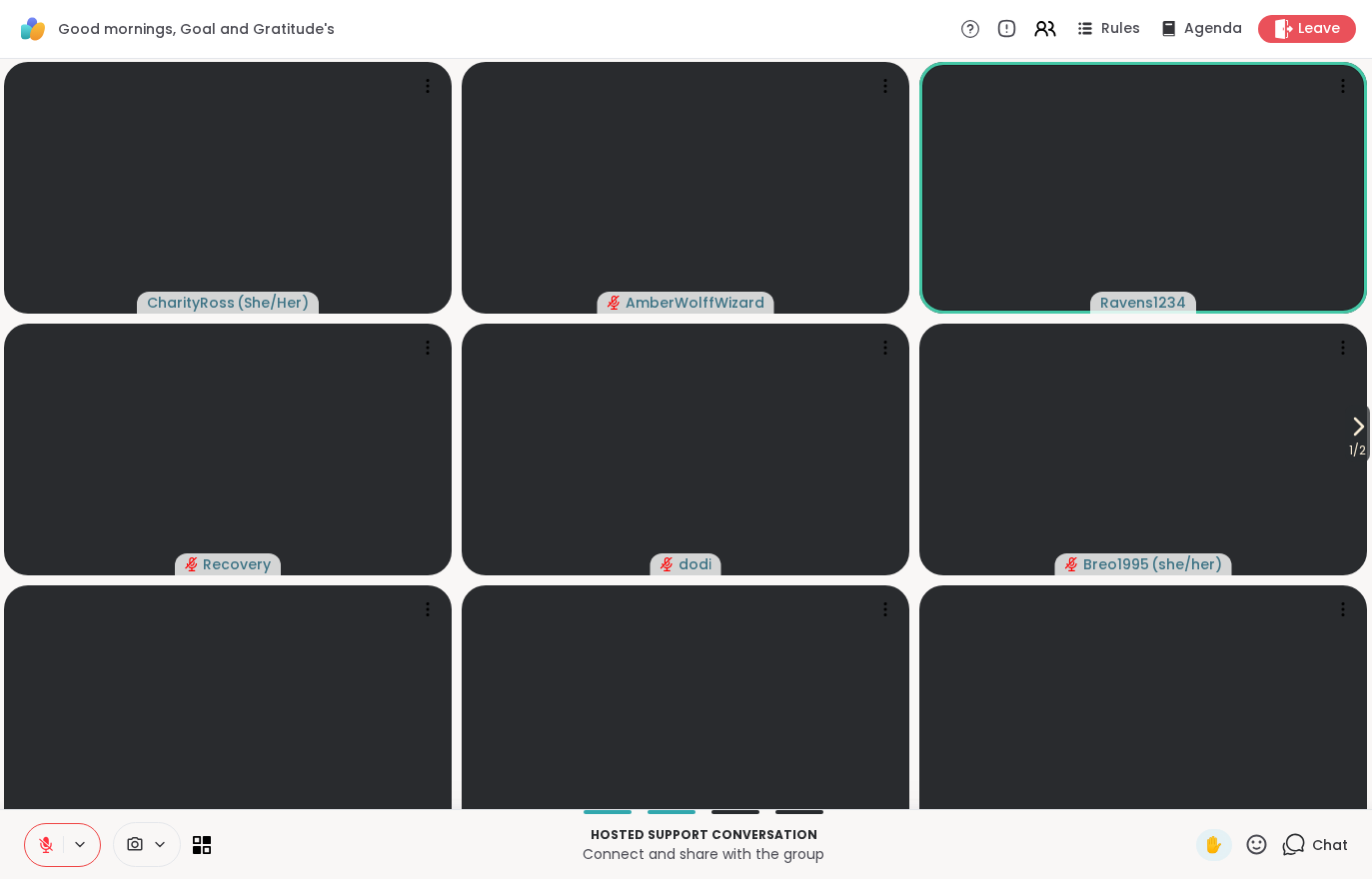 click on "1  /  2" at bounding box center [1357, 450] 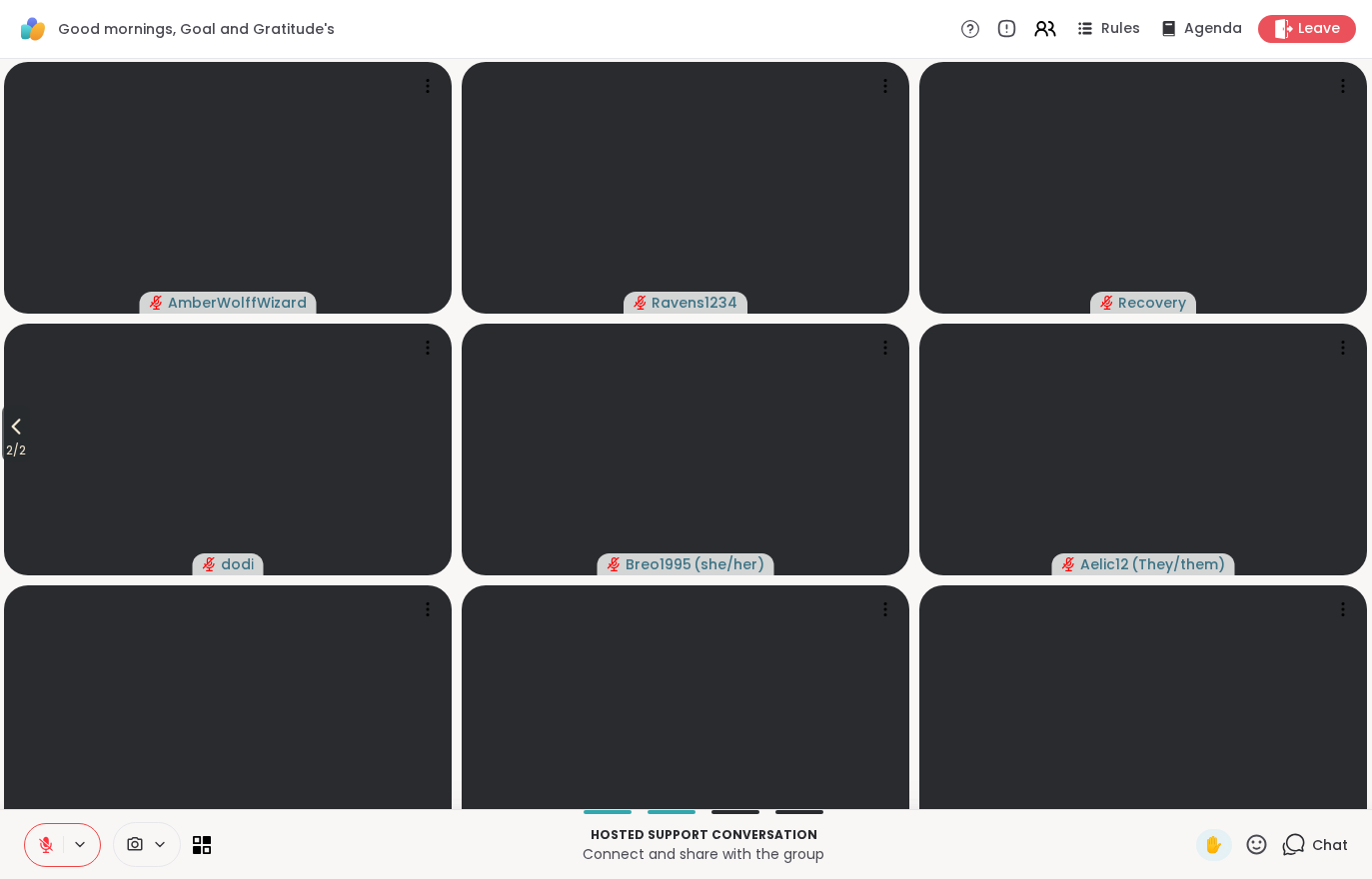 click 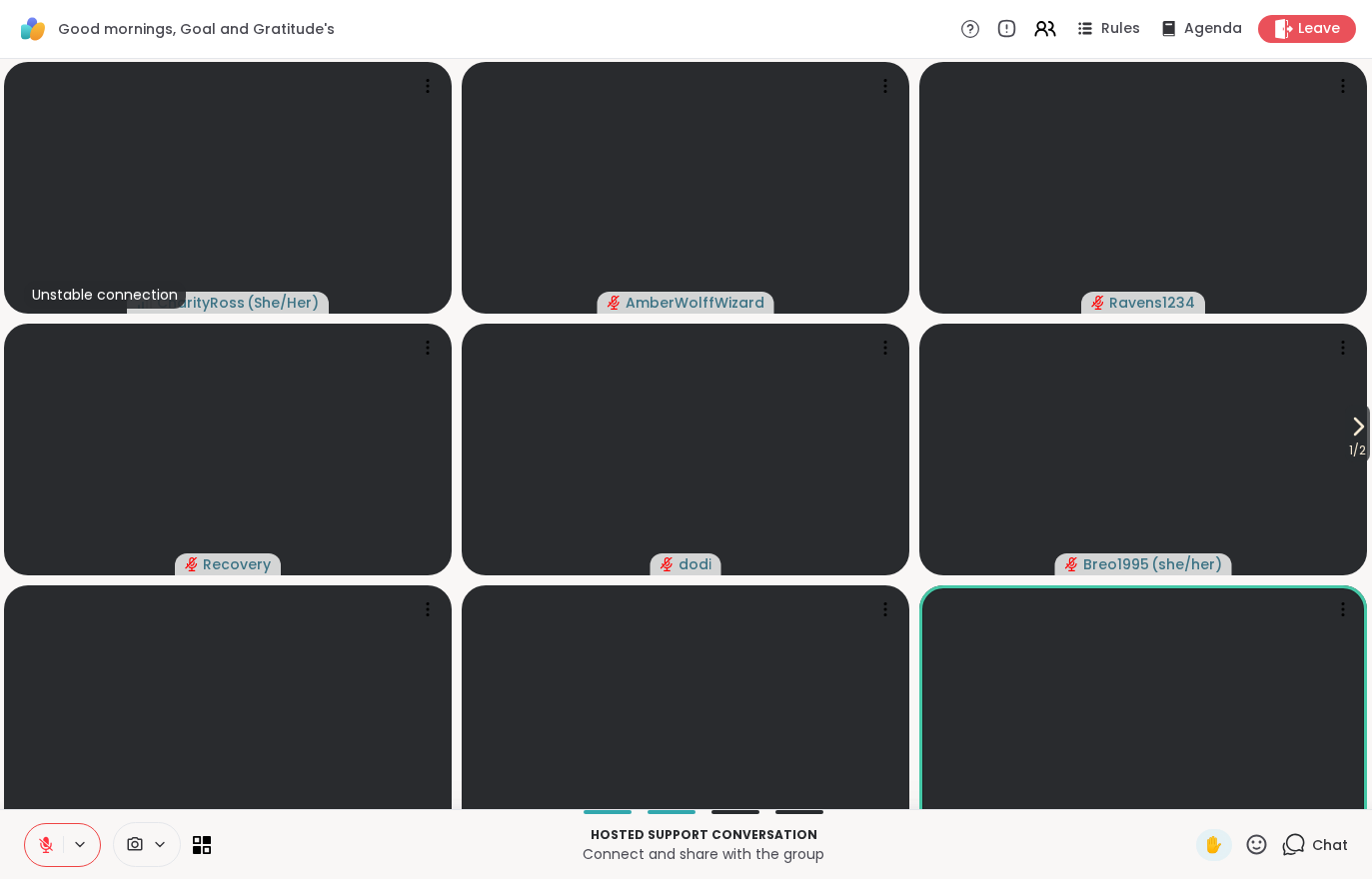 click on "1  /  2" at bounding box center [1357, 450] 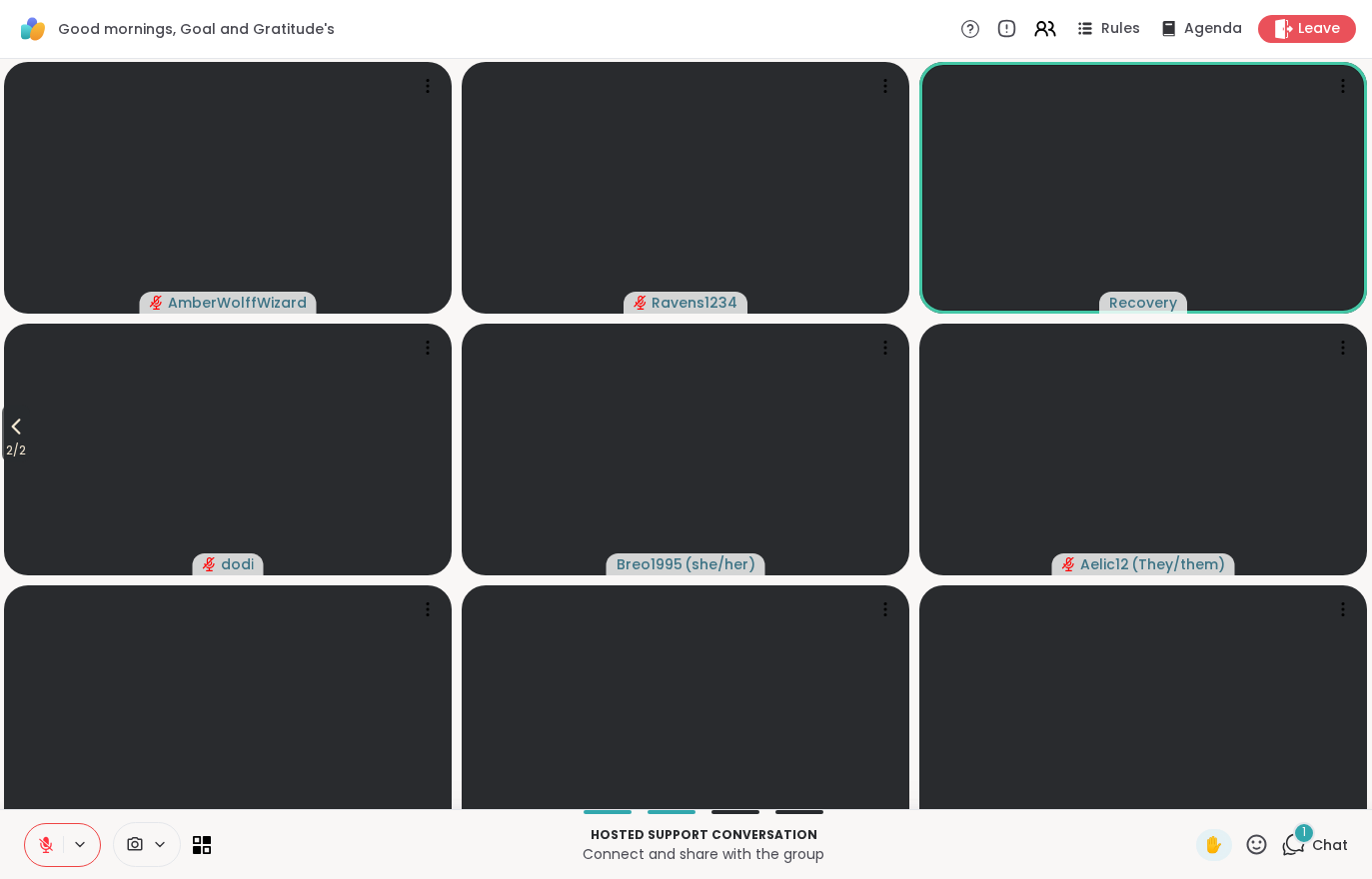 click on "1 Chat" at bounding box center [1314, 845] 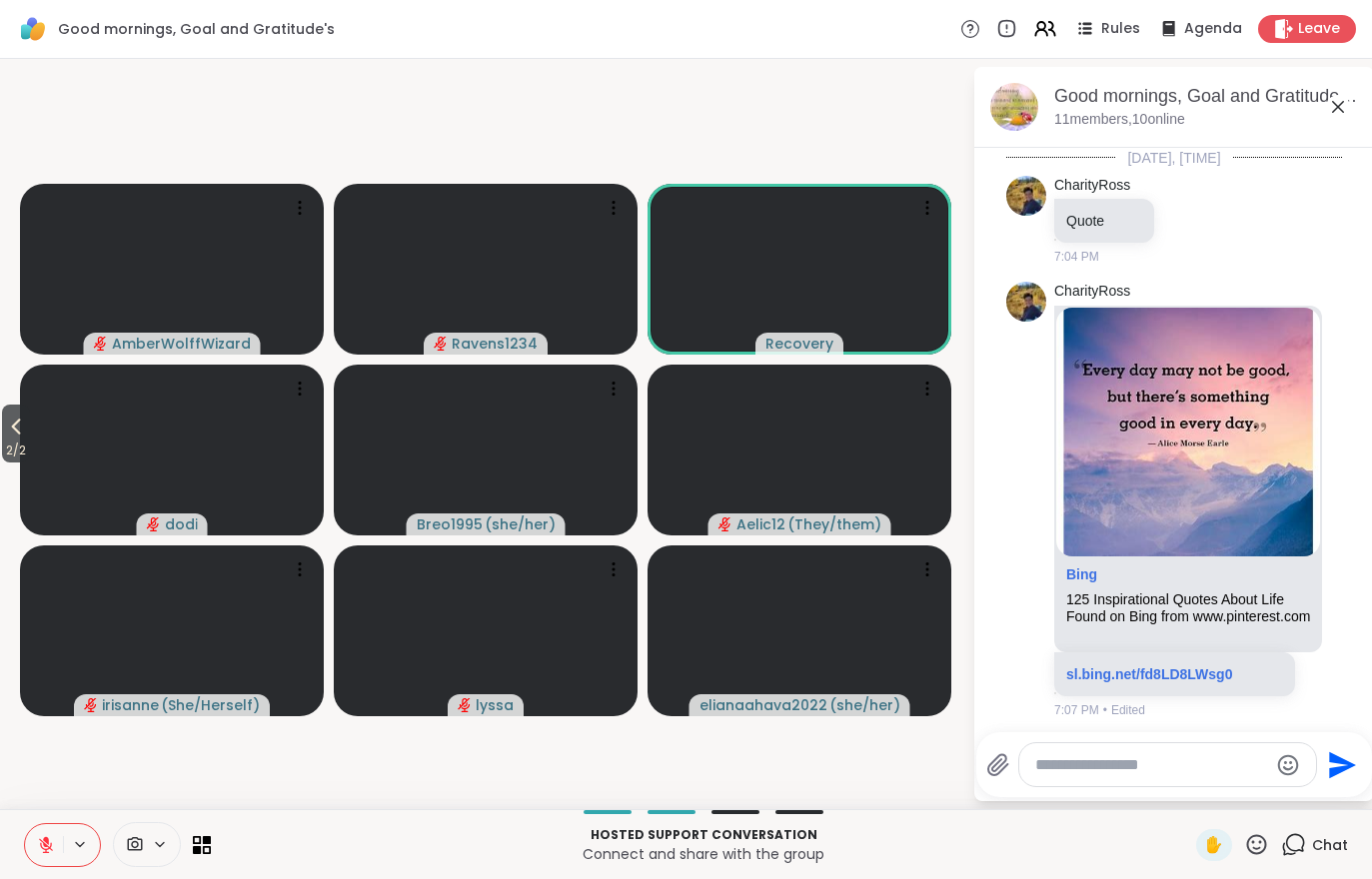 scroll, scrollTop: 1415, scrollLeft: 0, axis: vertical 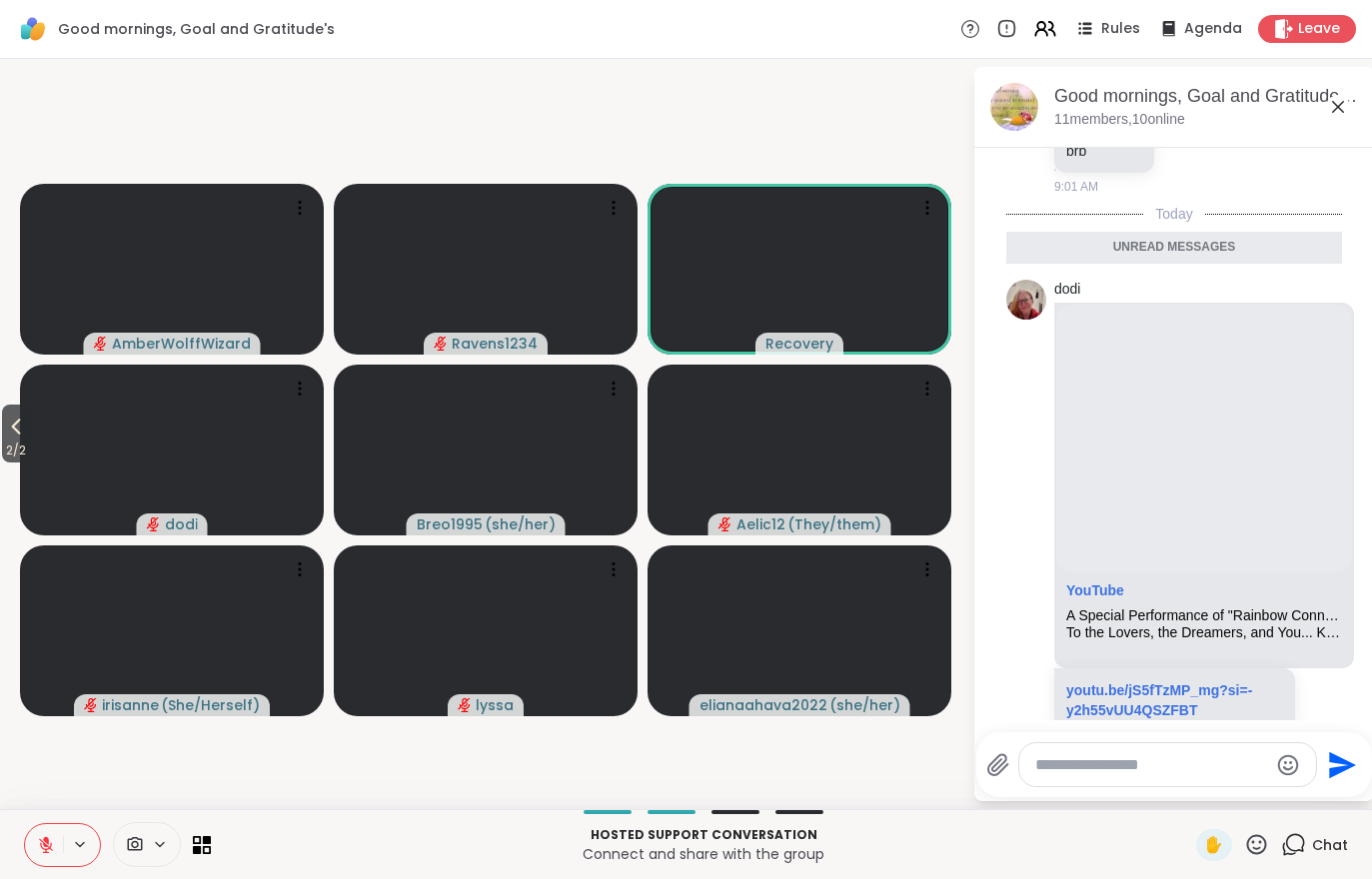 click on "2  /  2" at bounding box center [16, 434] 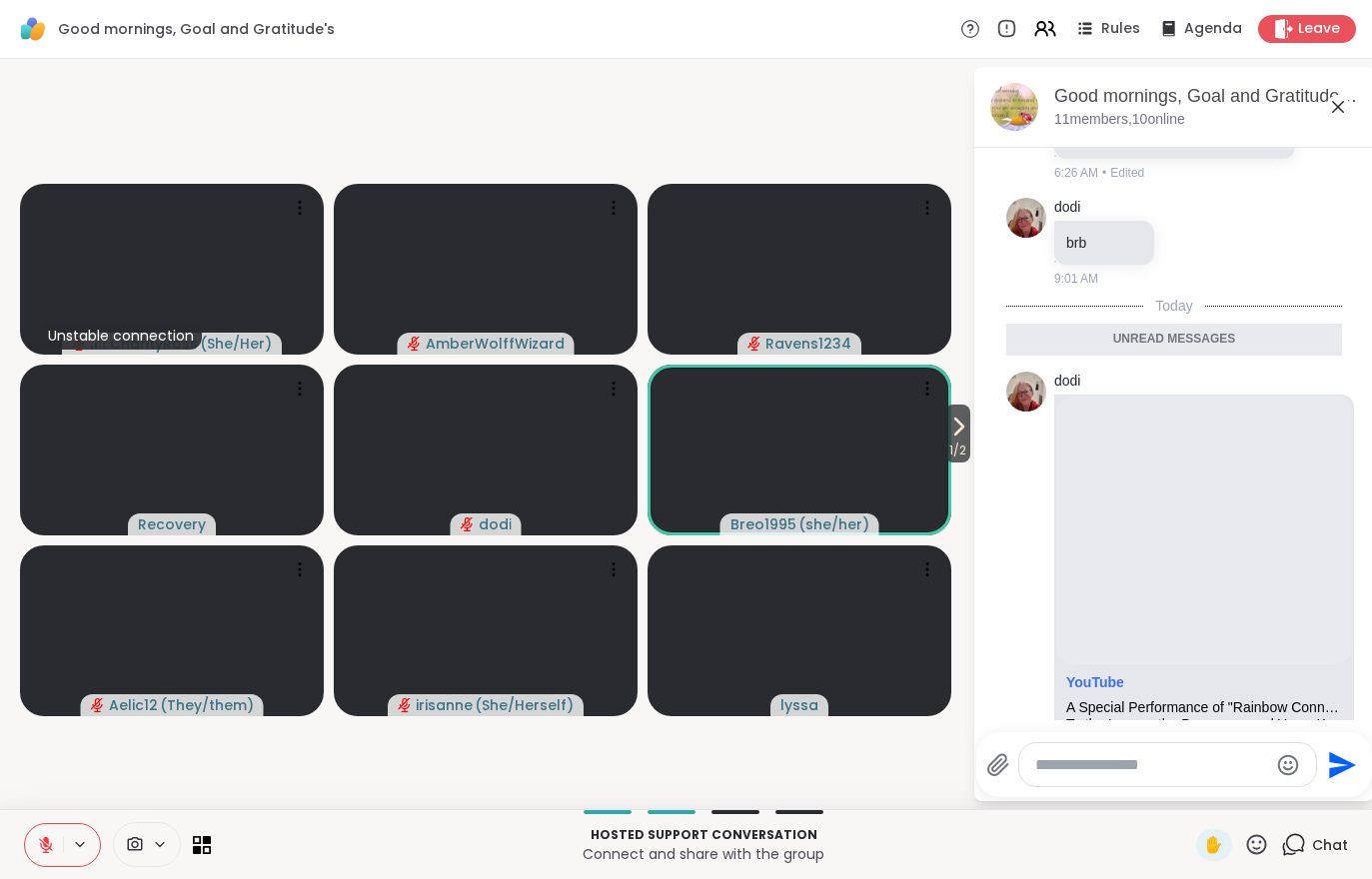 scroll, scrollTop: 1415, scrollLeft: 0, axis: vertical 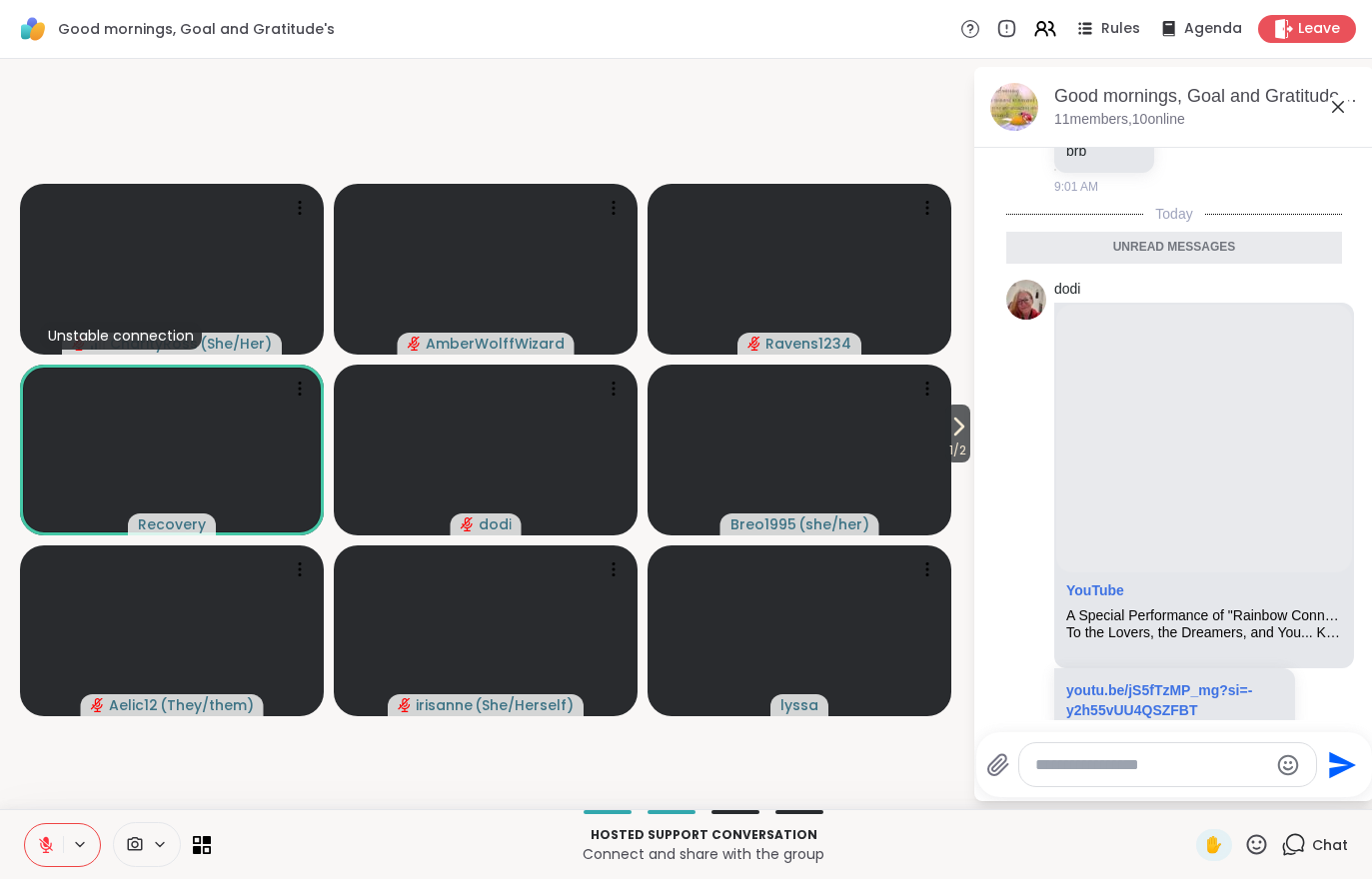 click 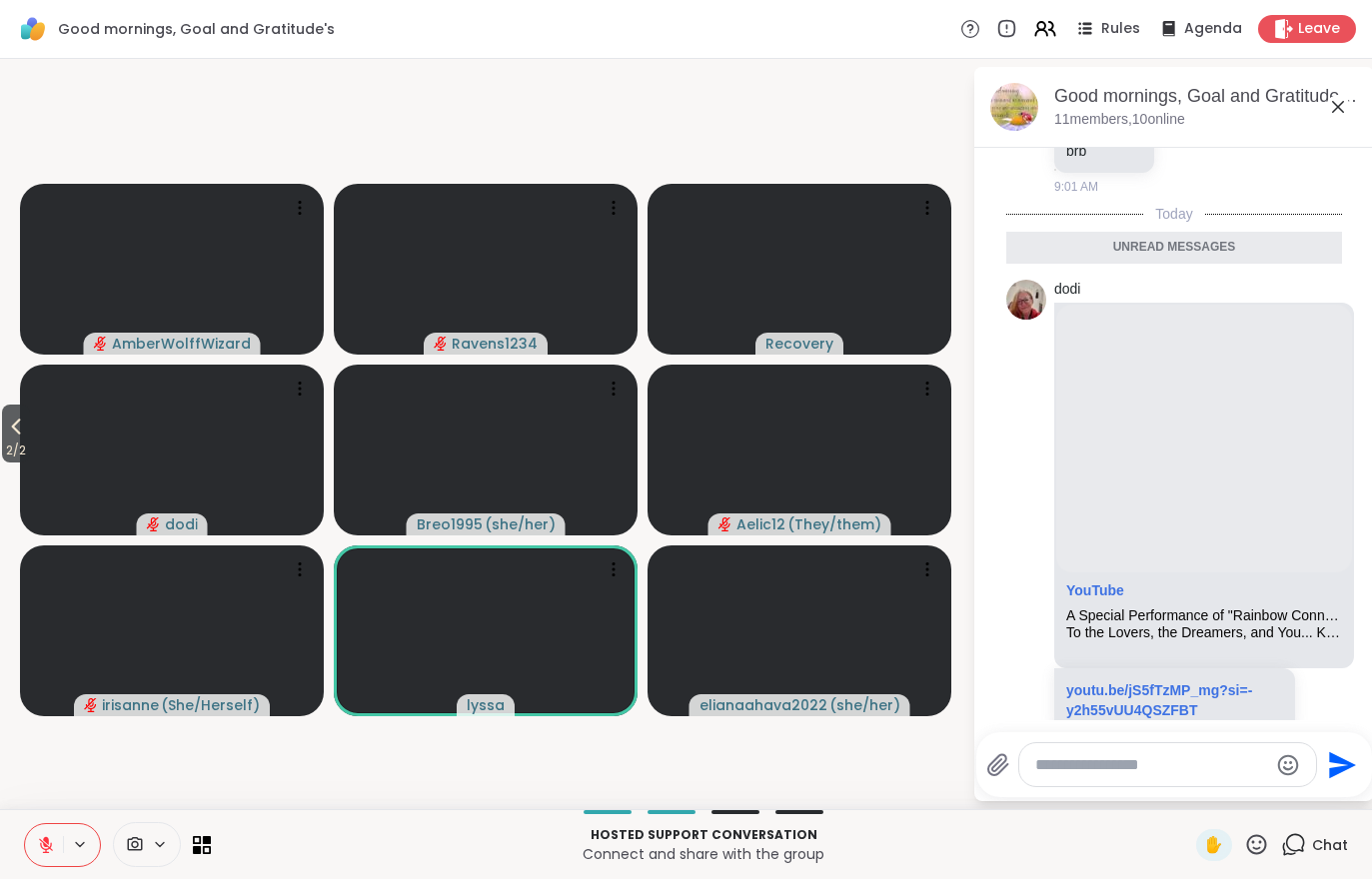 click on "2  /  2" at bounding box center [16, 450] 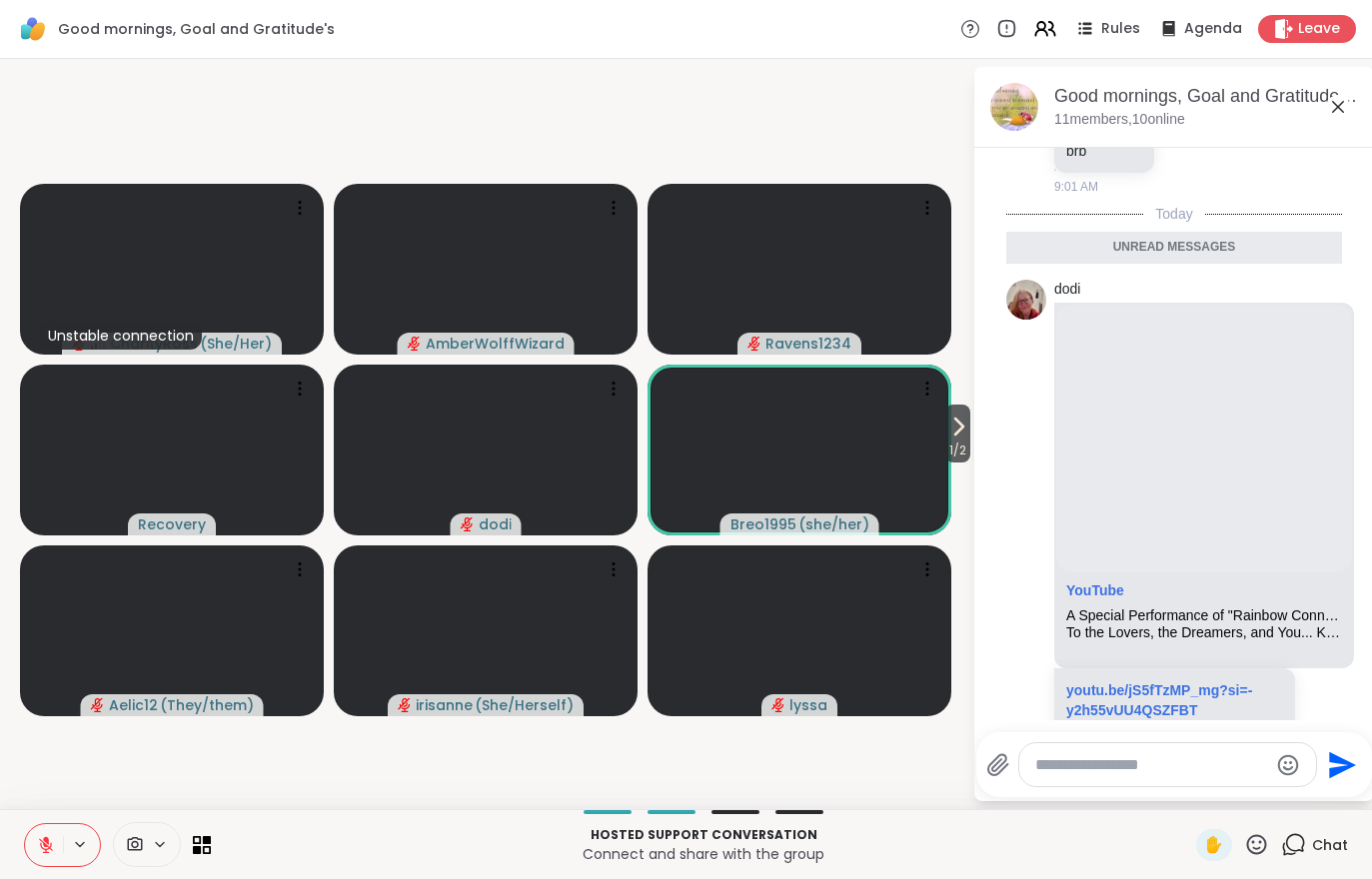 click 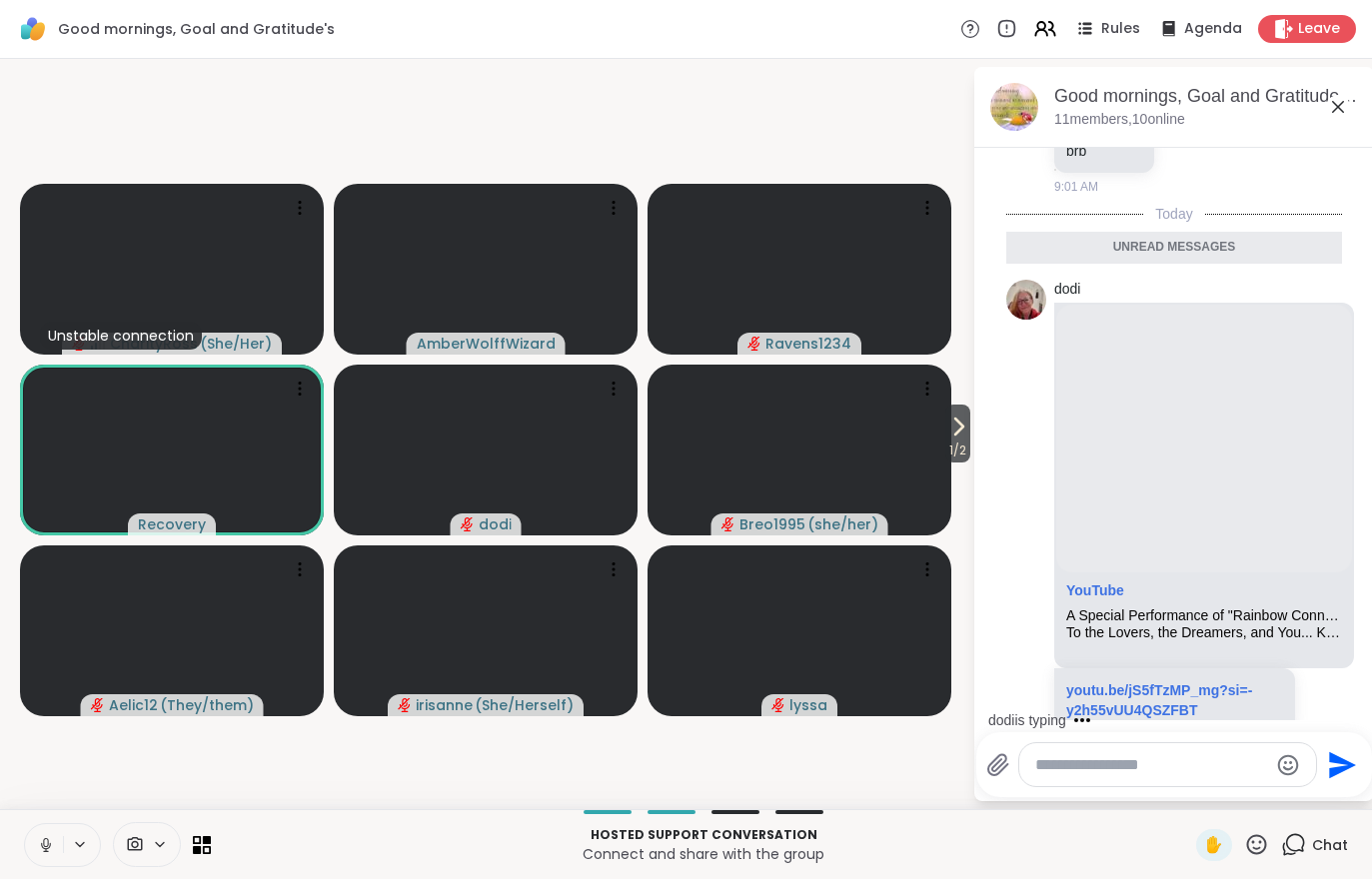 scroll, scrollTop: 1494, scrollLeft: 0, axis: vertical 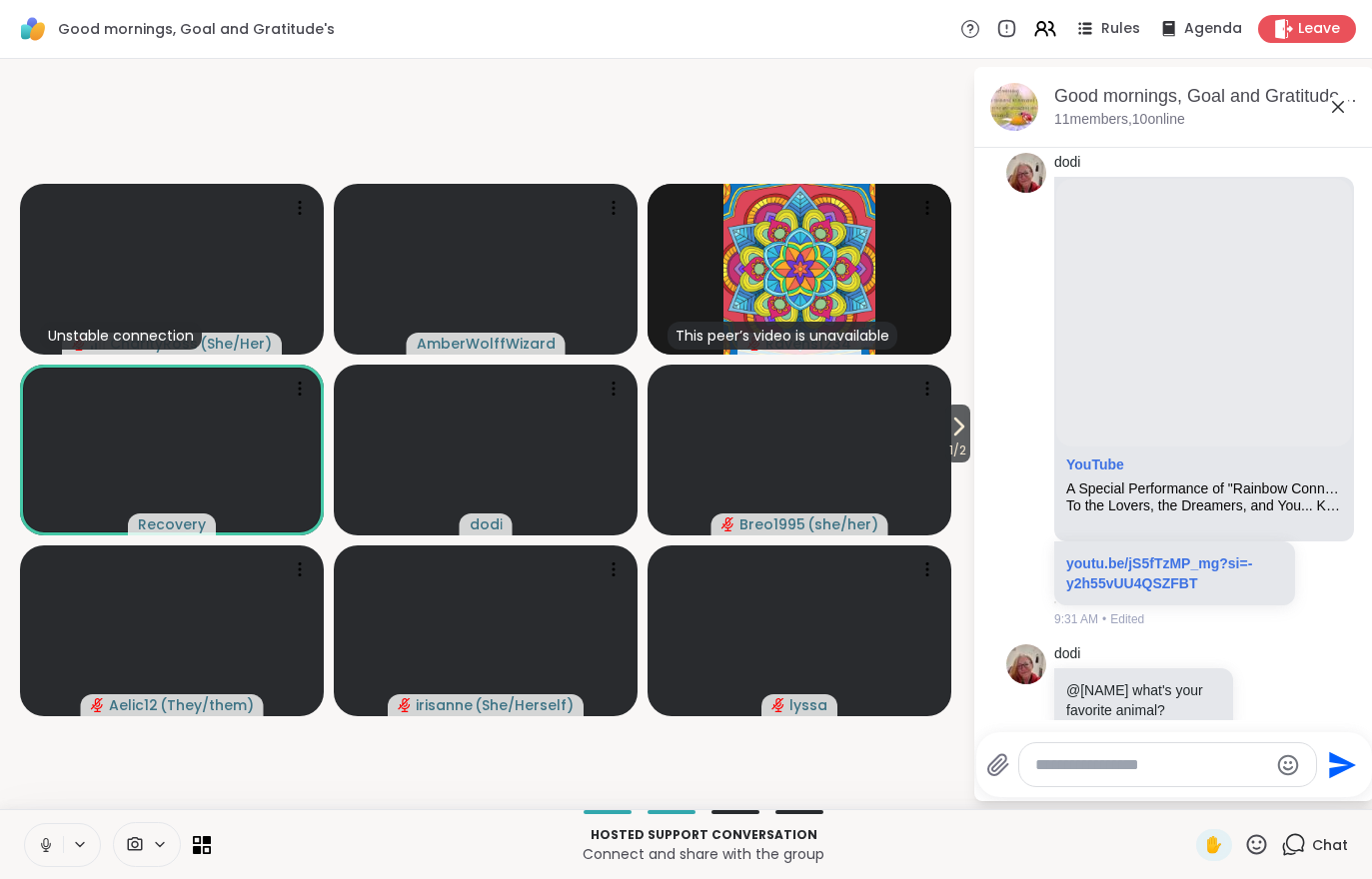 click 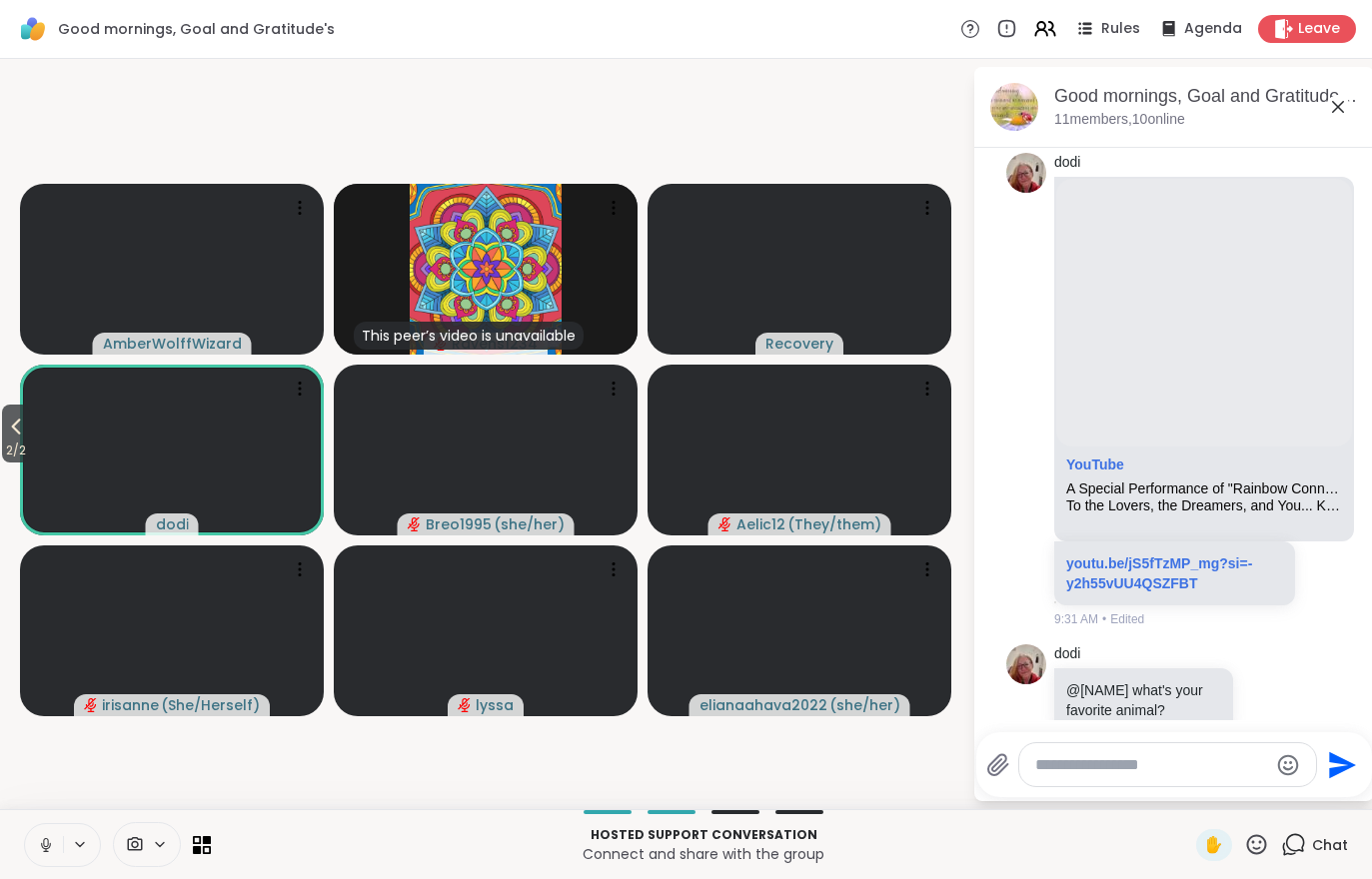 click at bounding box center (44, 845) 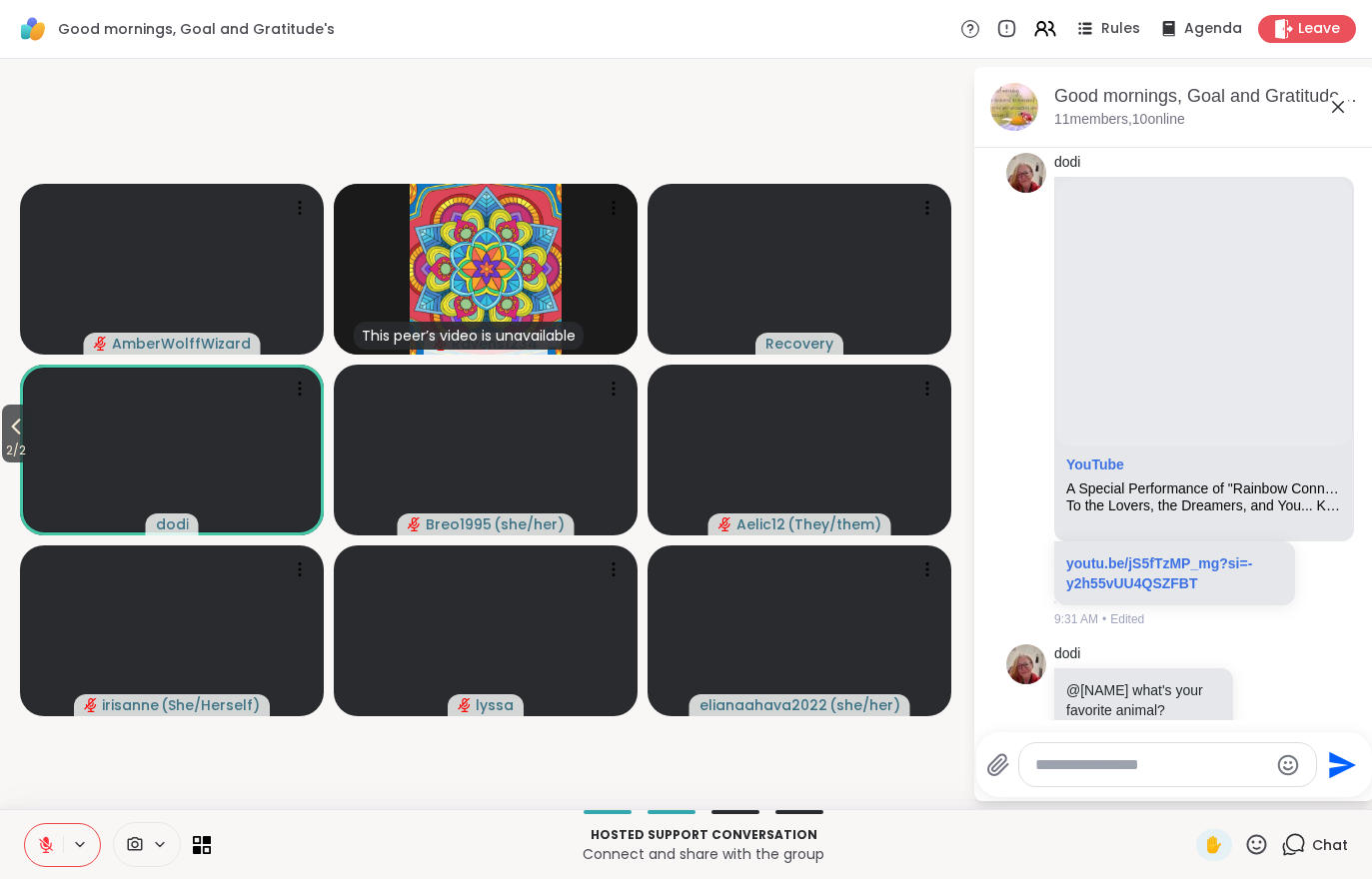 click at bounding box center [44, 845] 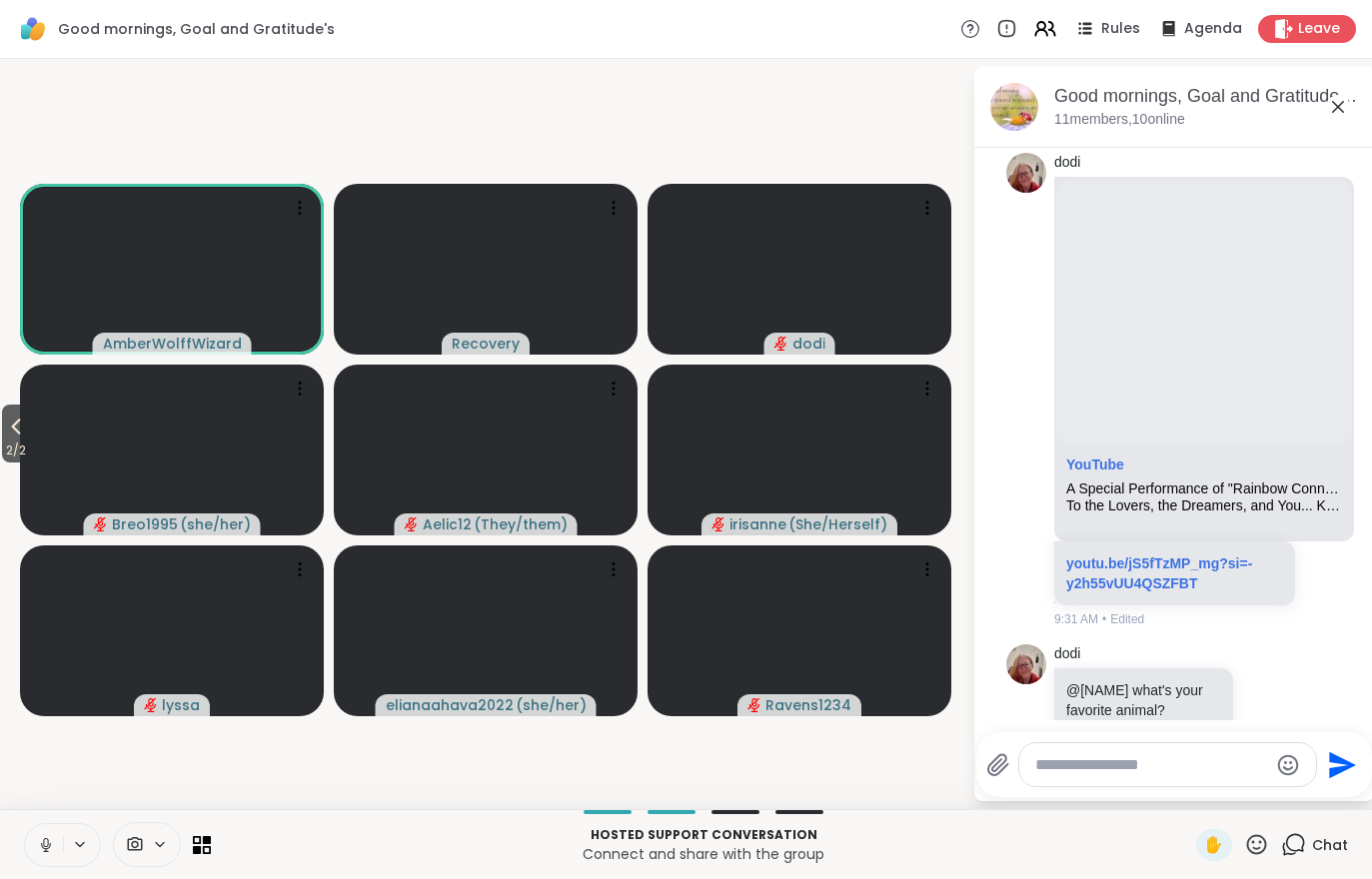 click at bounding box center (133, 844) 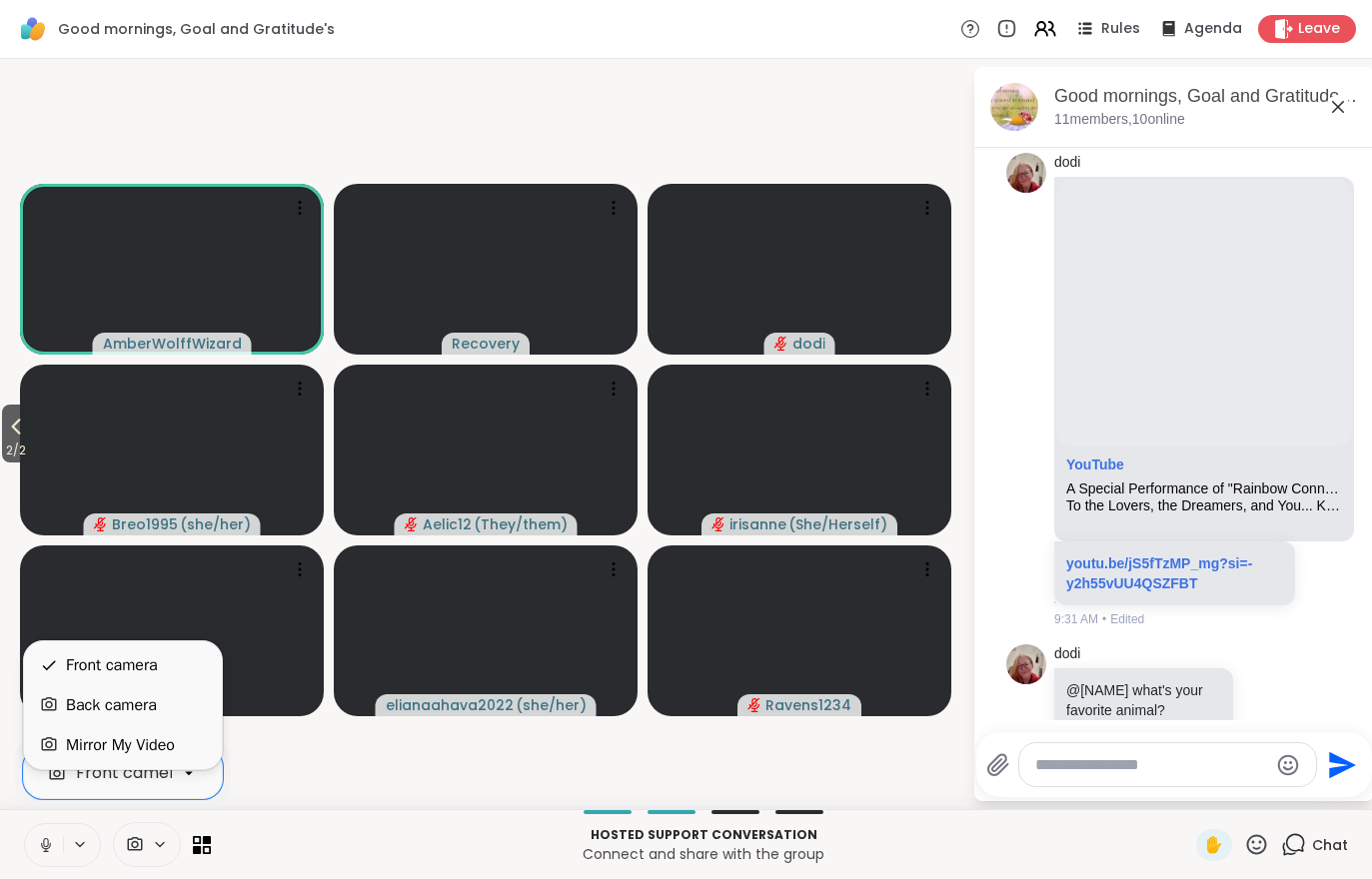 click on "Back camera" at bounding box center (111, 705) 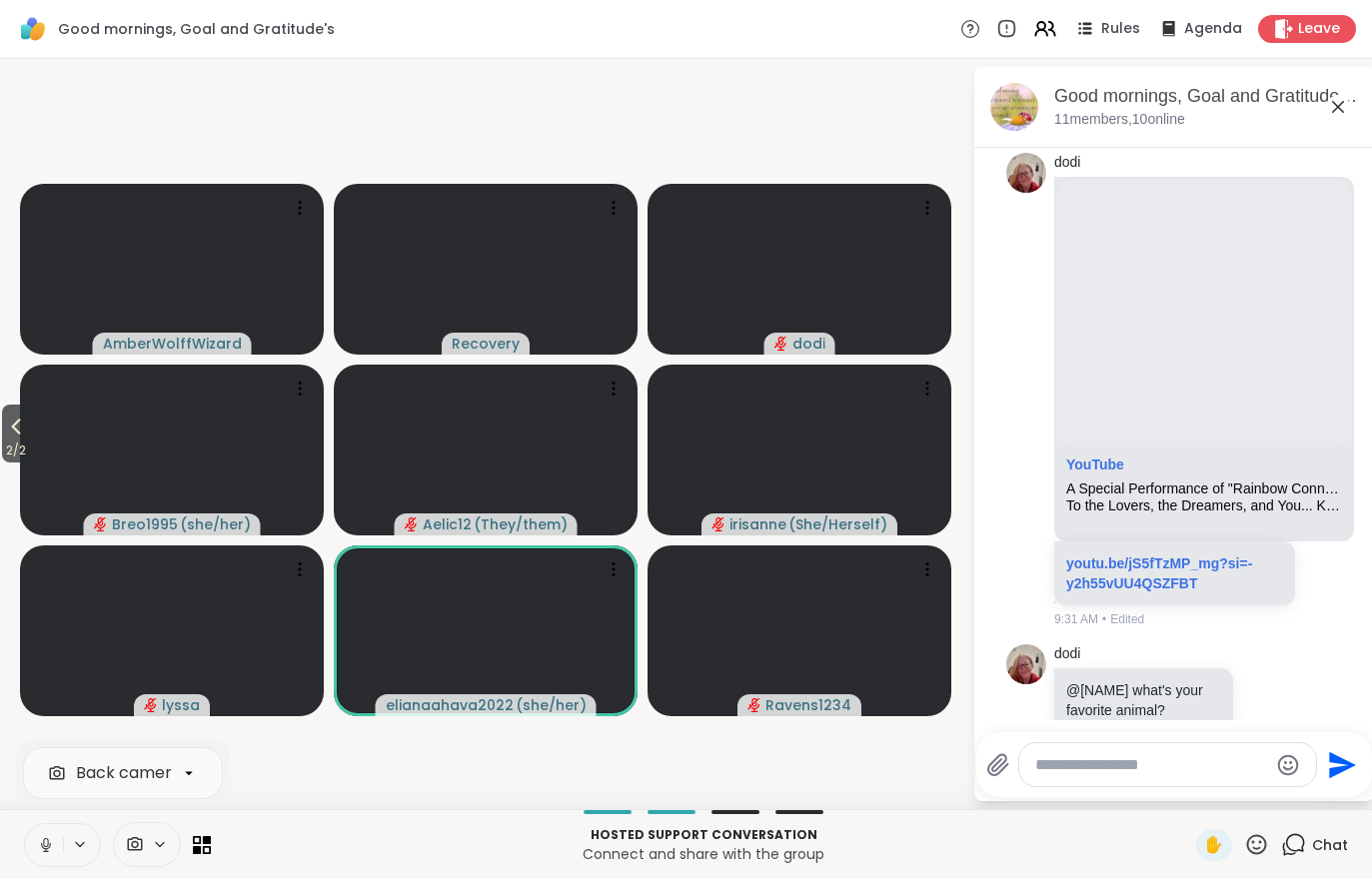 click 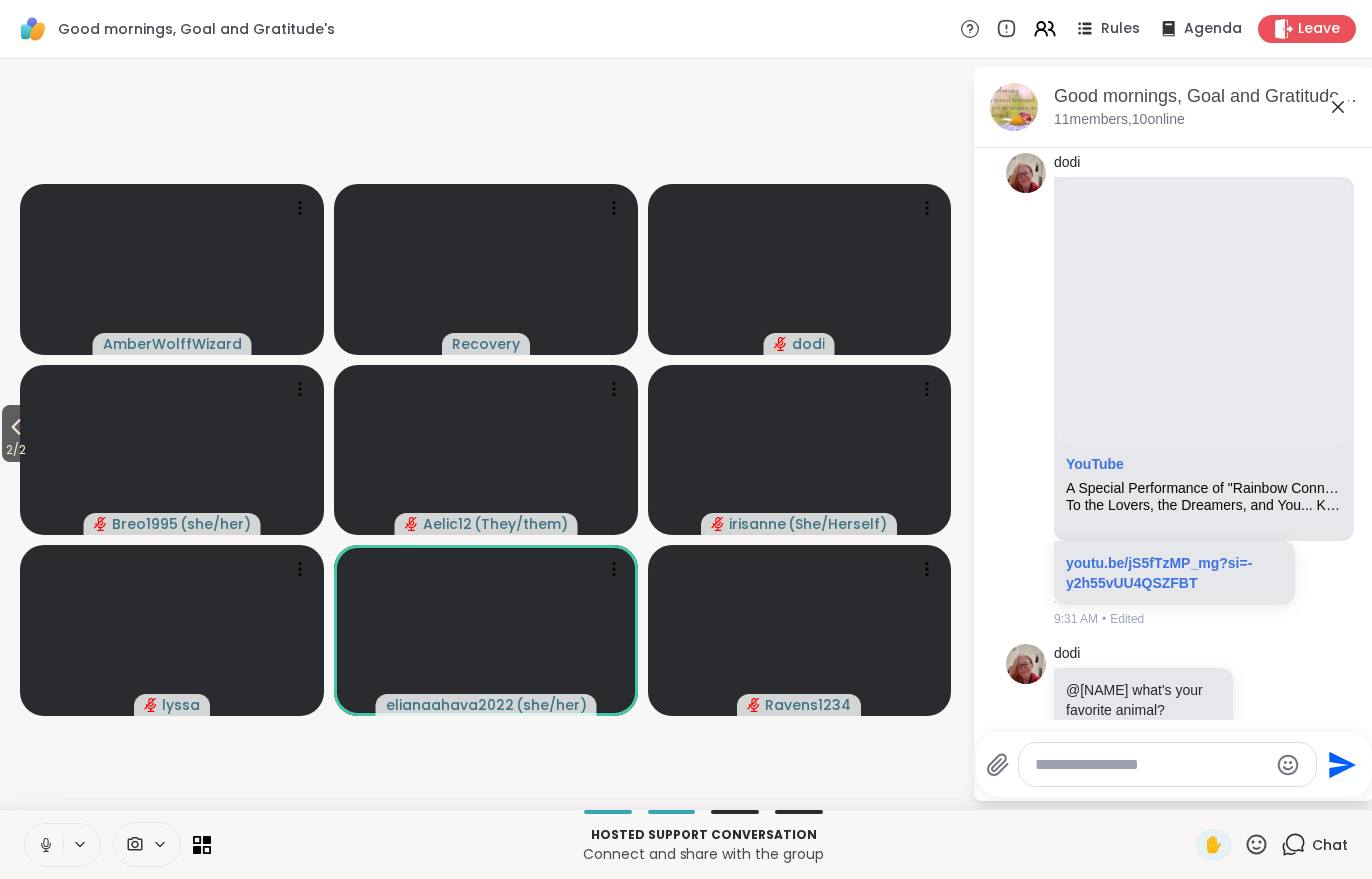 click 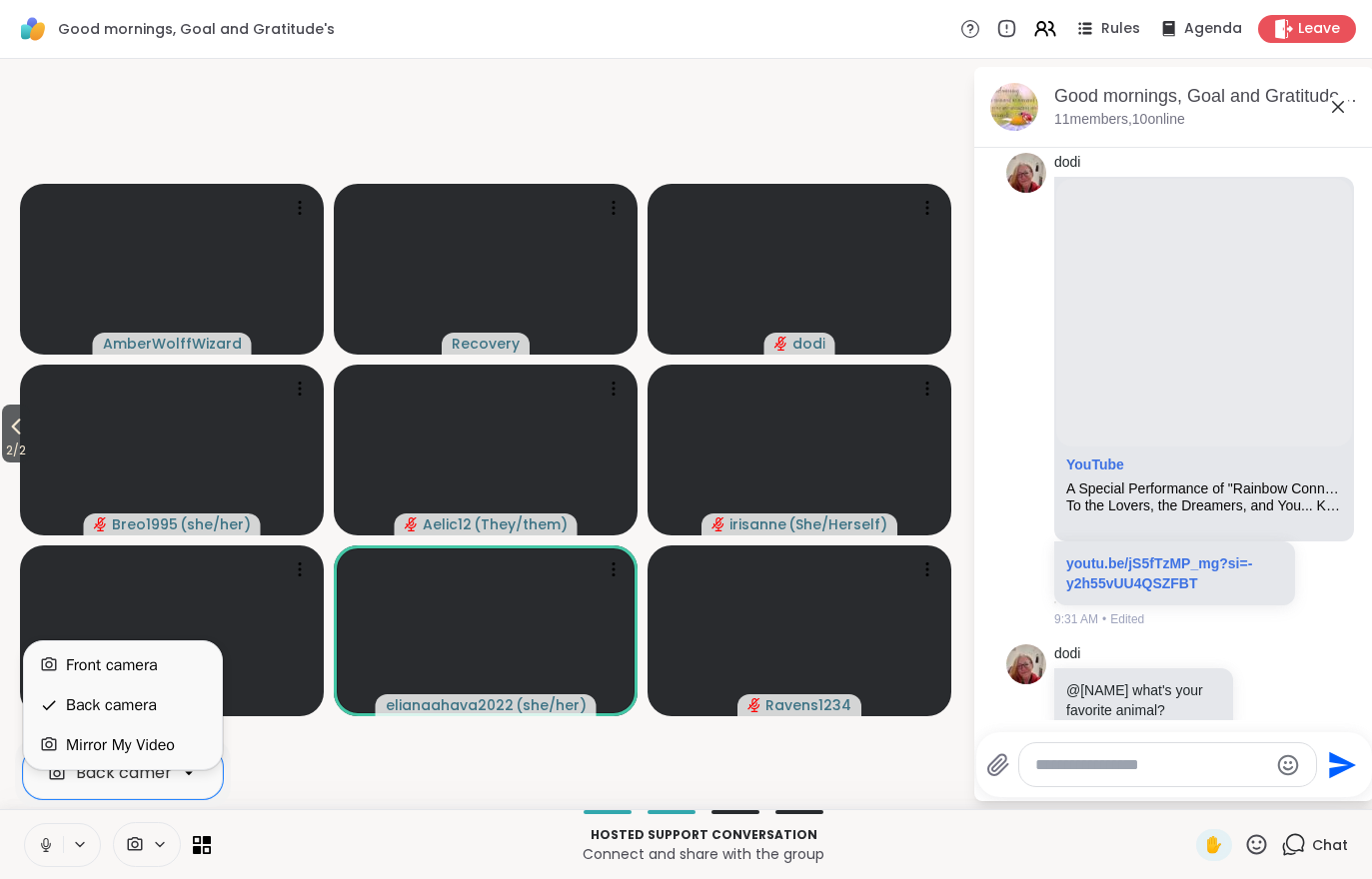 click on "Mirror My Video" at bounding box center (120, 745) 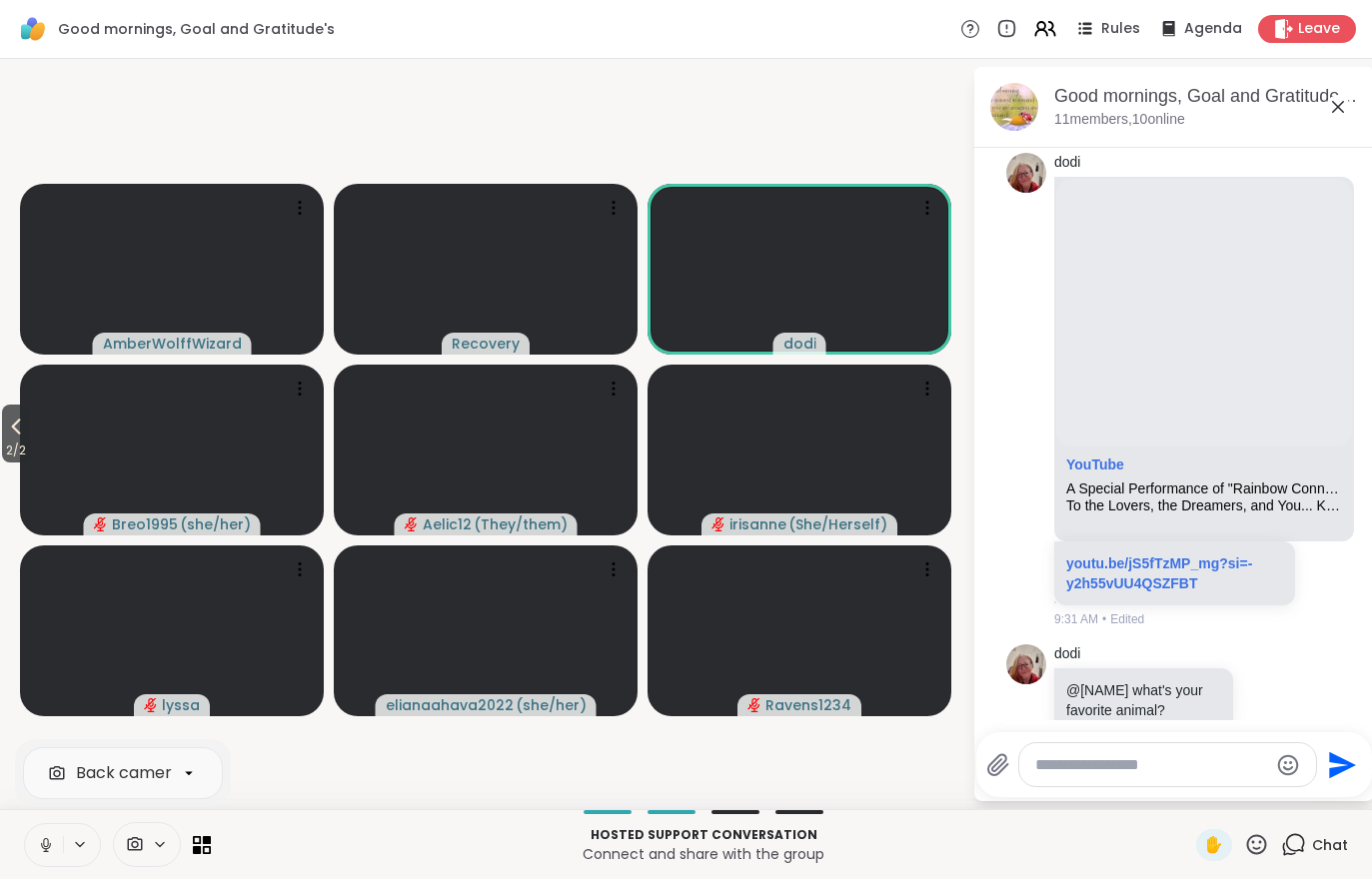 click on "2  /  2 AmberWolffWizard Recovery dodi Breo1995 ( she/her ) Aelic12 ( They/them ) irisanne ( She/Herself ) lyssa elianaahava2022 ( she/her ) Ravens1234" at bounding box center [486, 434] 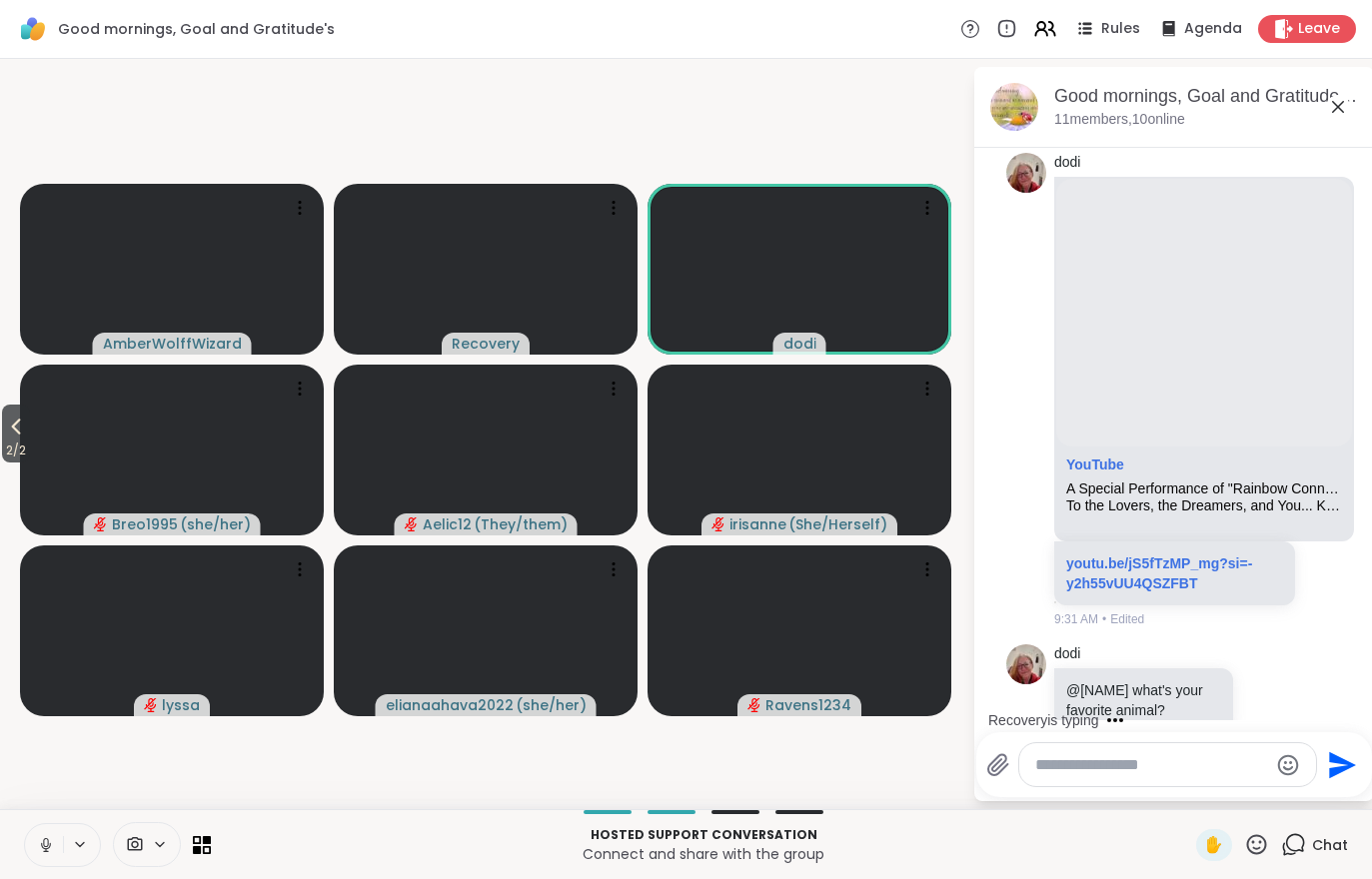 scroll, scrollTop: 1600, scrollLeft: 0, axis: vertical 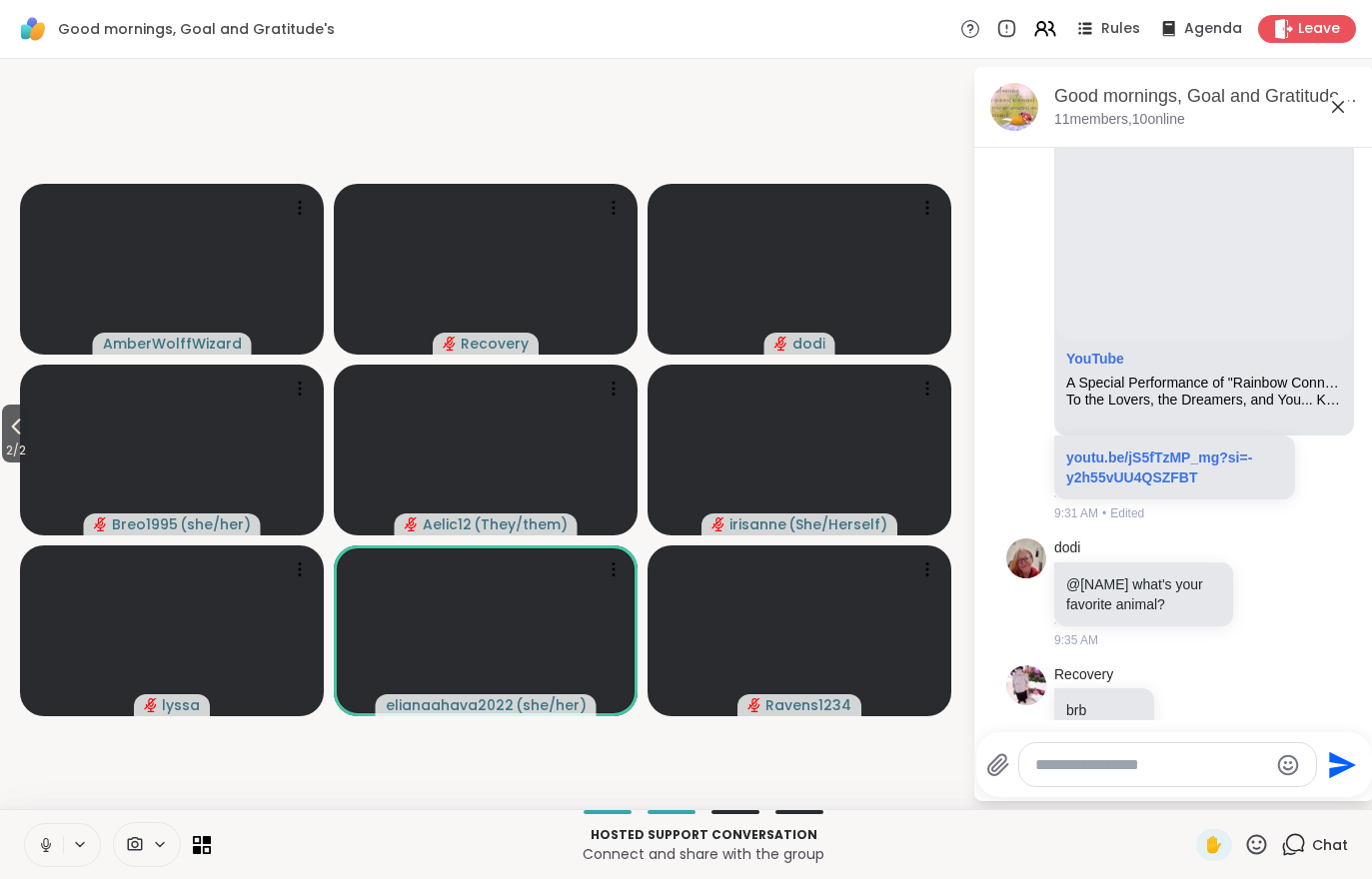 click on "2  /  2" at bounding box center [16, 450] 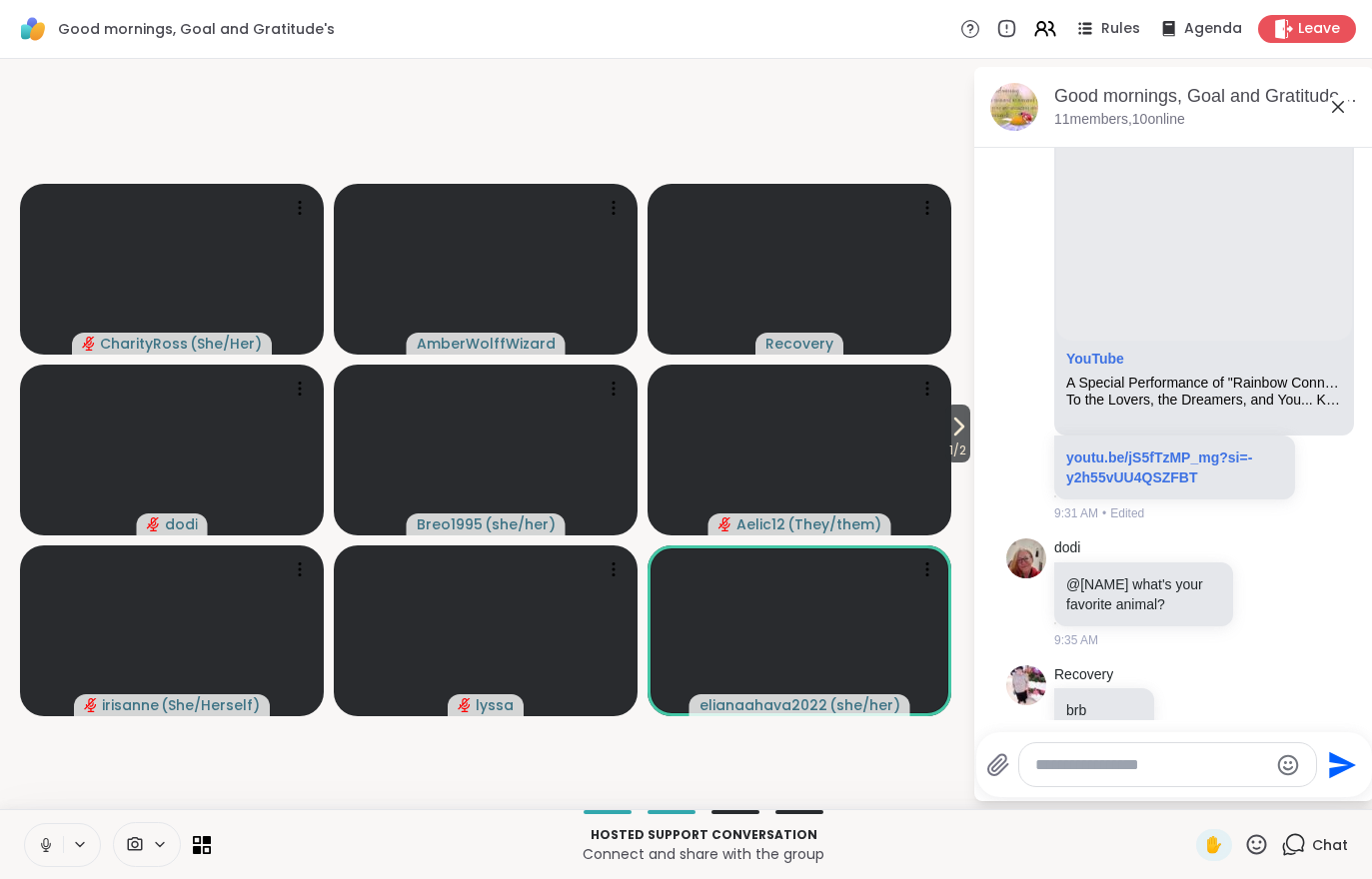 click 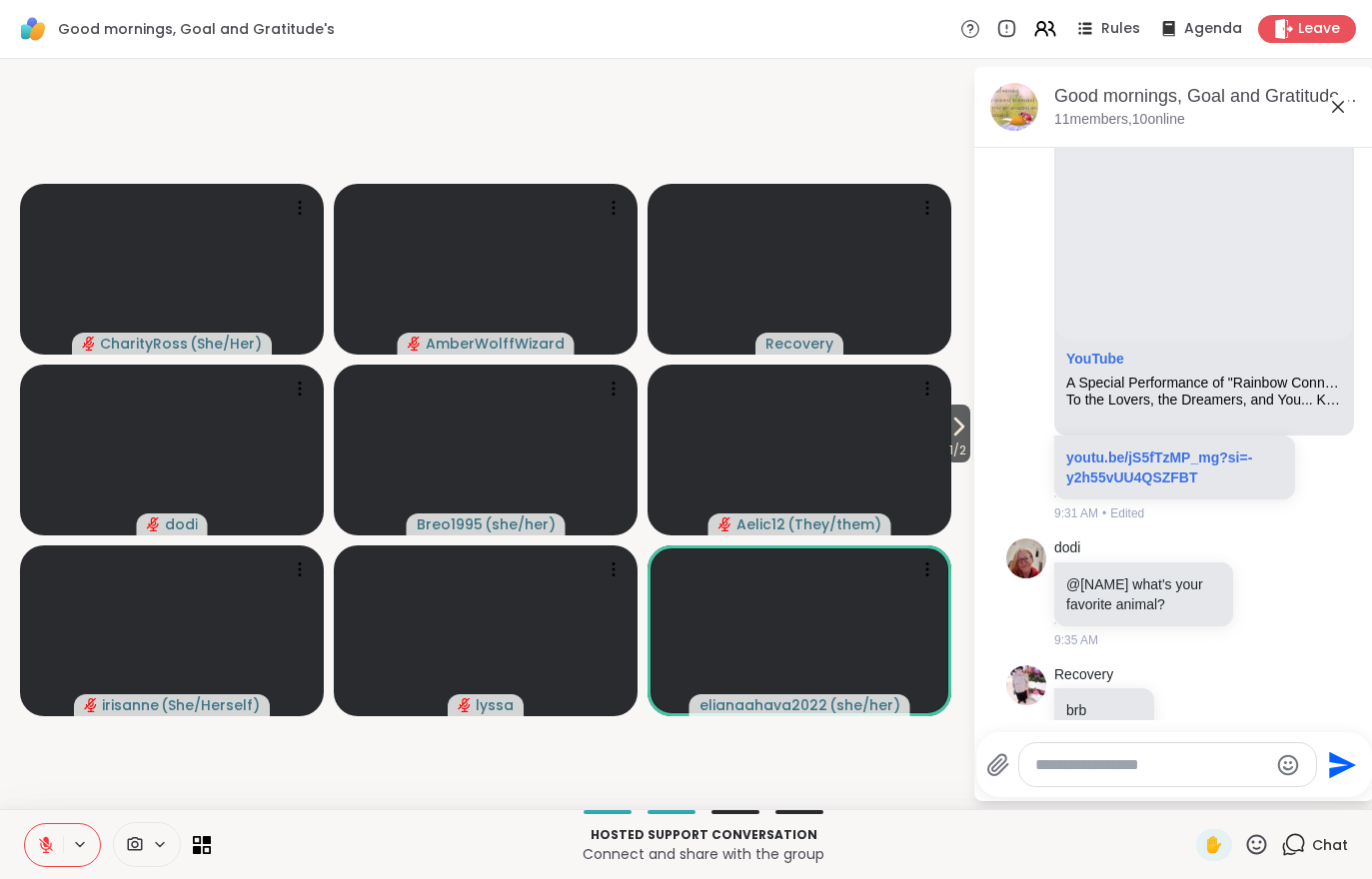 click at bounding box center (147, 844) 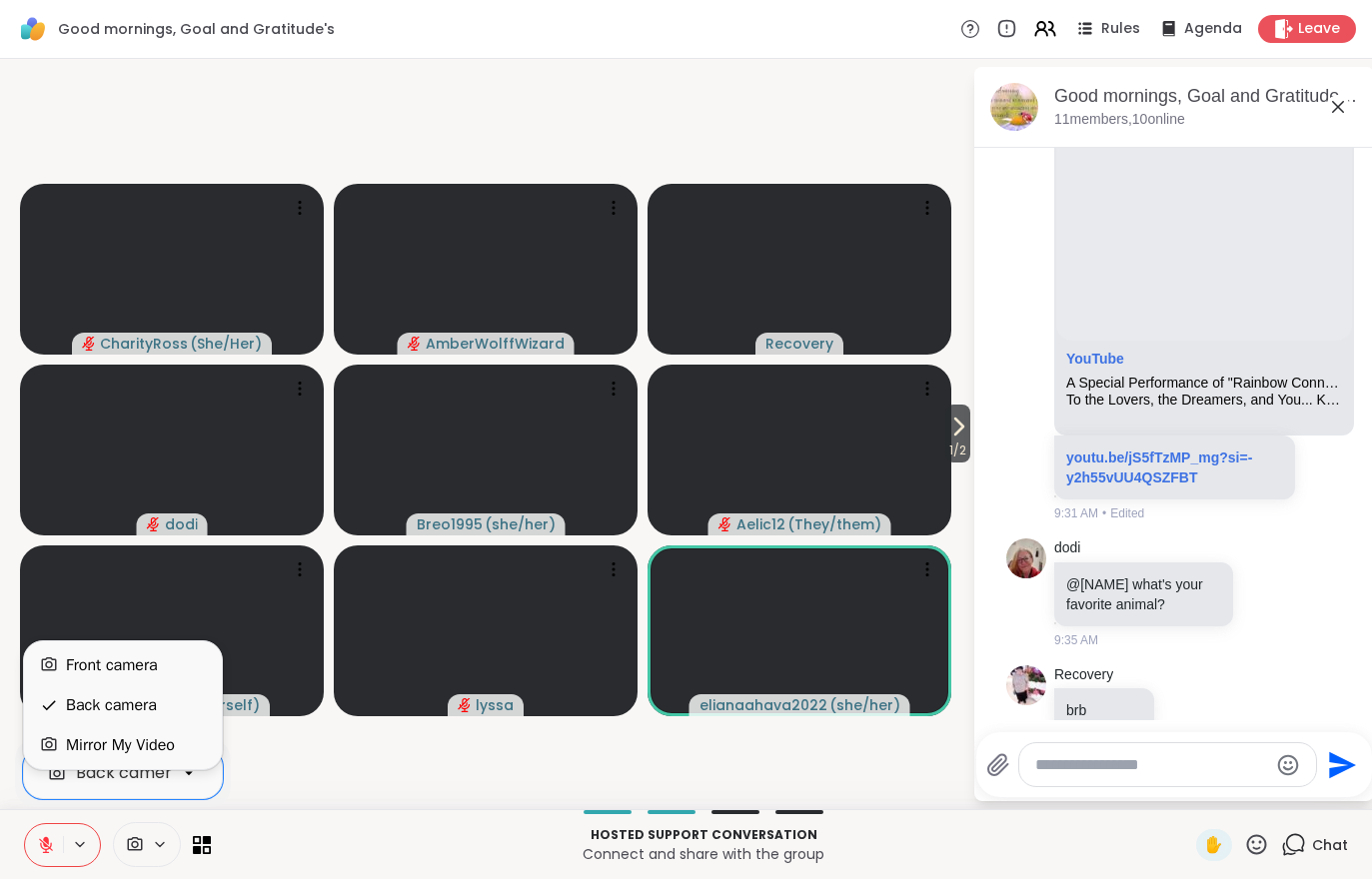 click on "Front camera" at bounding box center [112, 665] 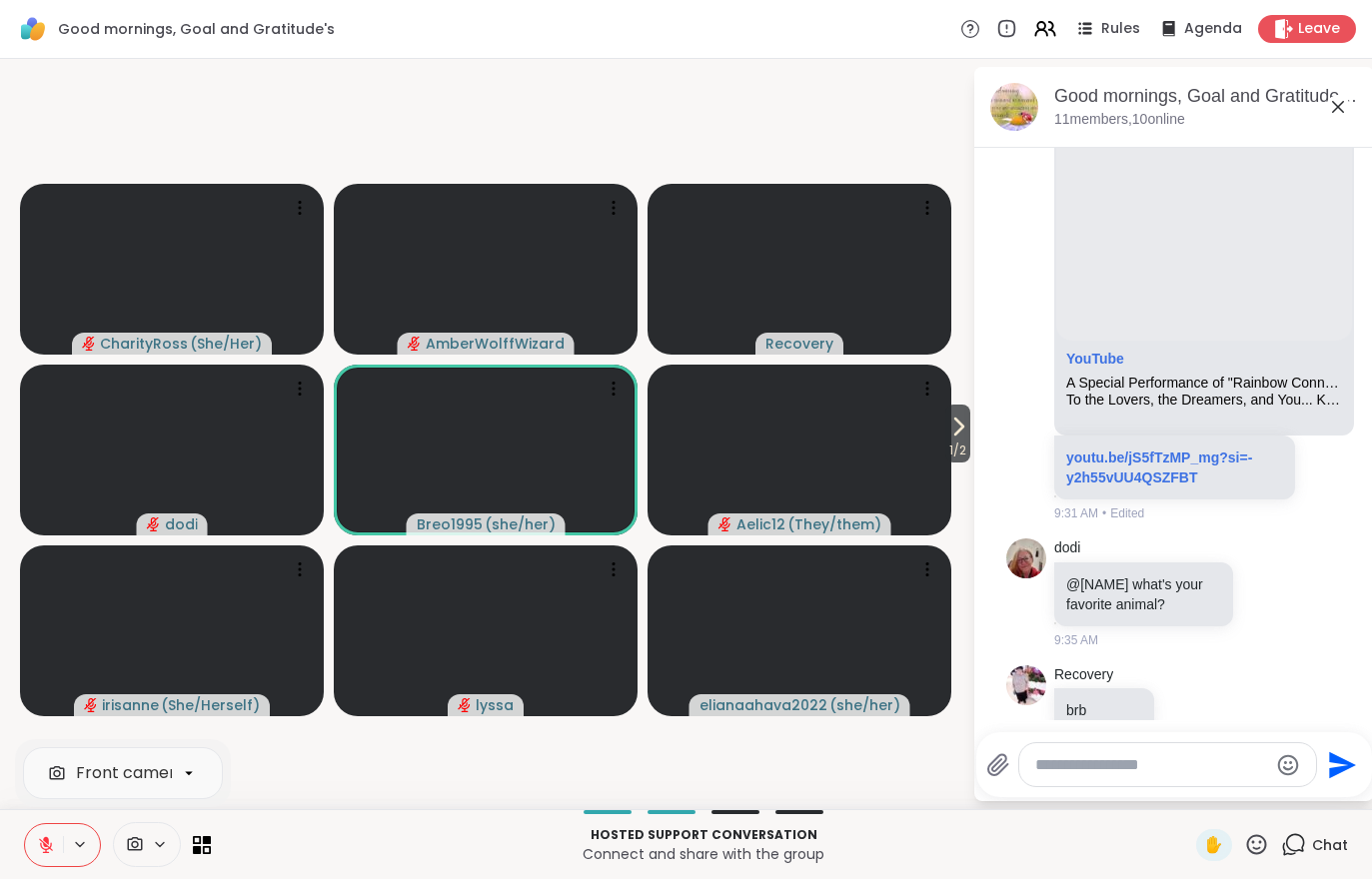click at bounding box center [44, 845] 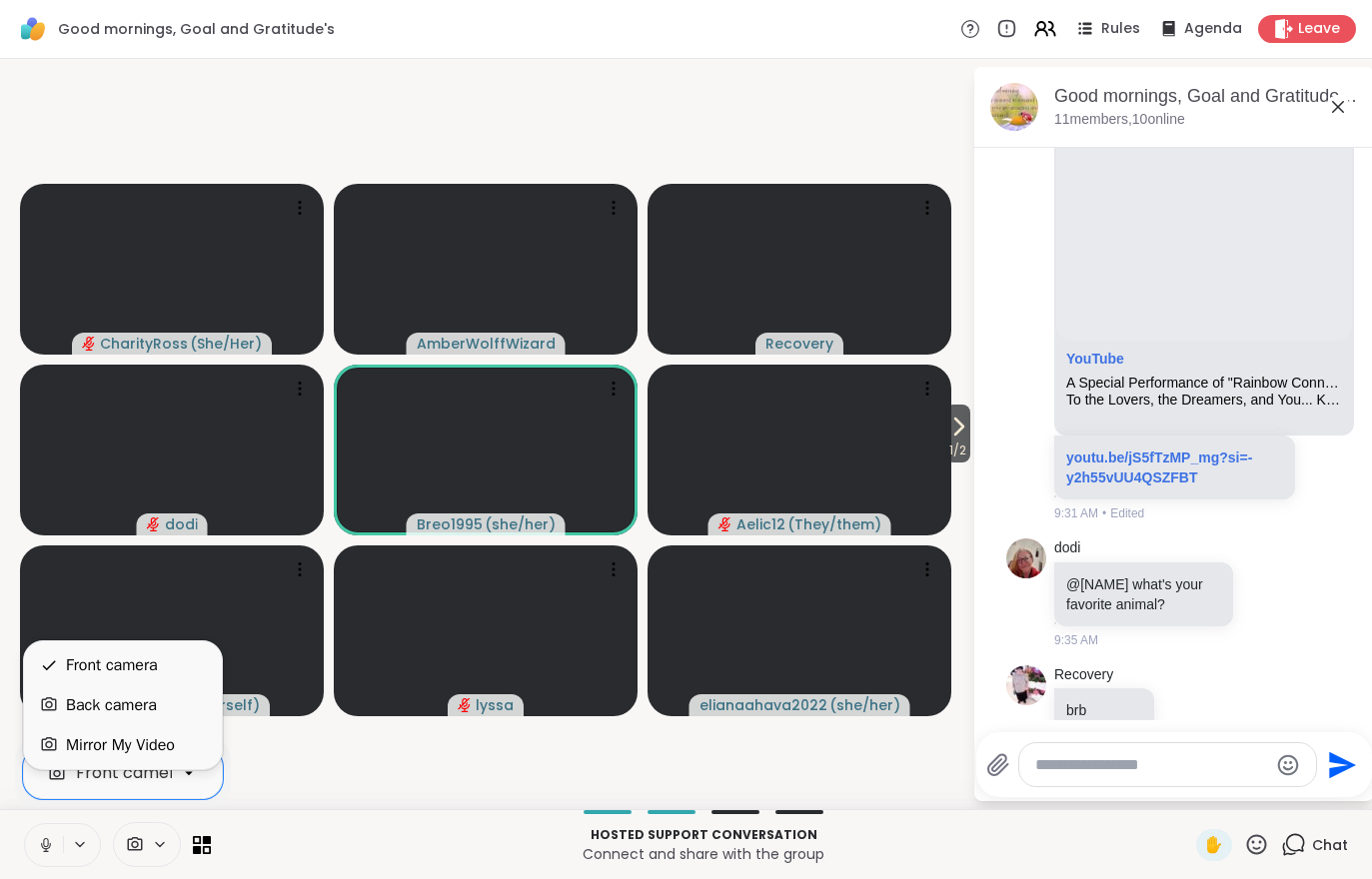 click on "Back camera" at bounding box center [111, 705] 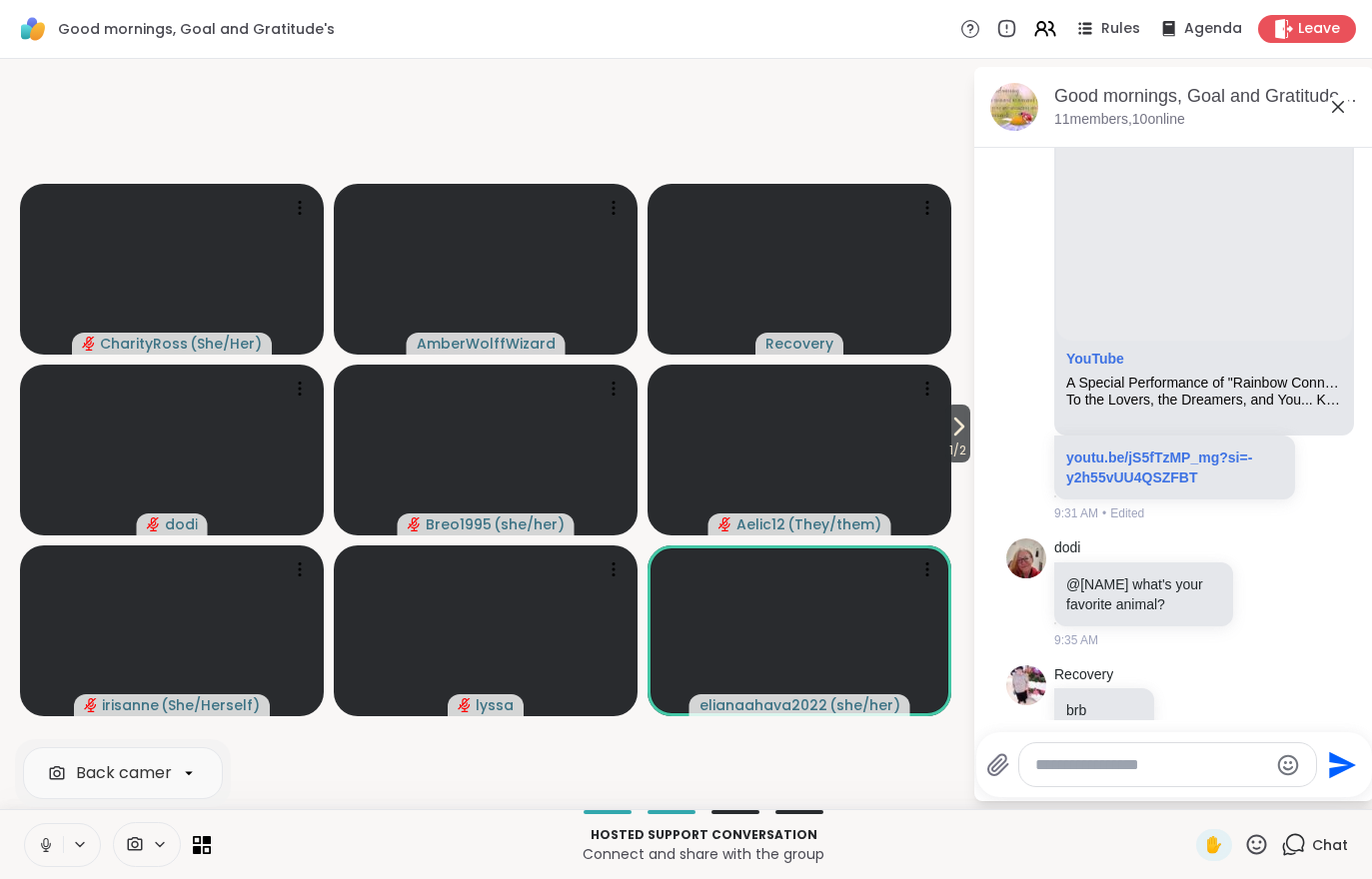 click on "1  /  2" at bounding box center (957, 450) 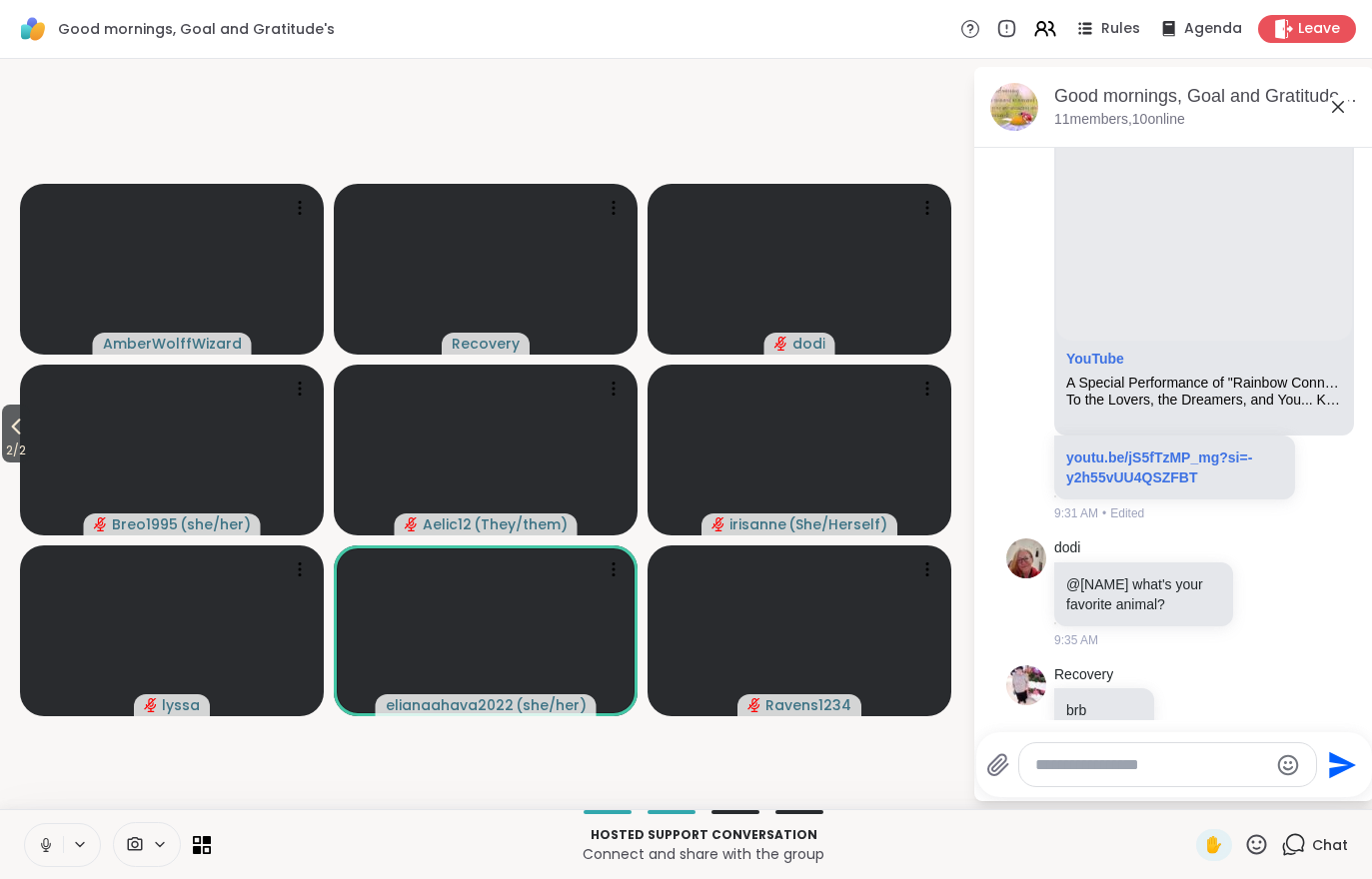 click 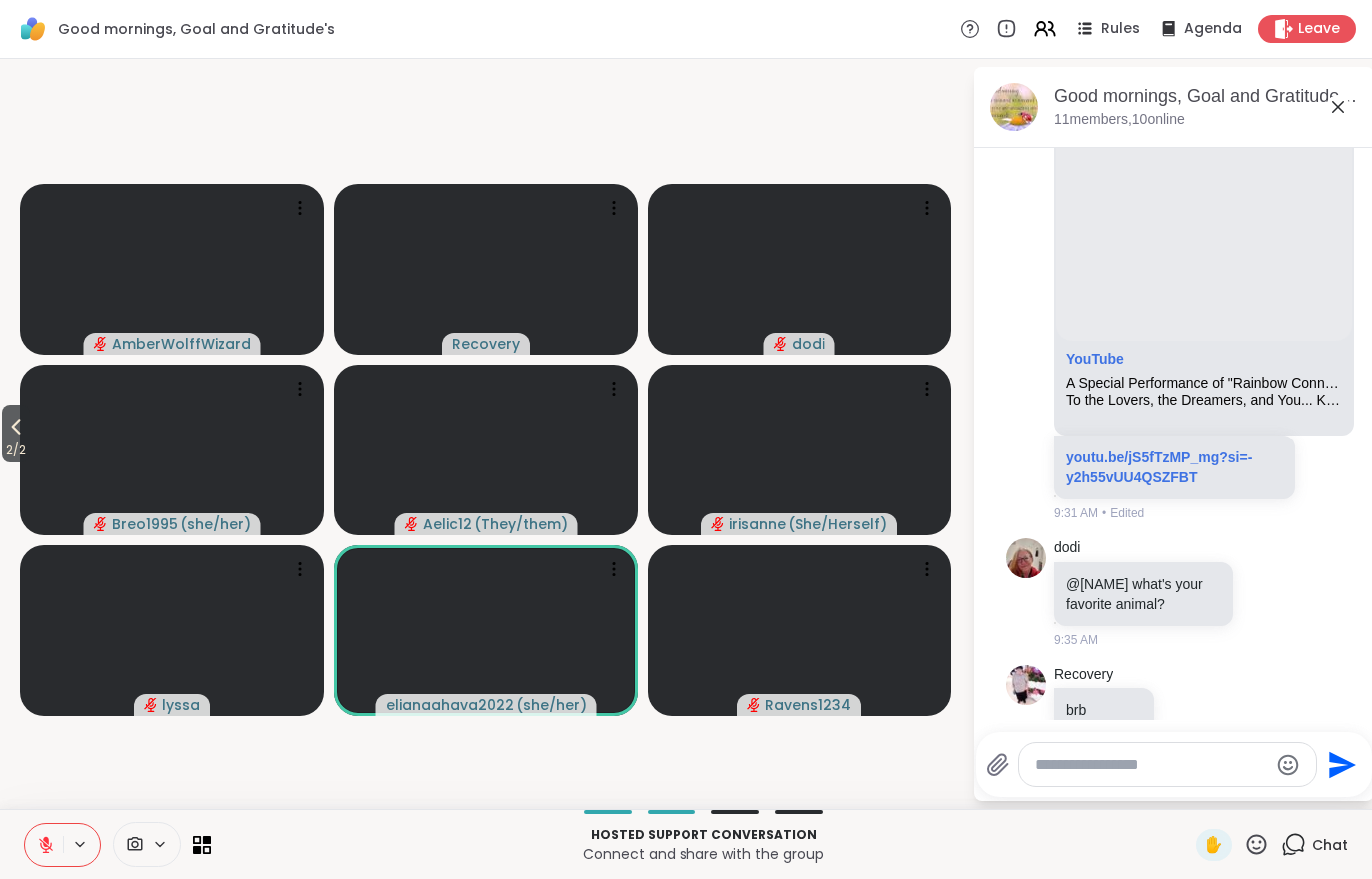 click 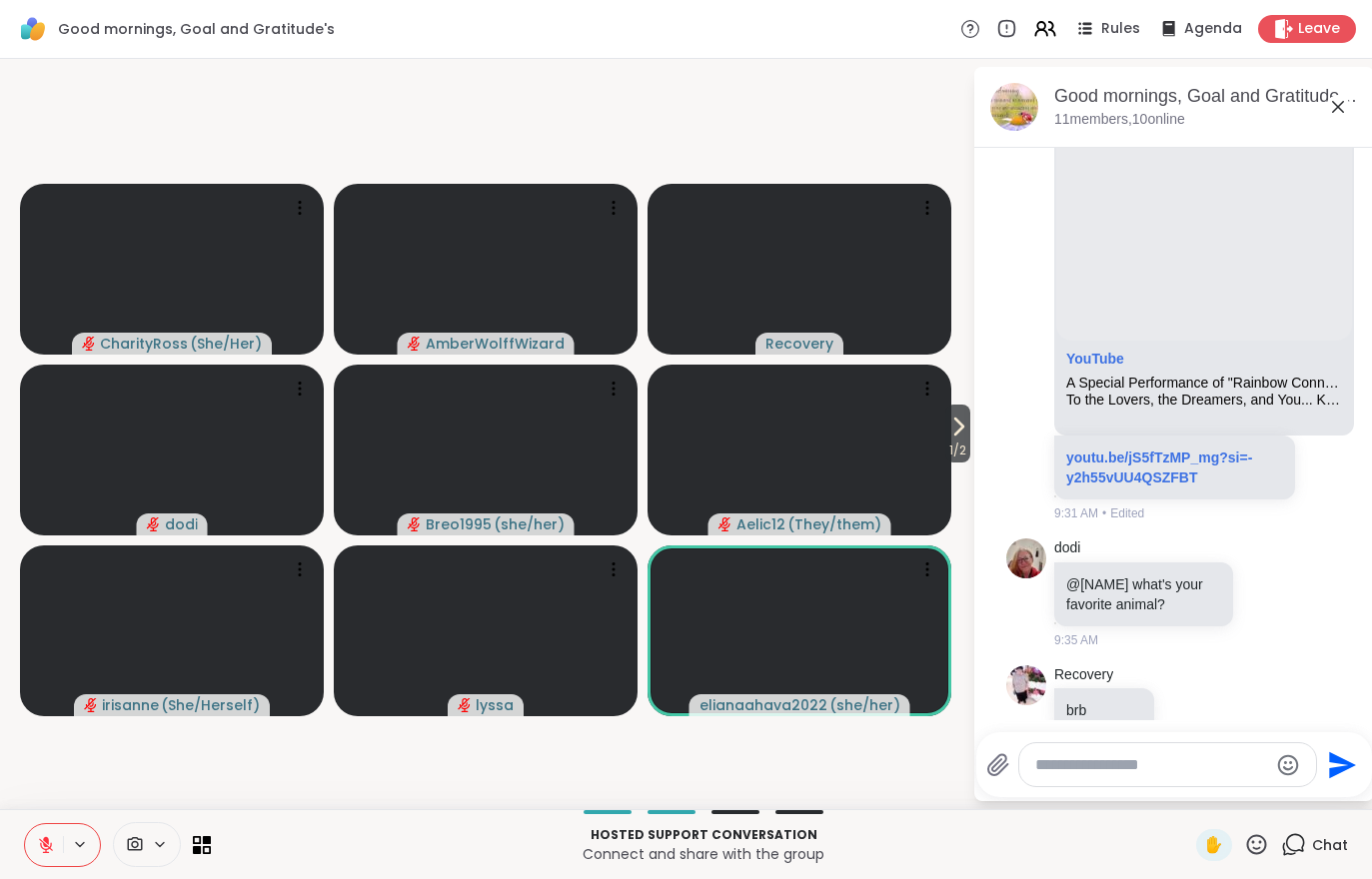 click at bounding box center [133, 844] 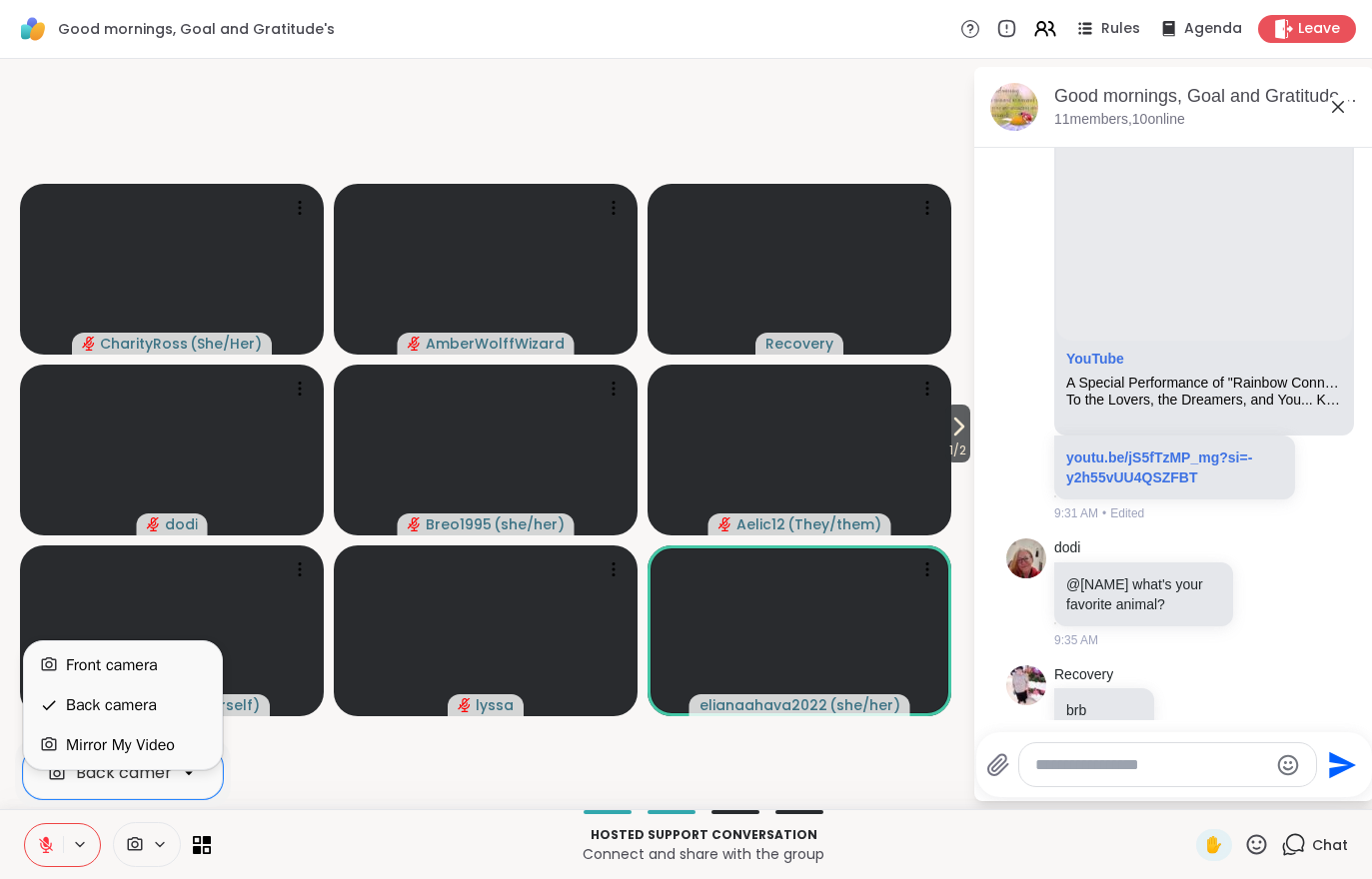 click on "Front camera" at bounding box center (112, 665) 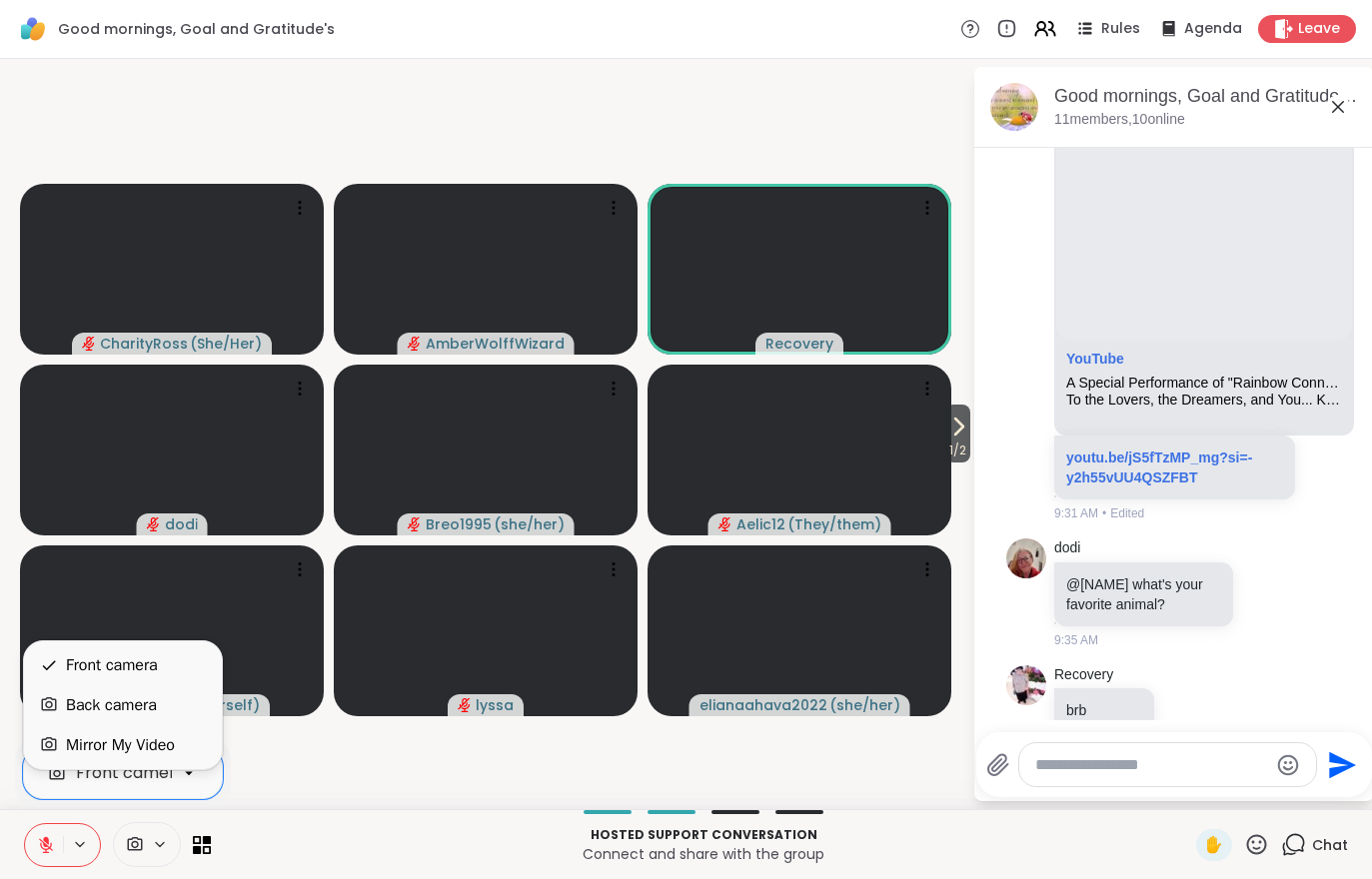 click on "Back camera" at bounding box center [111, 705] 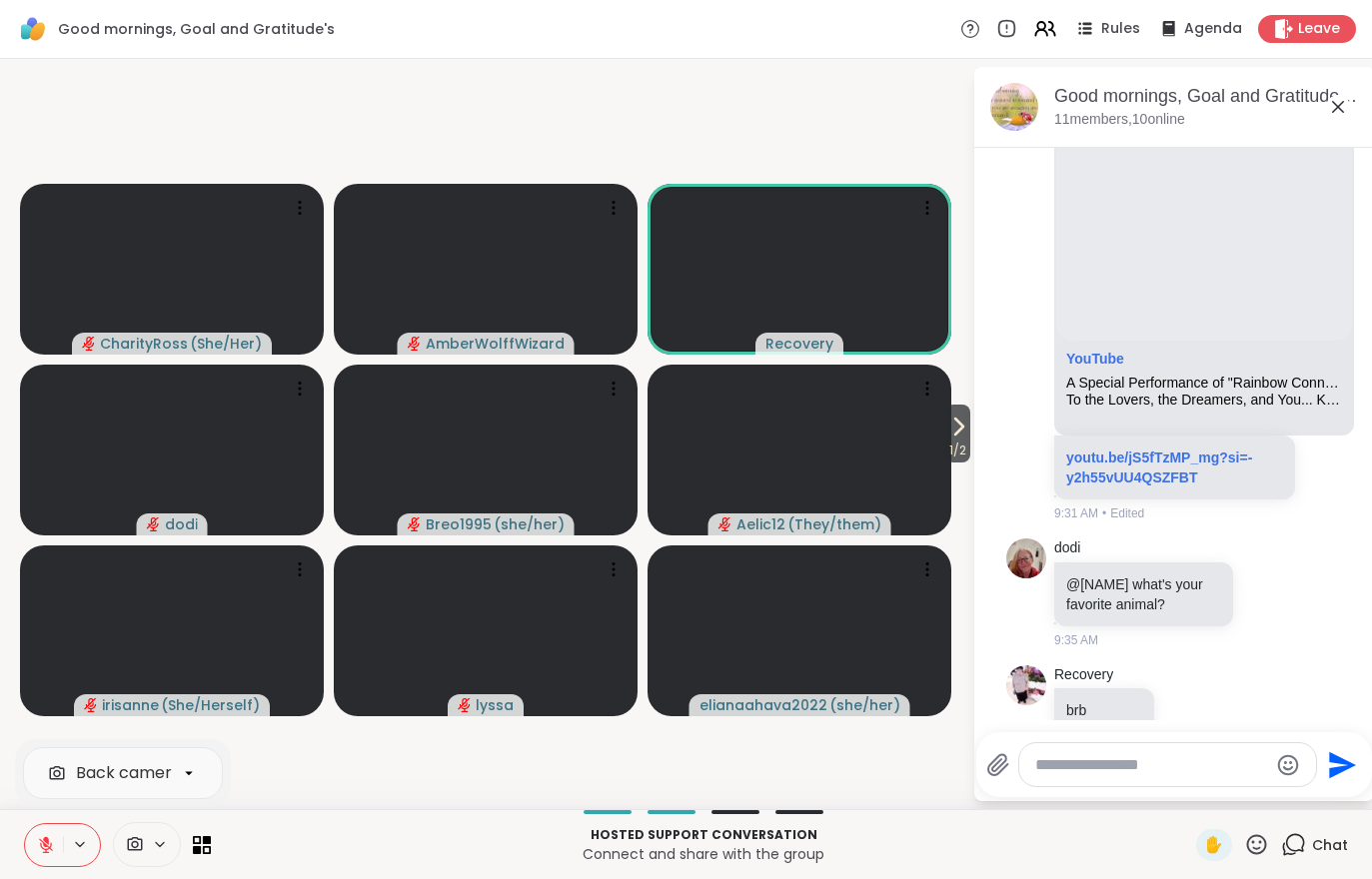 click at bounding box center [44, 845] 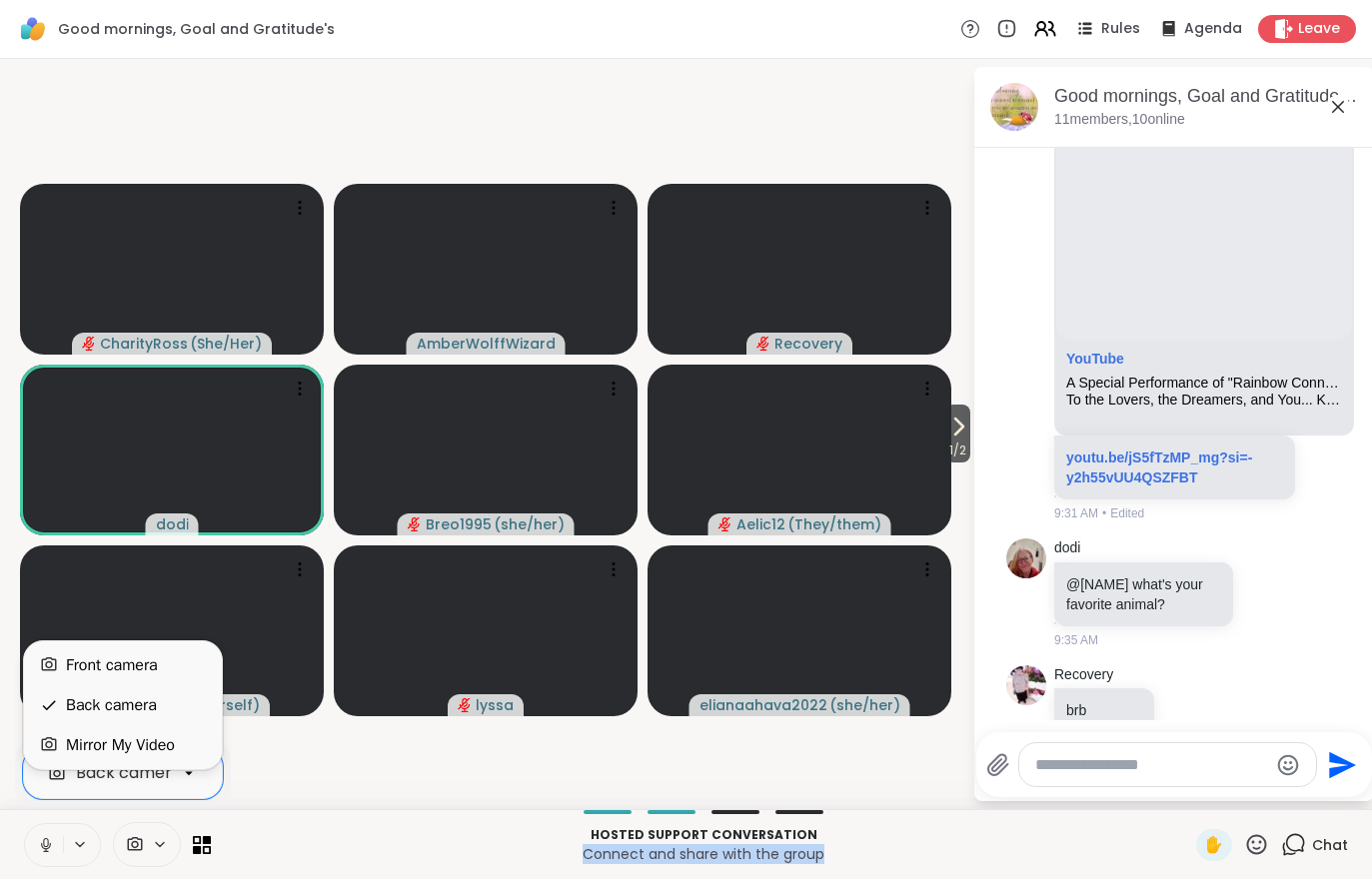 click on "Front camera" at bounding box center [112, 665] 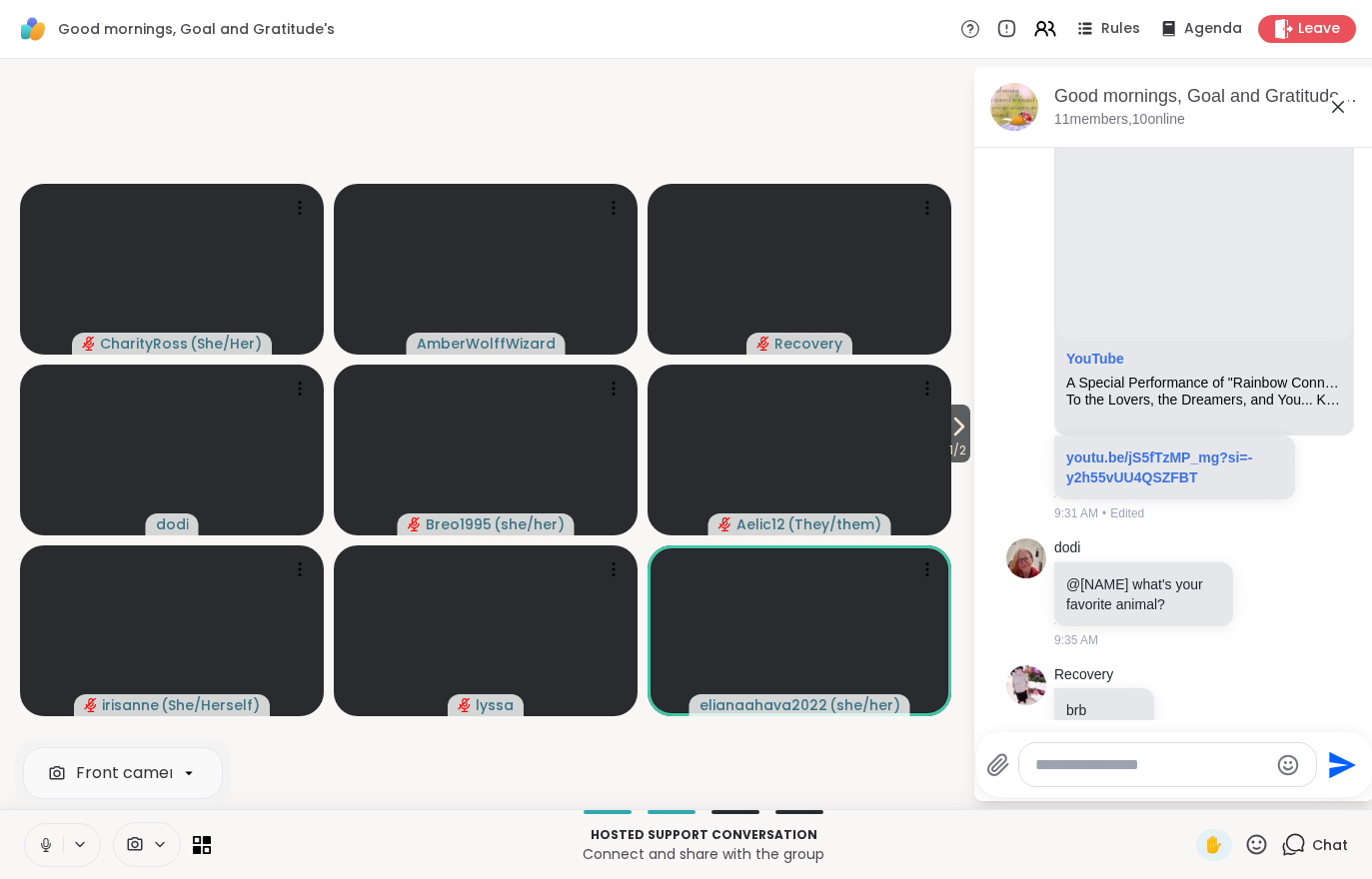 click at bounding box center (44, 845) 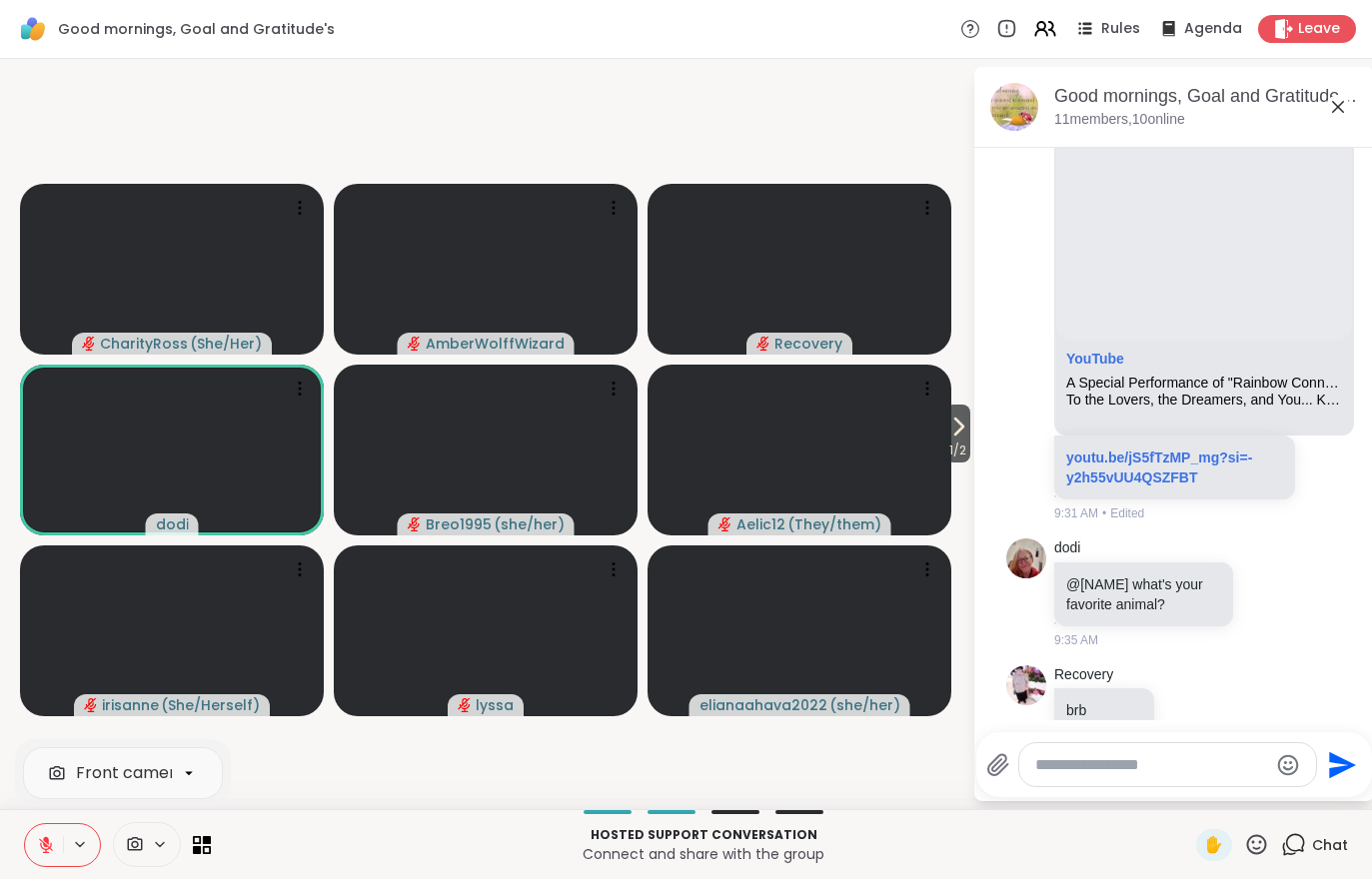 click 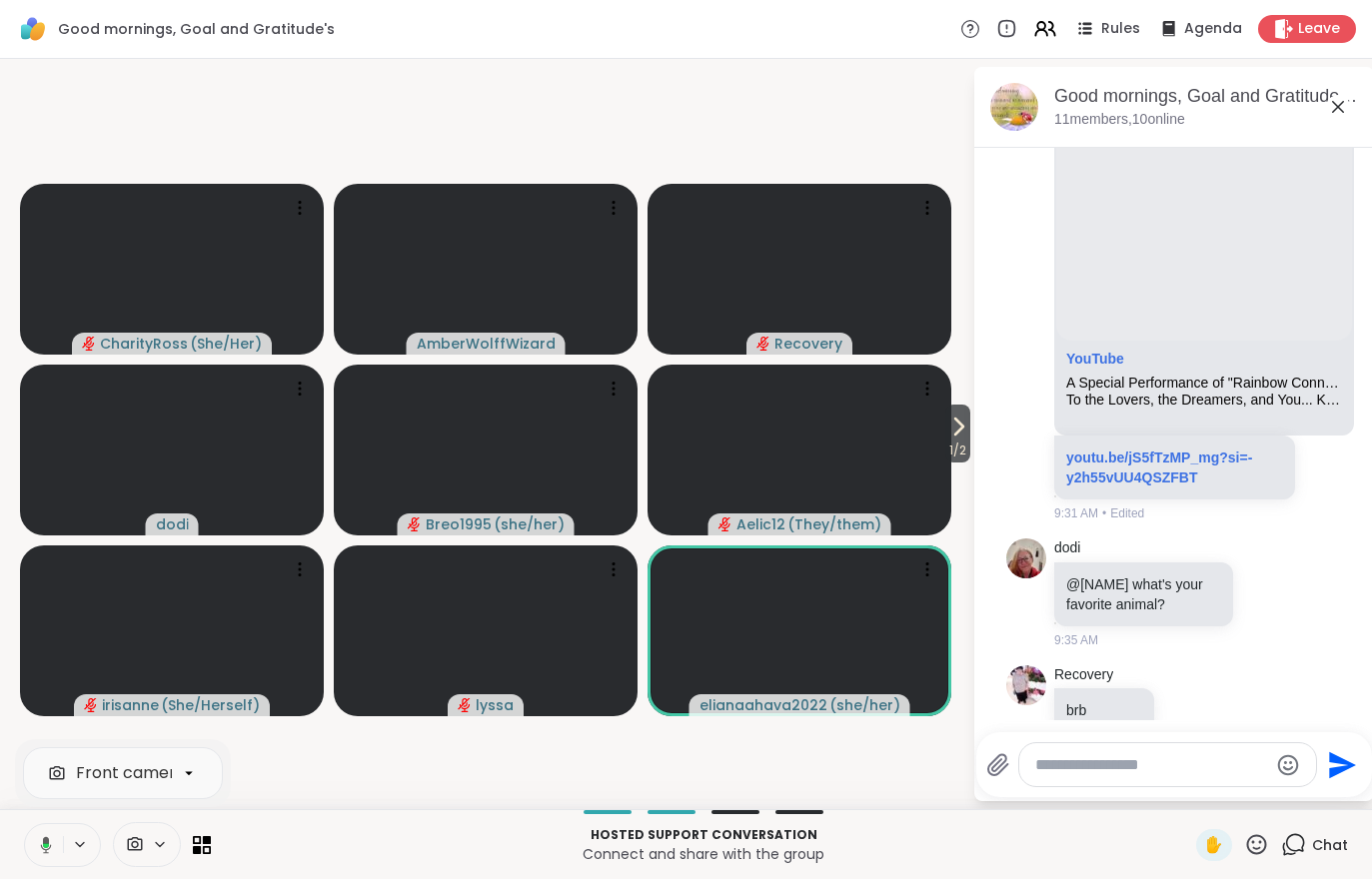 click 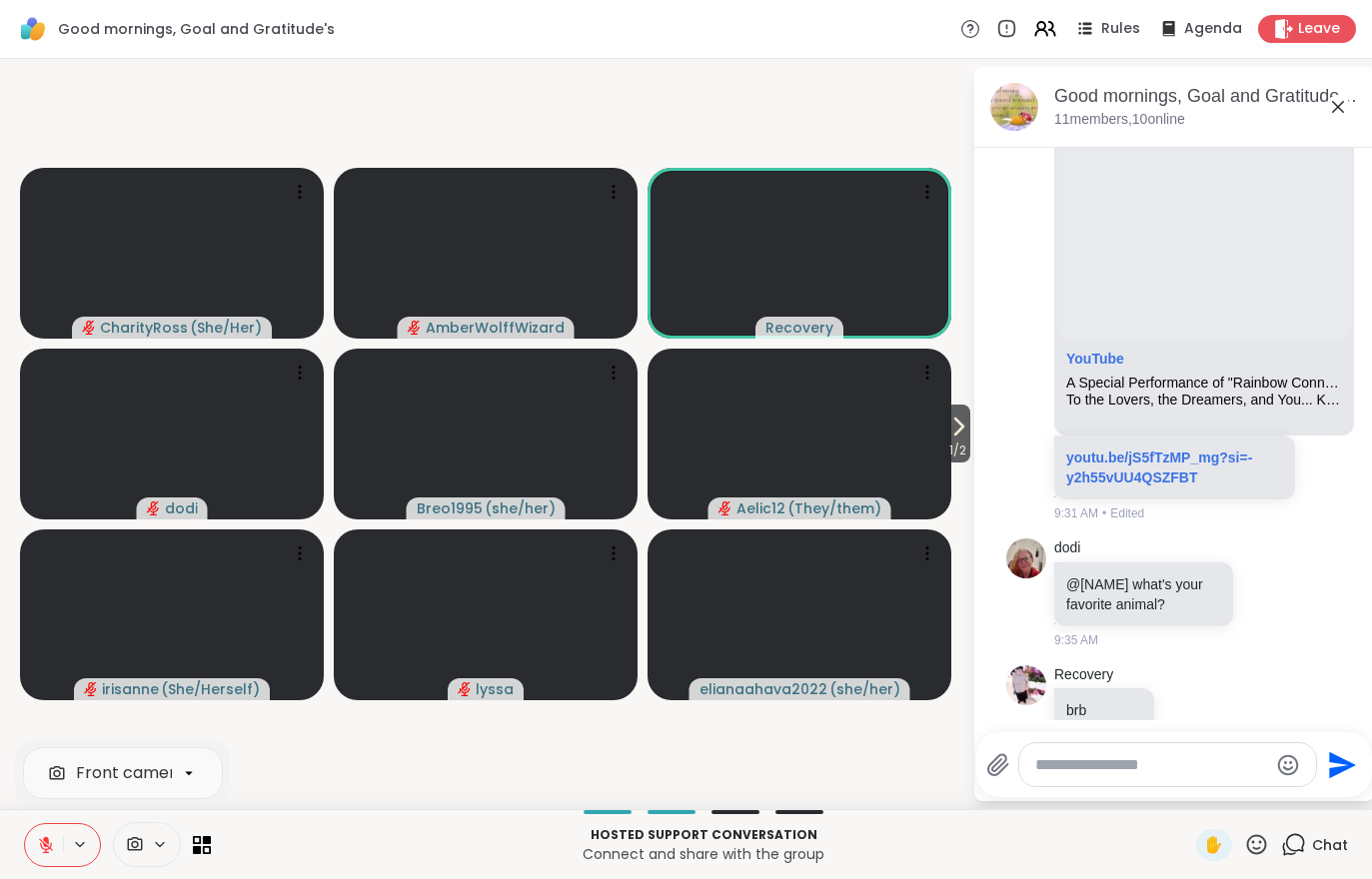 click at bounding box center [44, 845] 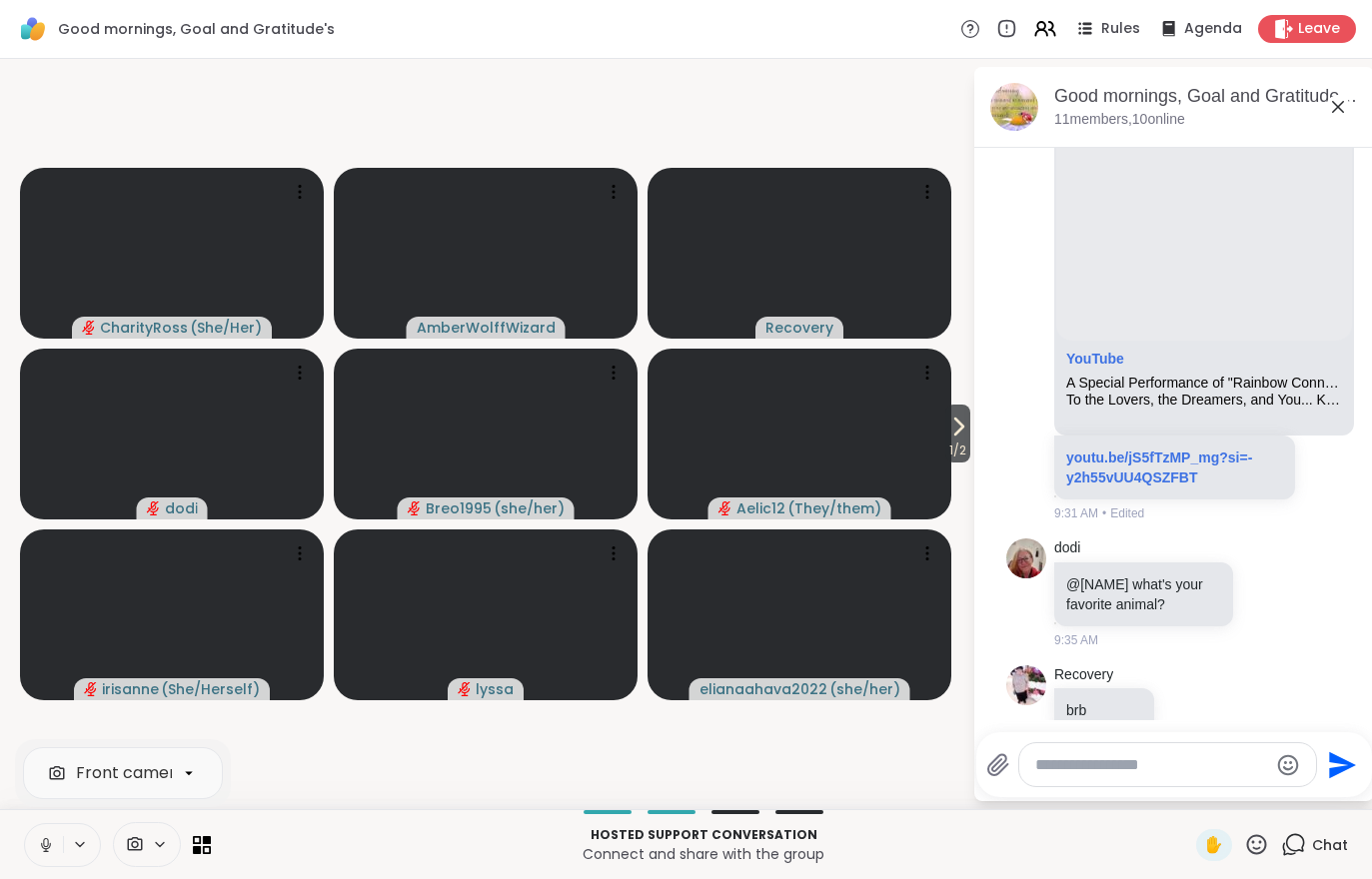 click 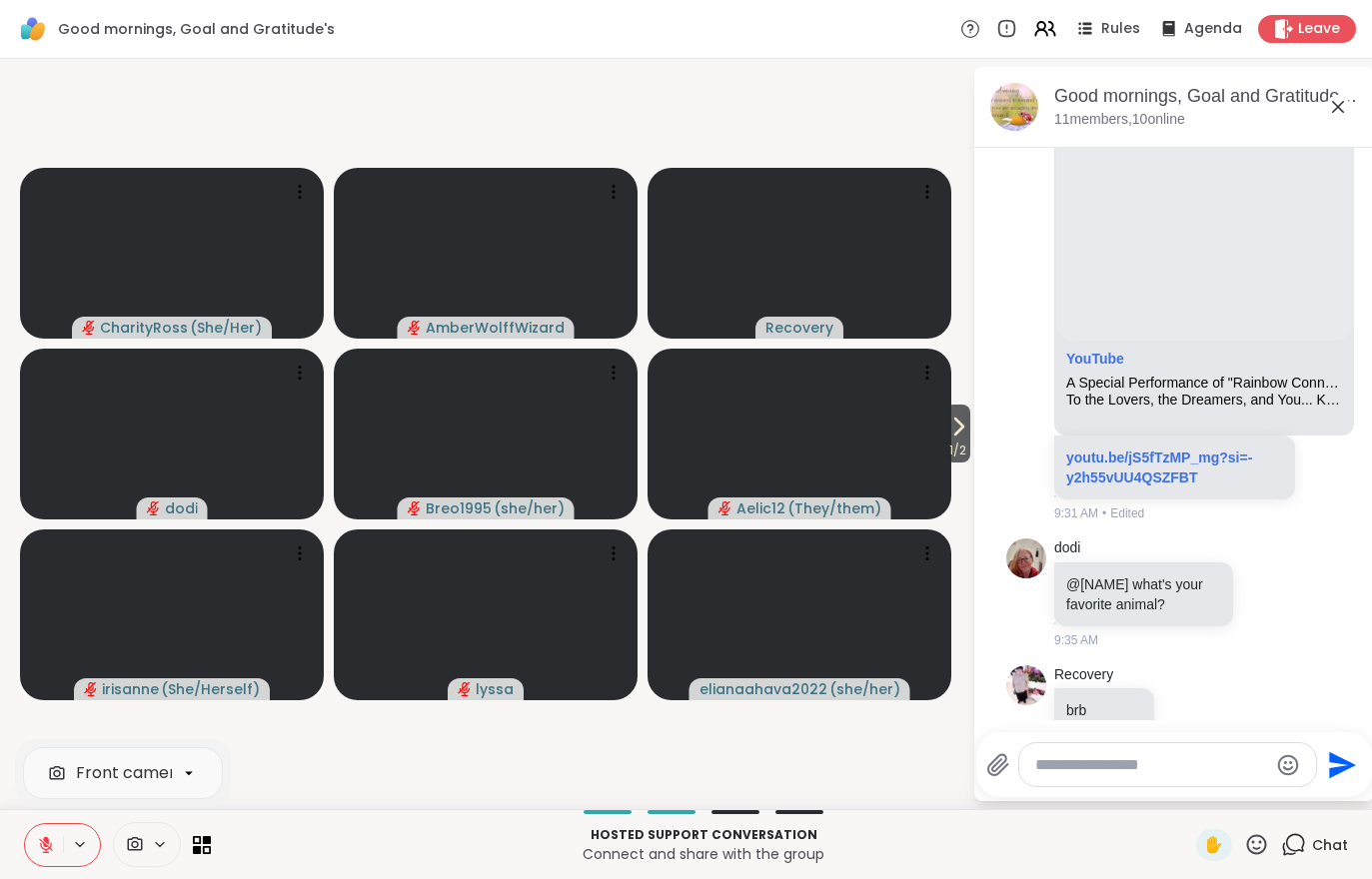 click on "1  /  2" at bounding box center (957, 450) 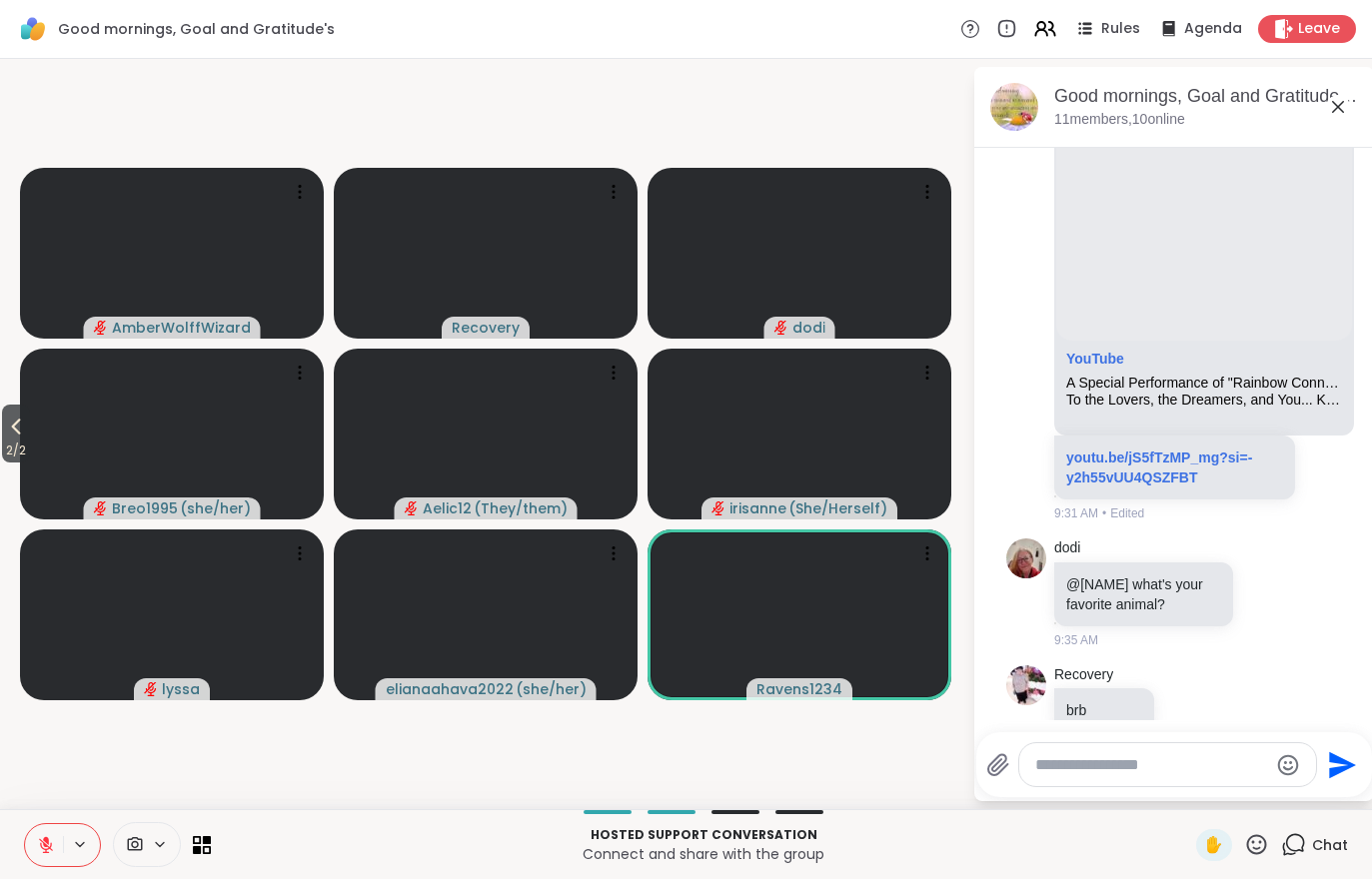 click on "2  /  2" at bounding box center (16, 434) 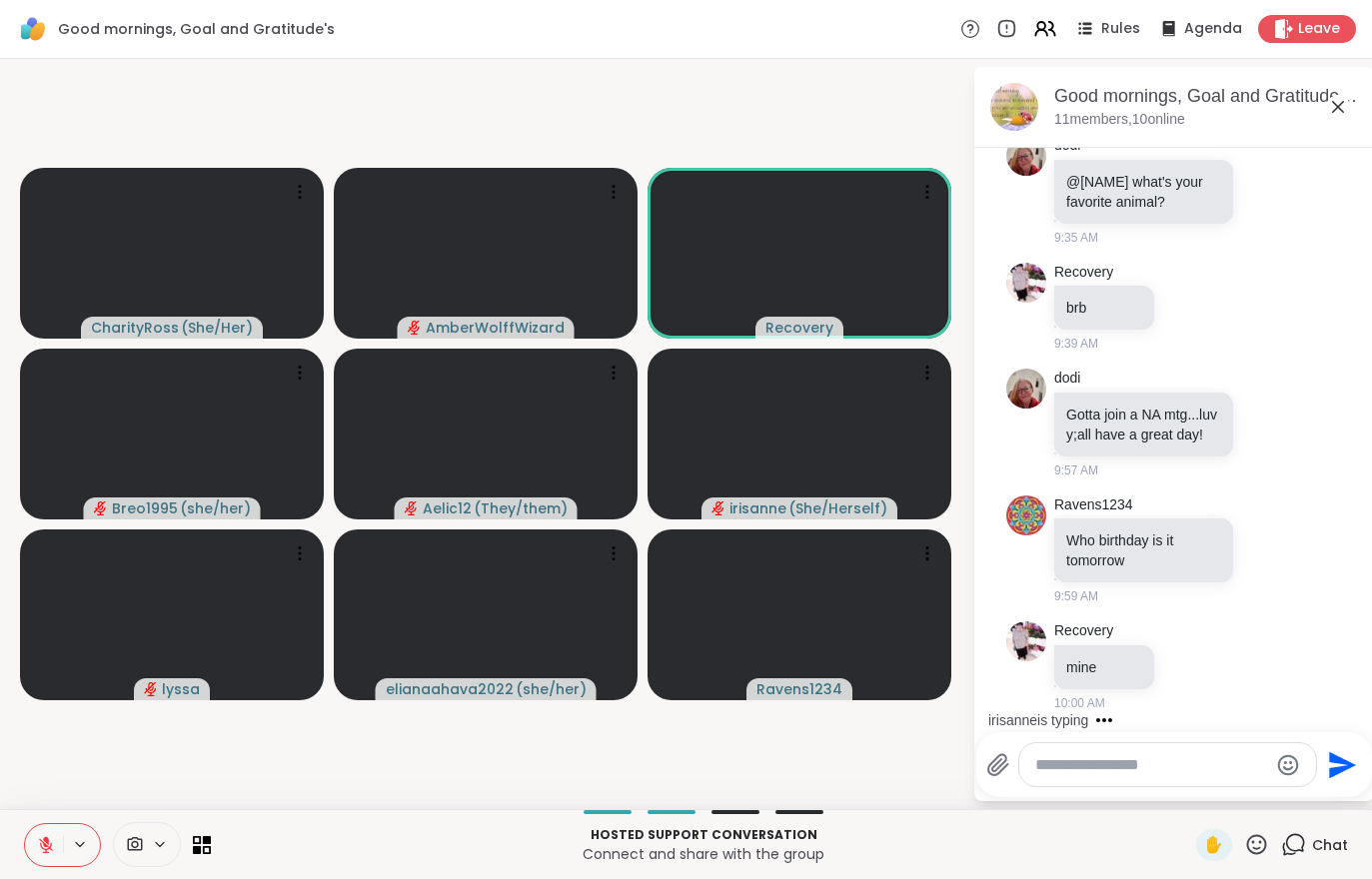 scroll, scrollTop: 2214, scrollLeft: 0, axis: vertical 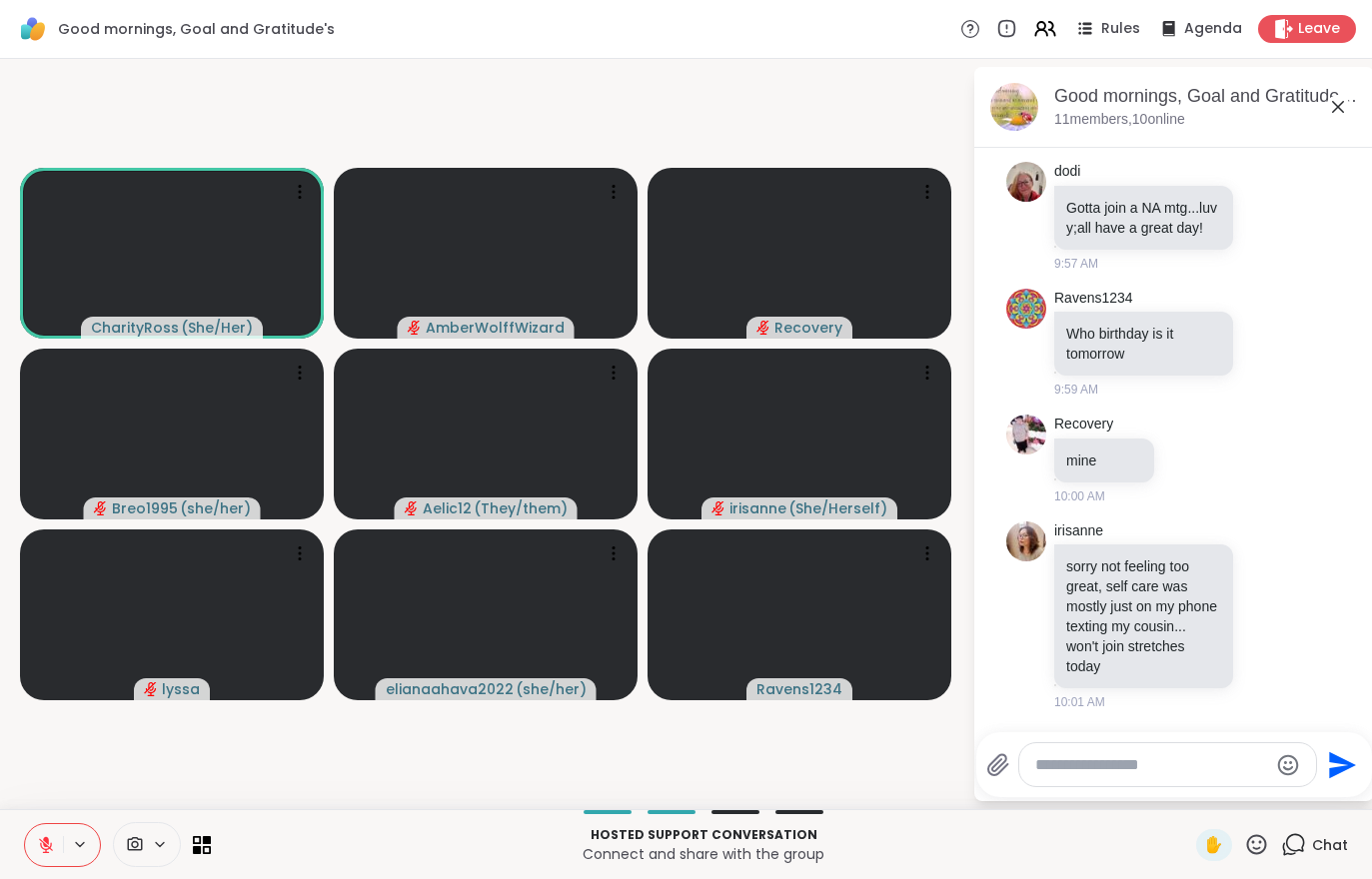 click at bounding box center [44, 845] 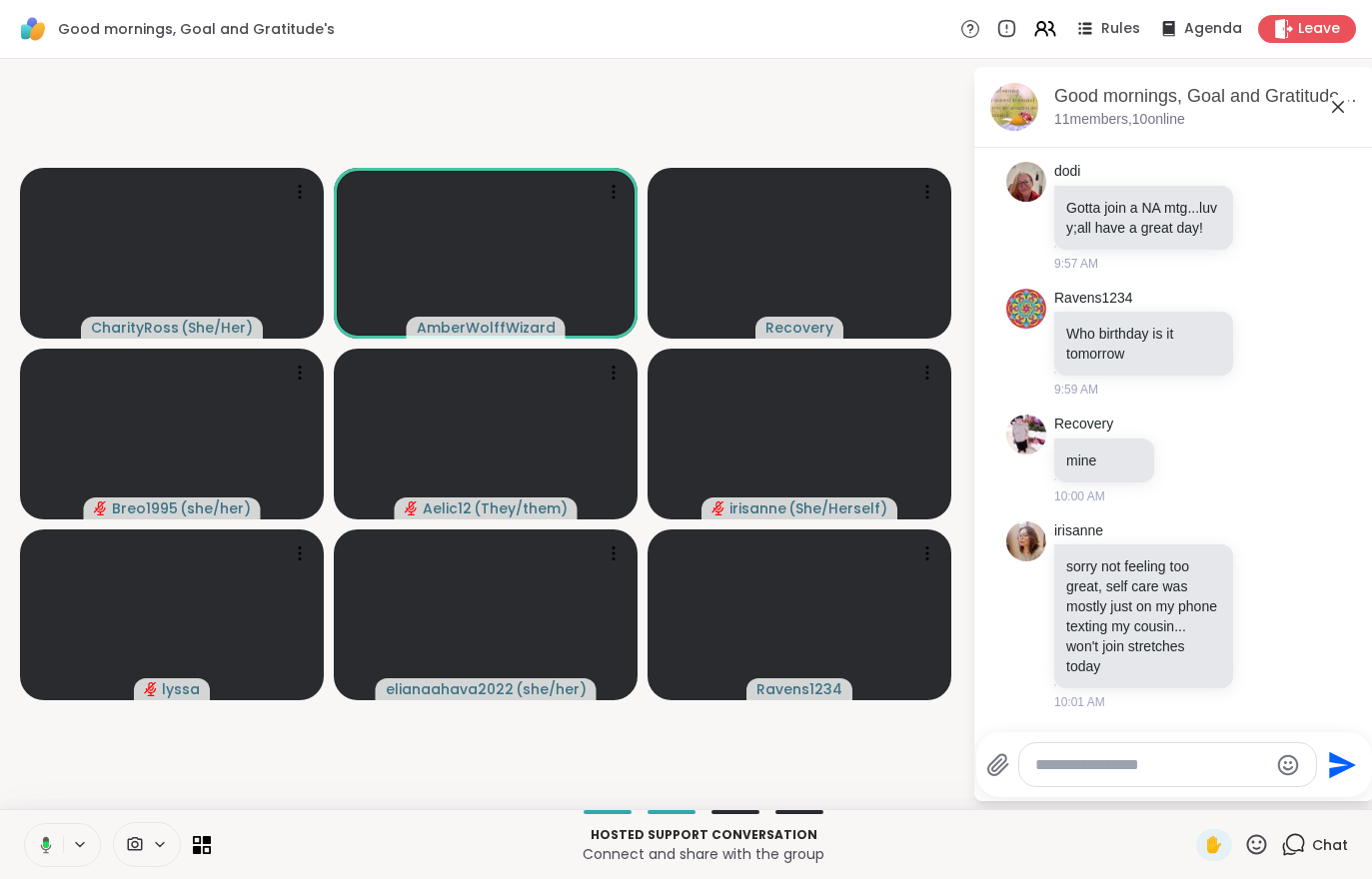 click at bounding box center [147, 844] 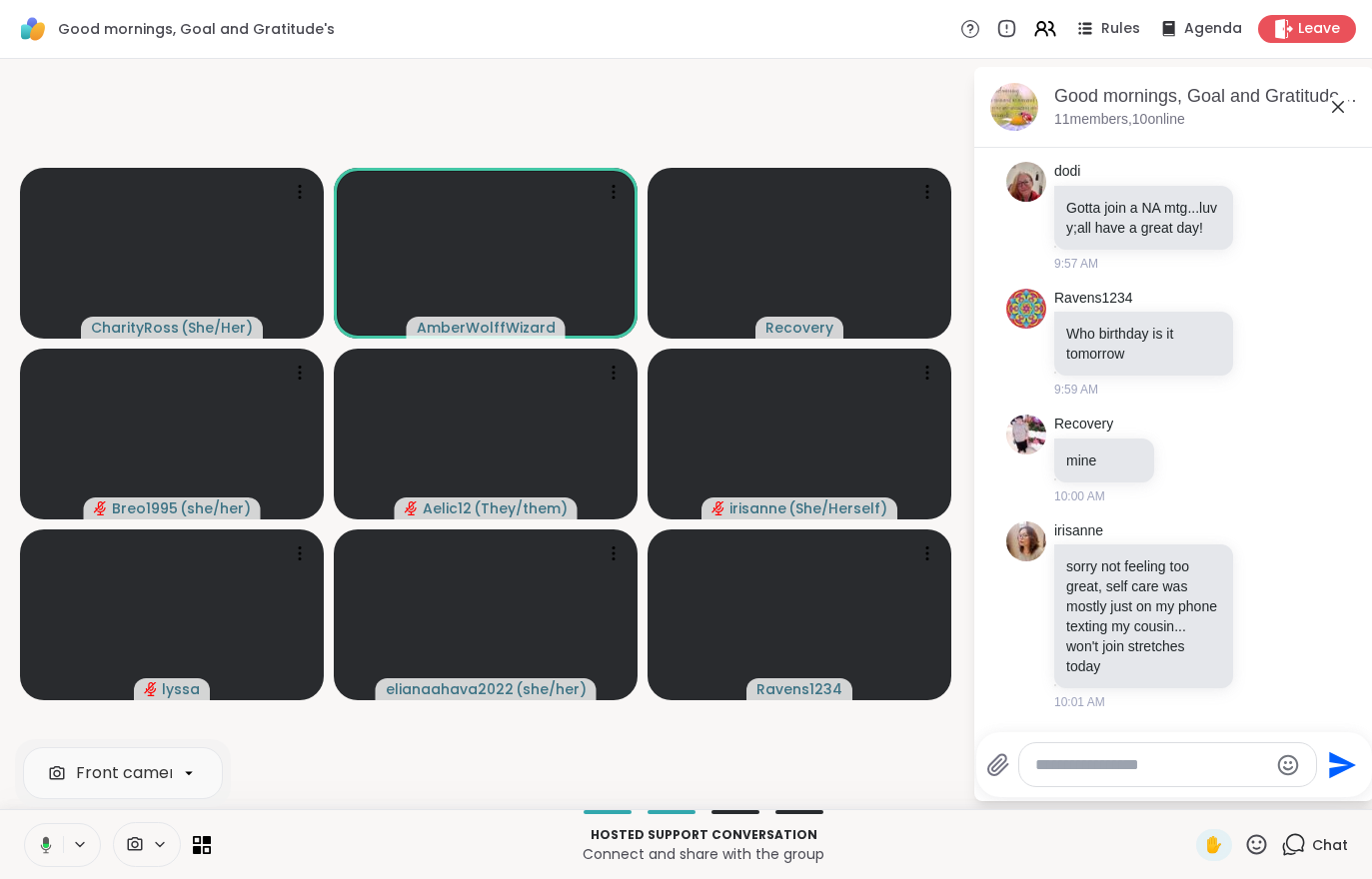 click on "Front camera" at bounding box center [131, 773] 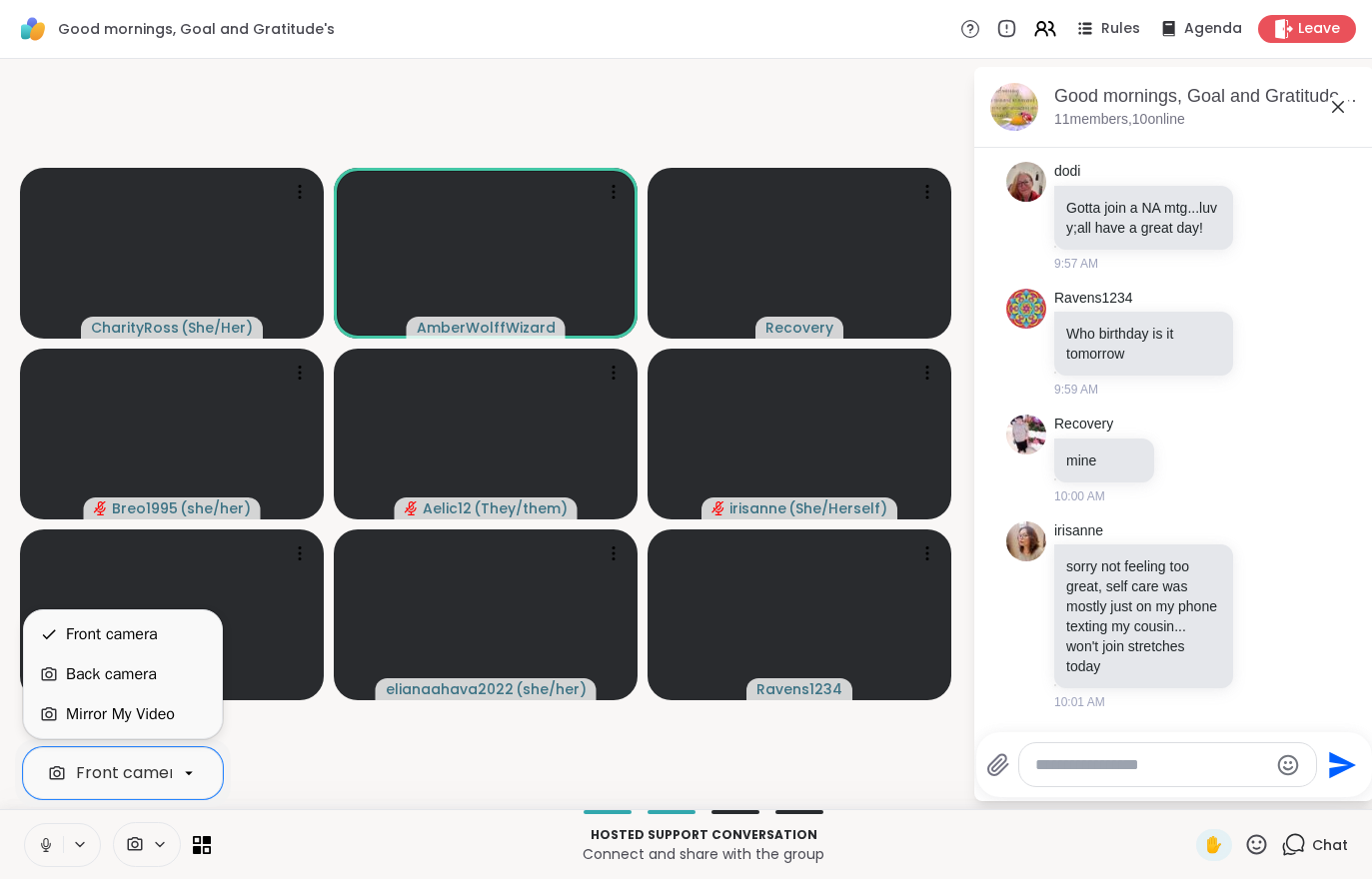 click on "Back camera" at bounding box center [111, 674] 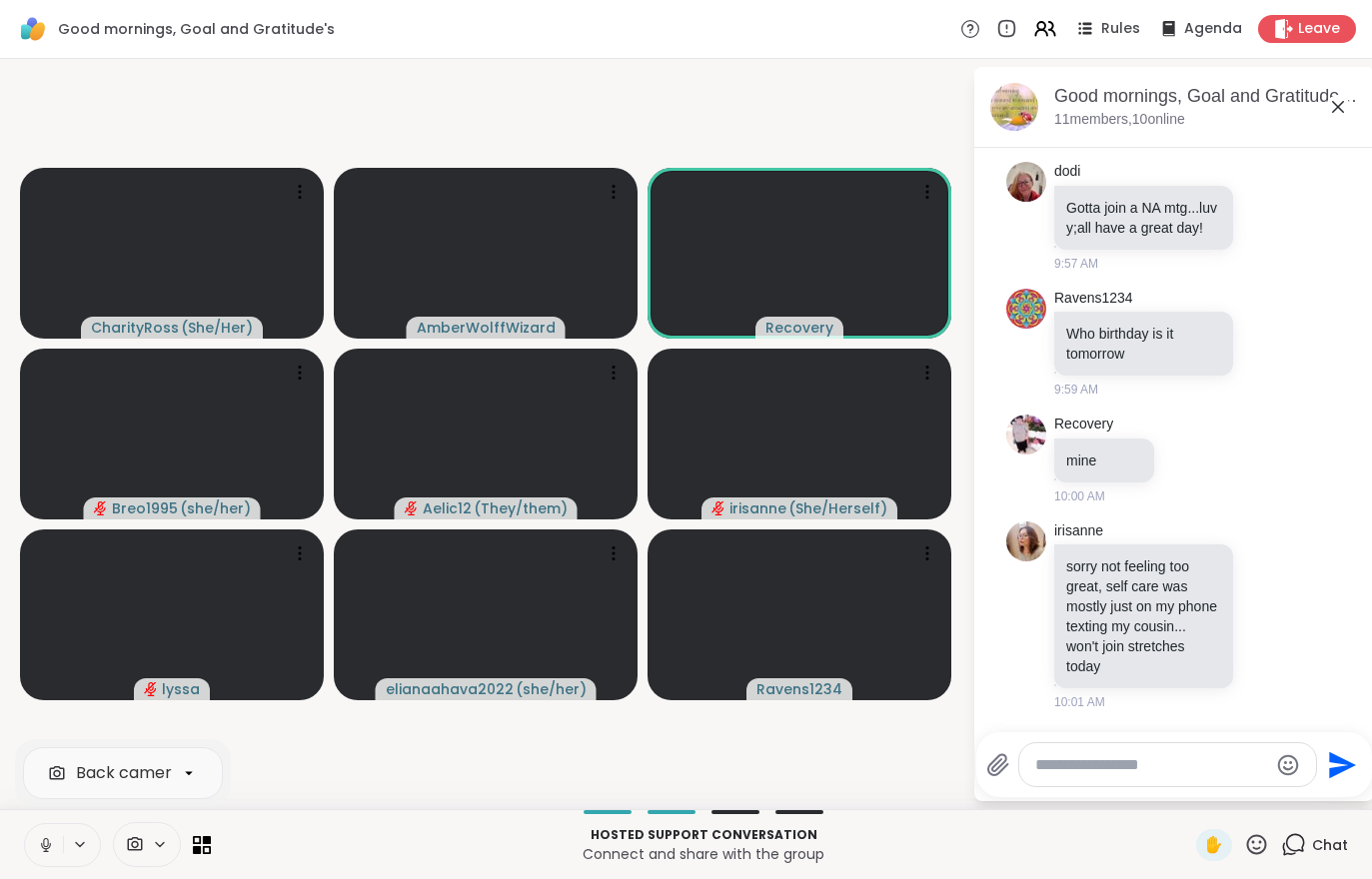 click at bounding box center (147, 844) 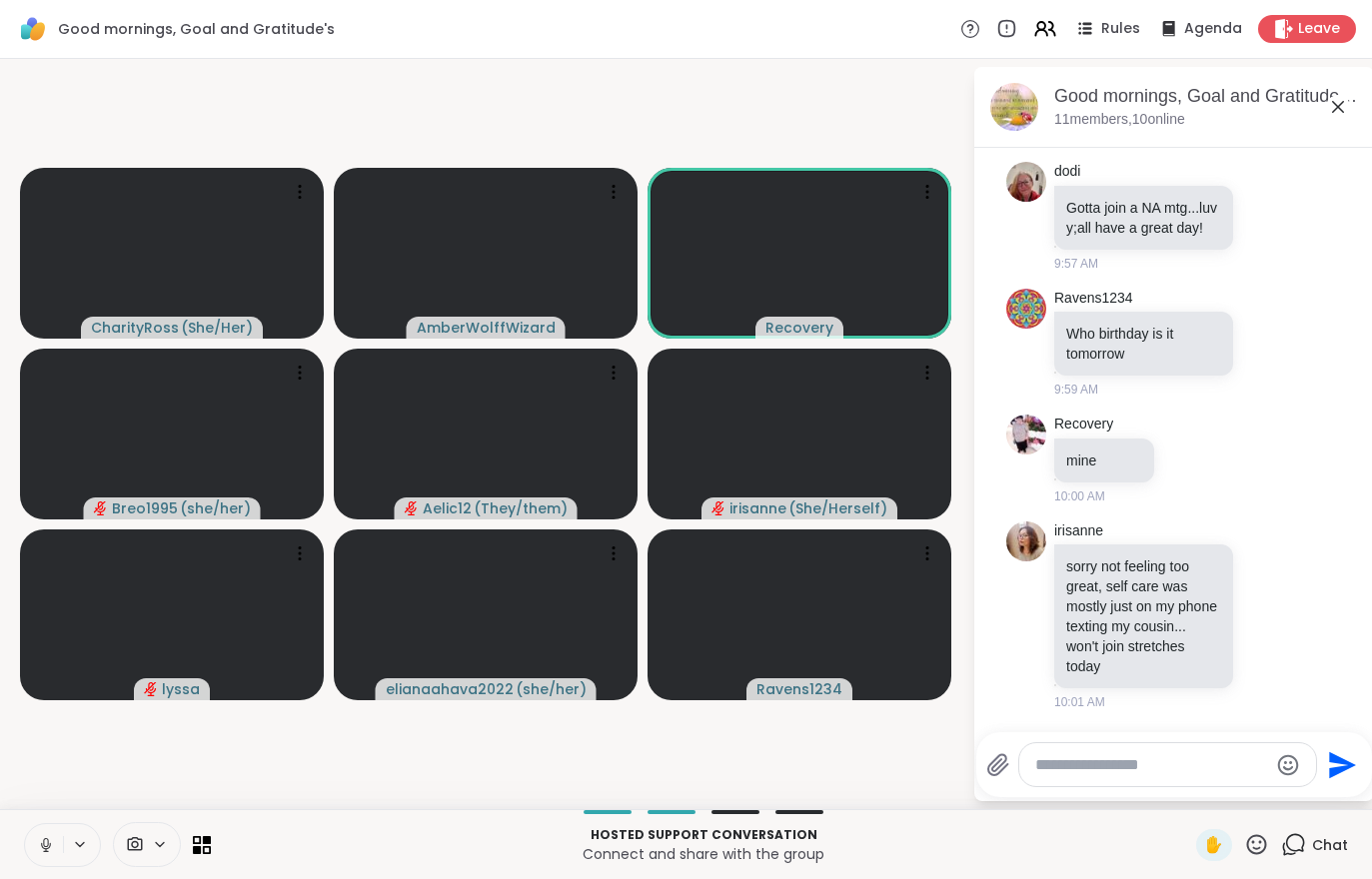 click 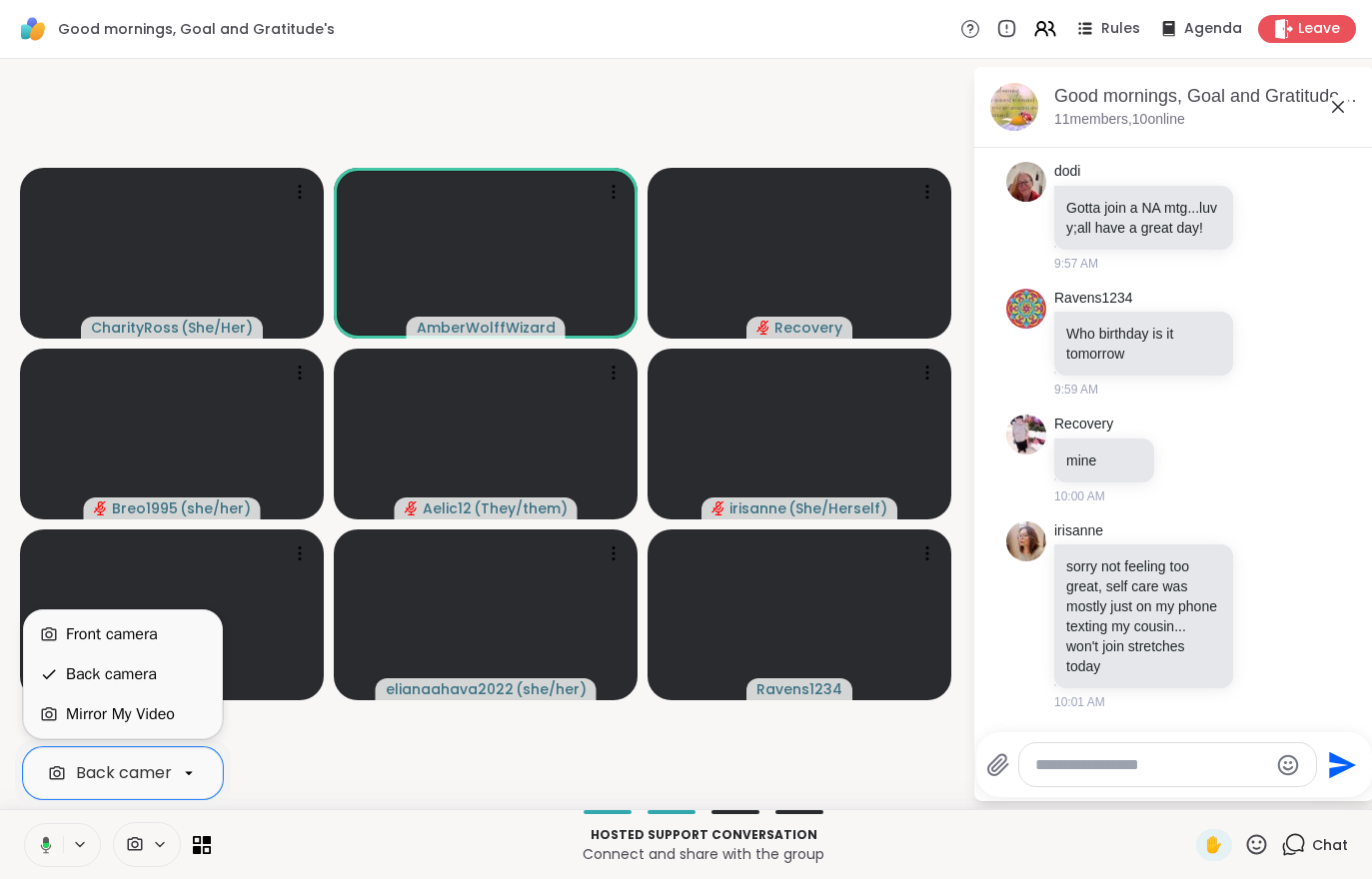 click on "Front camera" at bounding box center (112, 634) 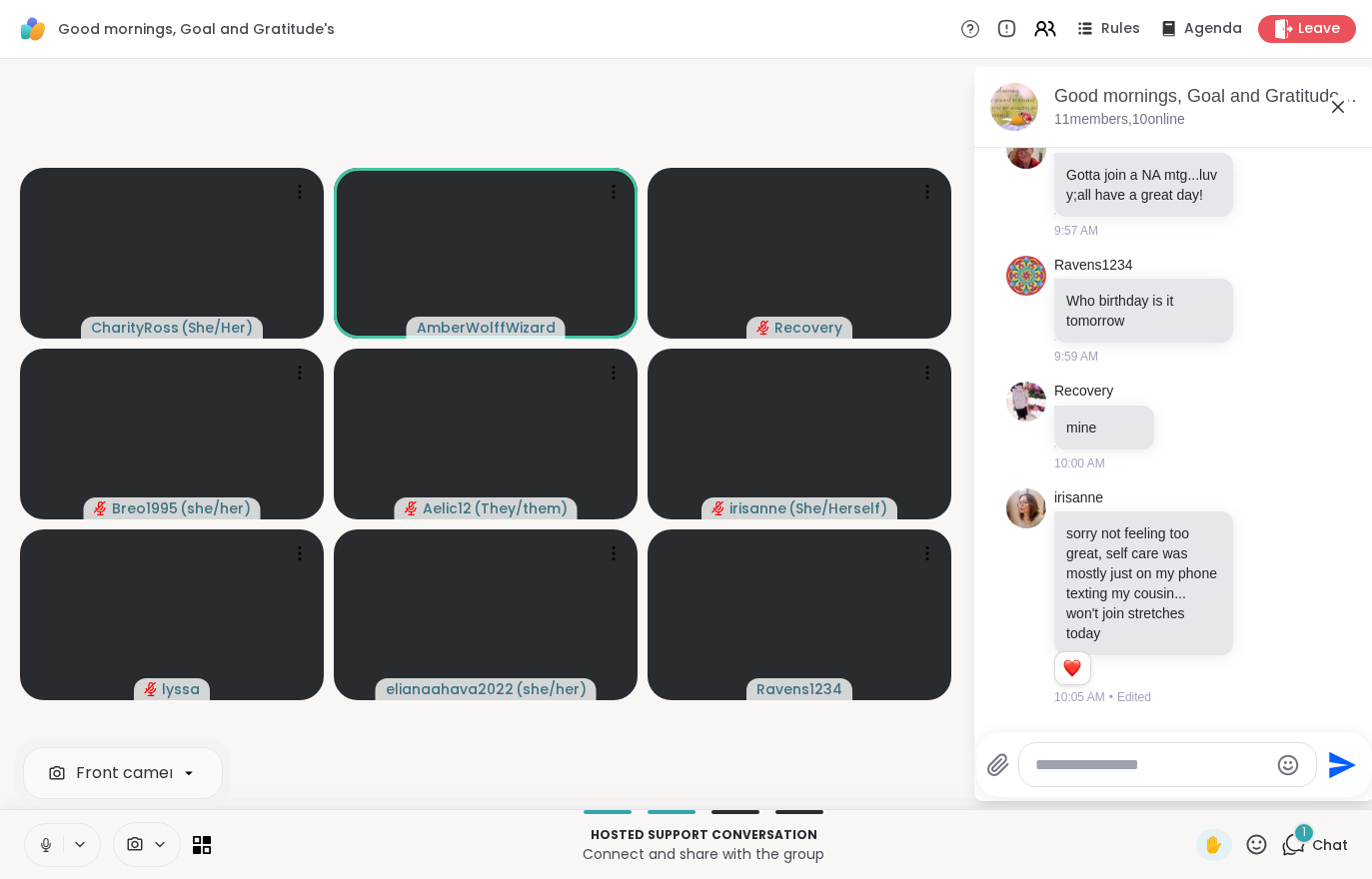scroll, scrollTop: 2348, scrollLeft: 0, axis: vertical 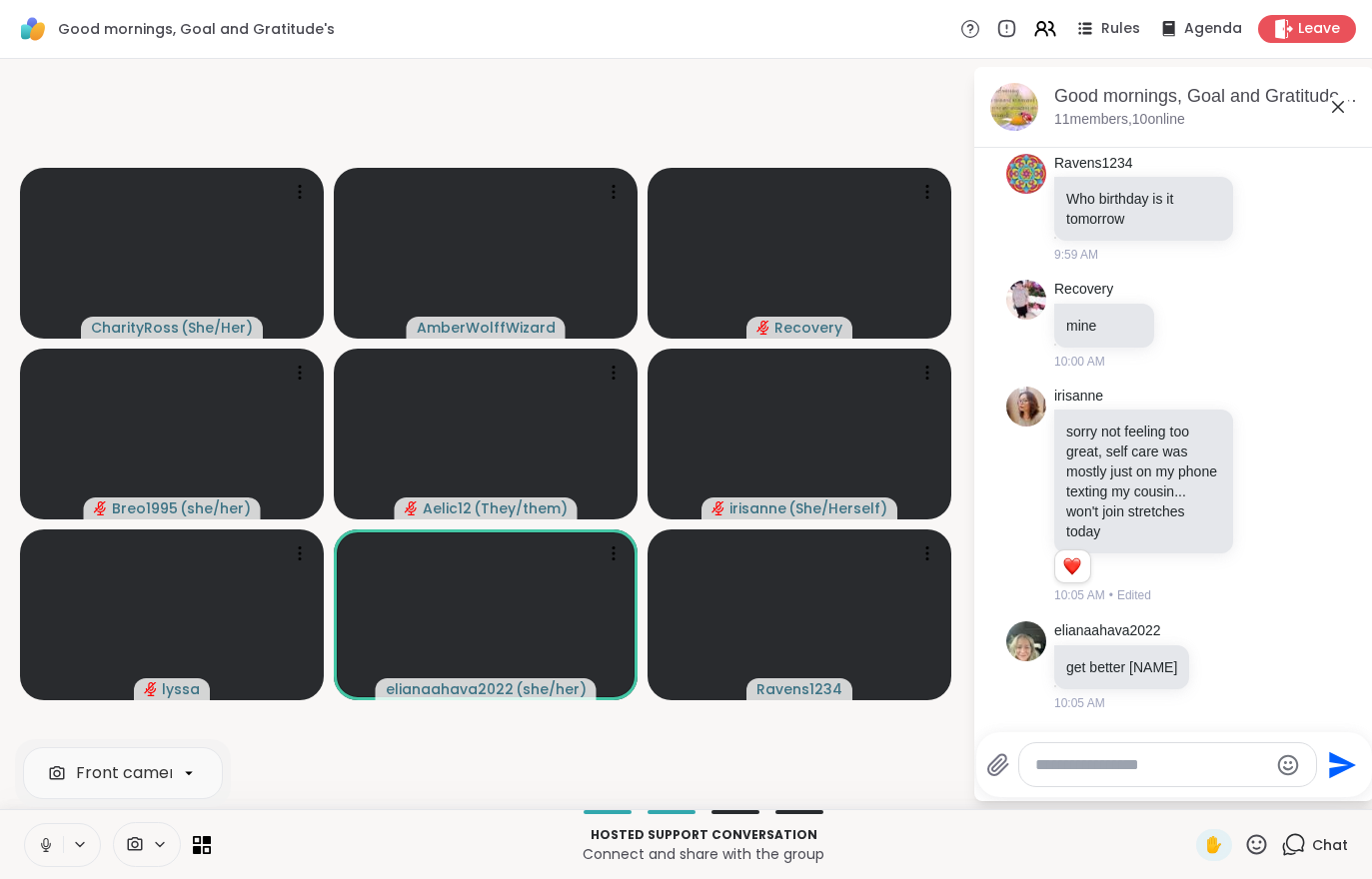 click at bounding box center (44, 845) 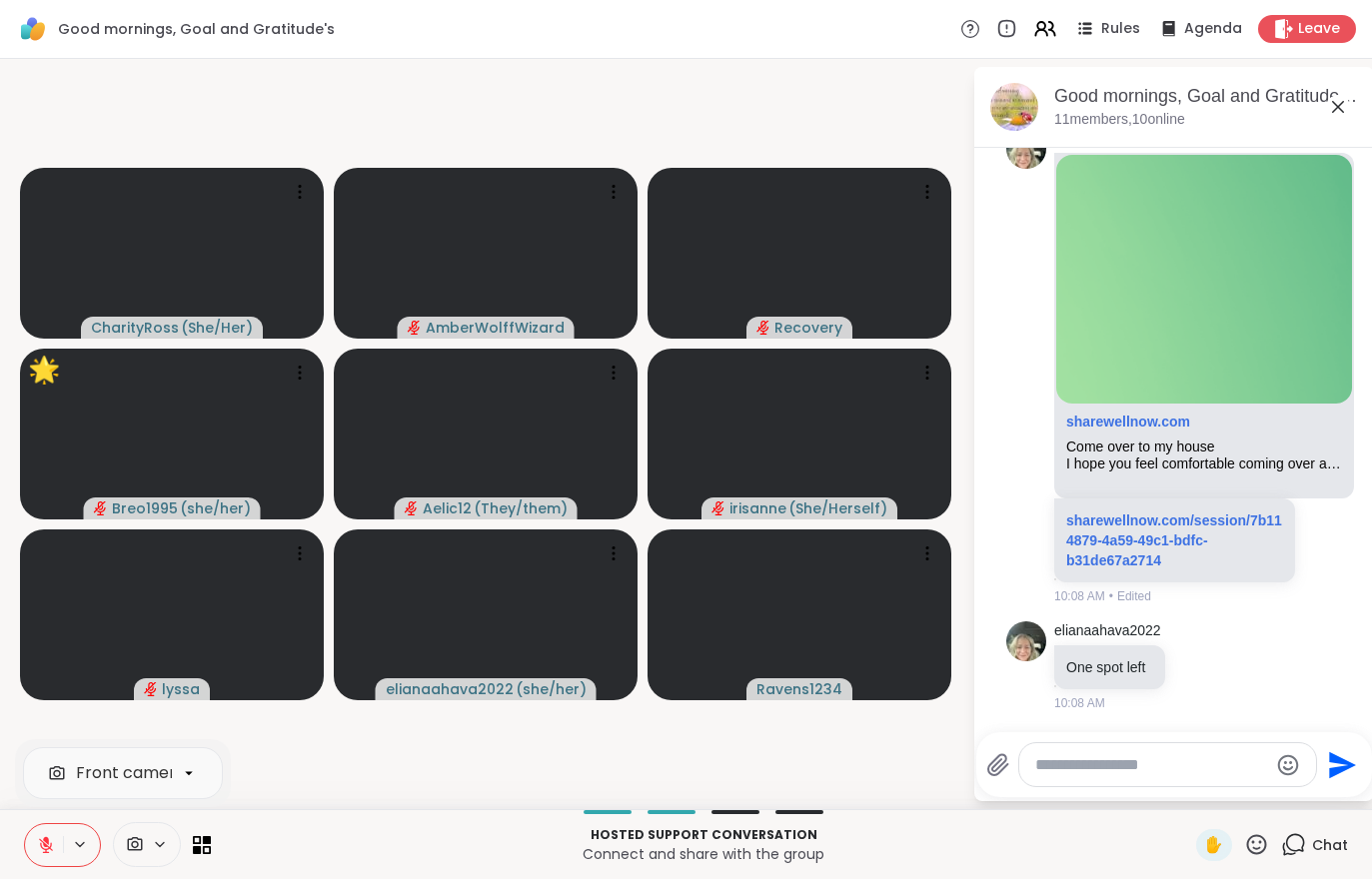 scroll, scrollTop: 3175, scrollLeft: 0, axis: vertical 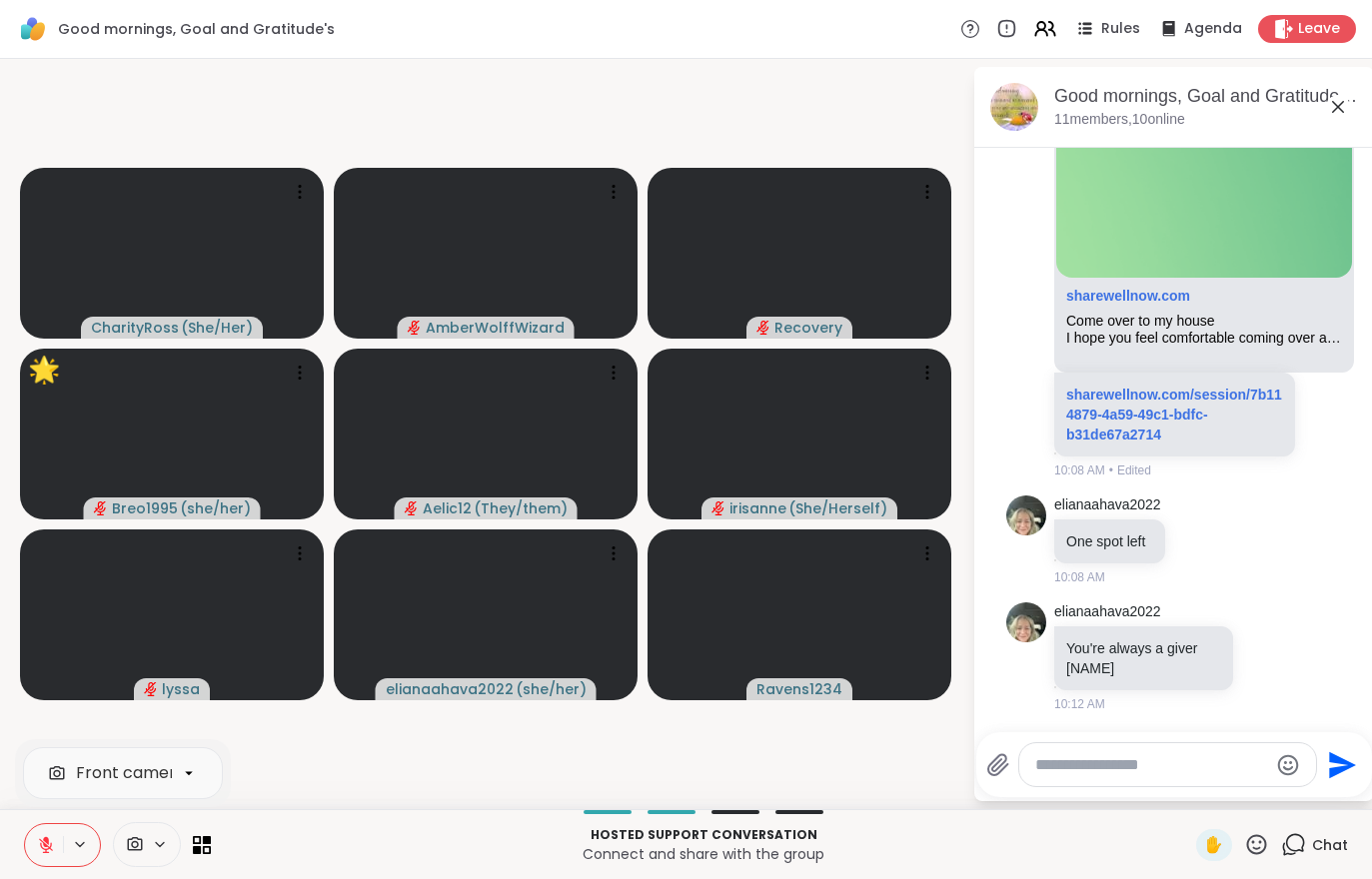 click 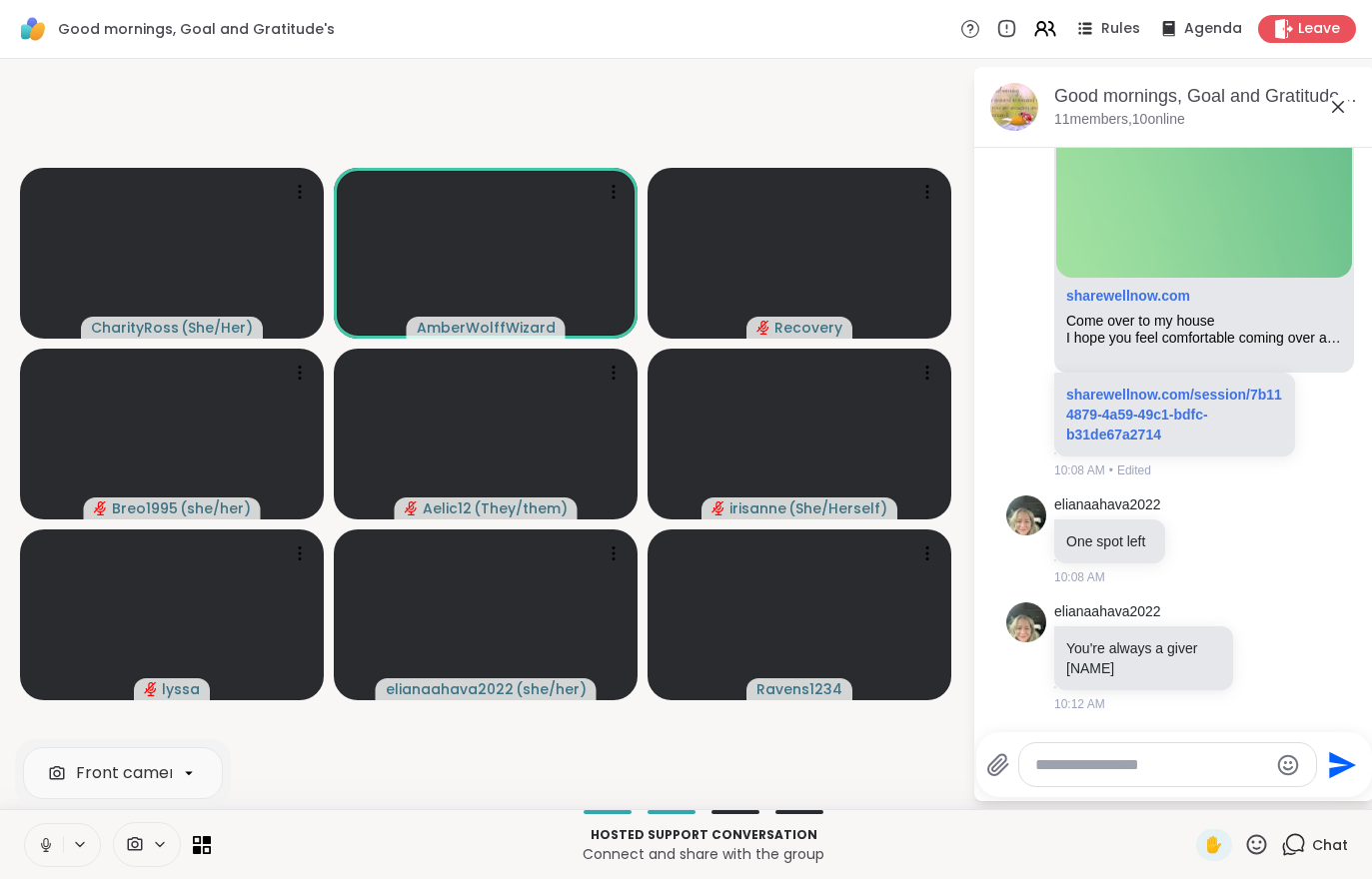 click 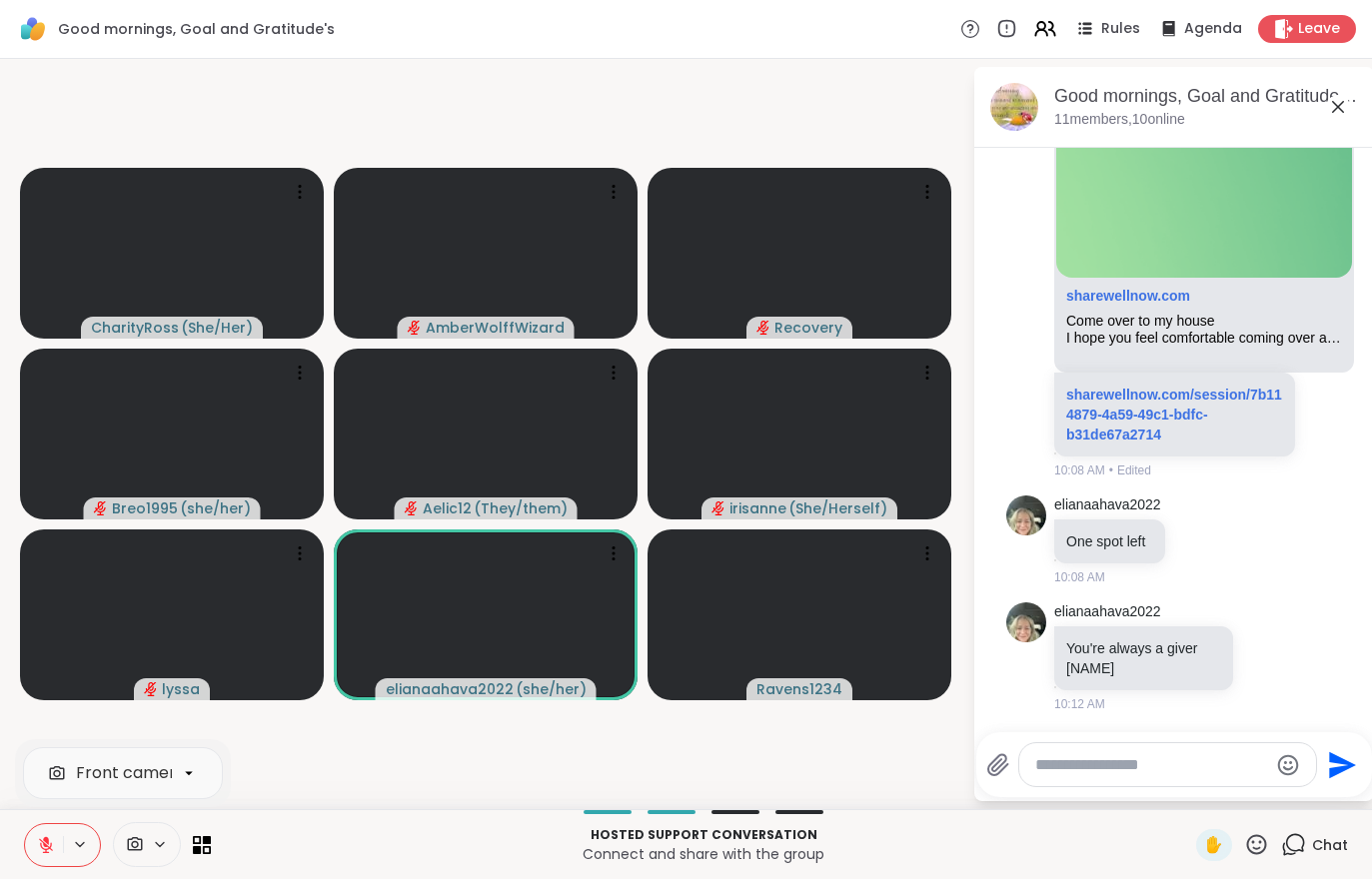 scroll, scrollTop: 3693, scrollLeft: 0, axis: vertical 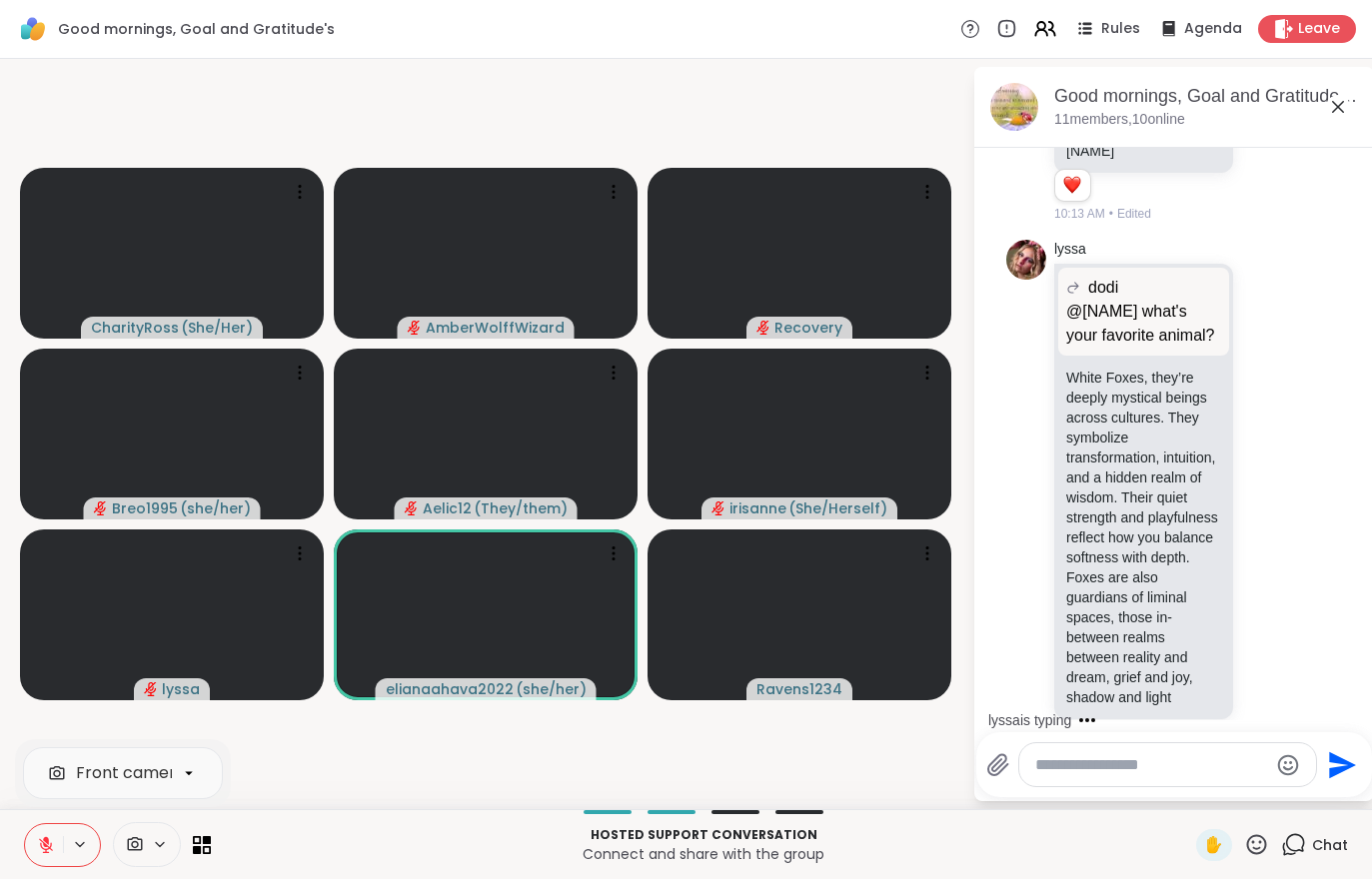 click at bounding box center (44, 845) 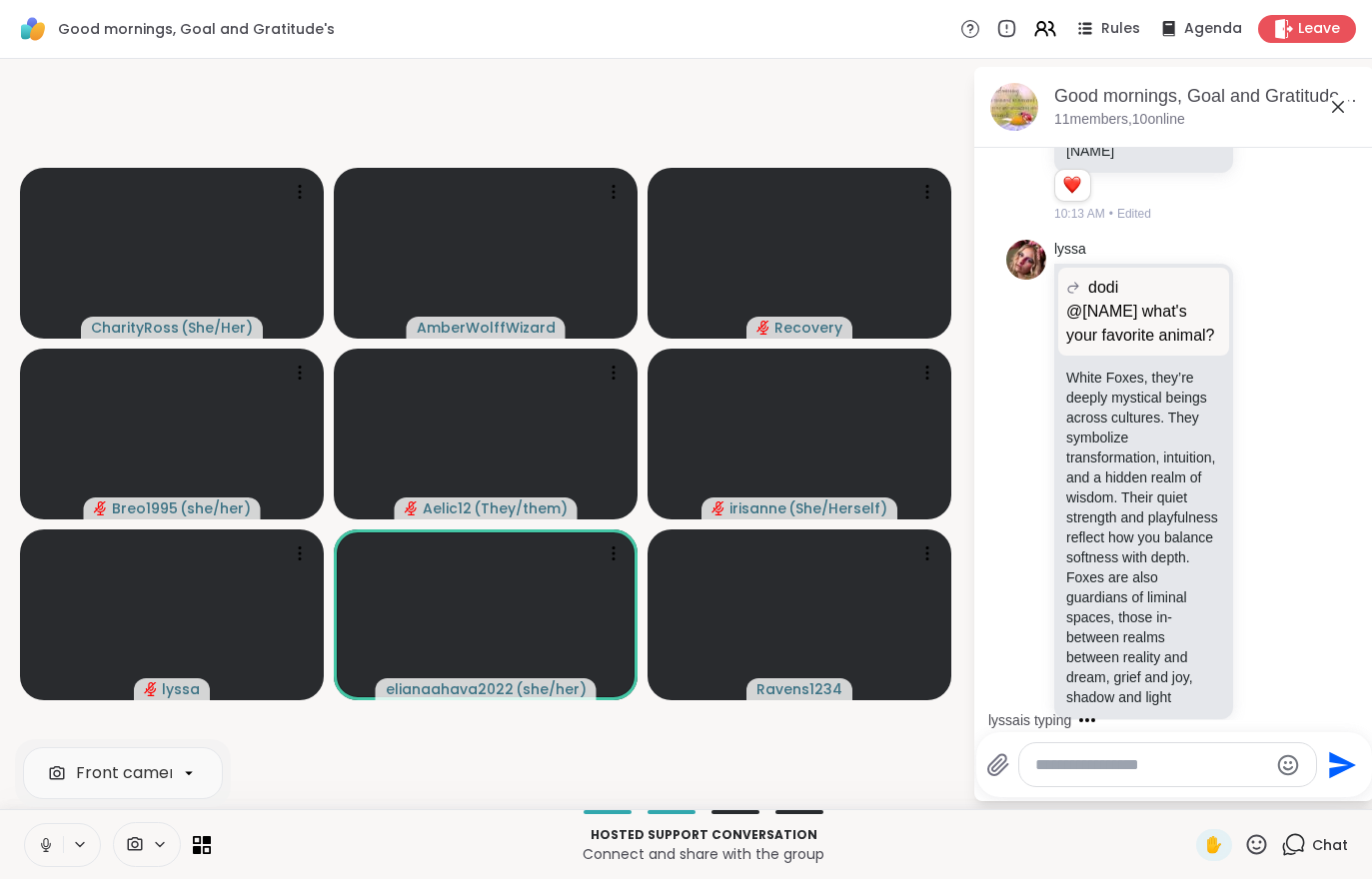 click at bounding box center (44, 845) 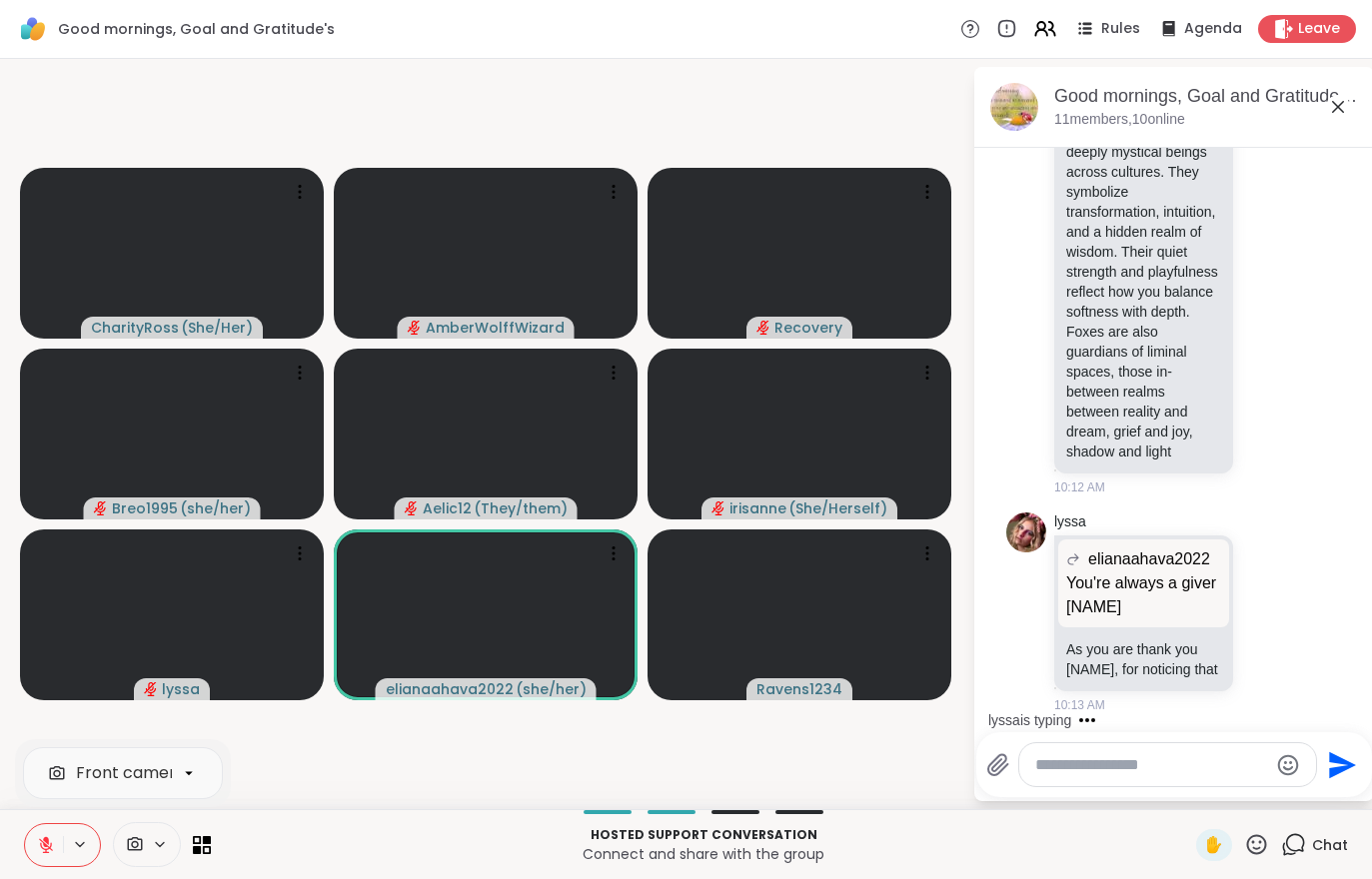 scroll, scrollTop: 4064, scrollLeft: 0, axis: vertical 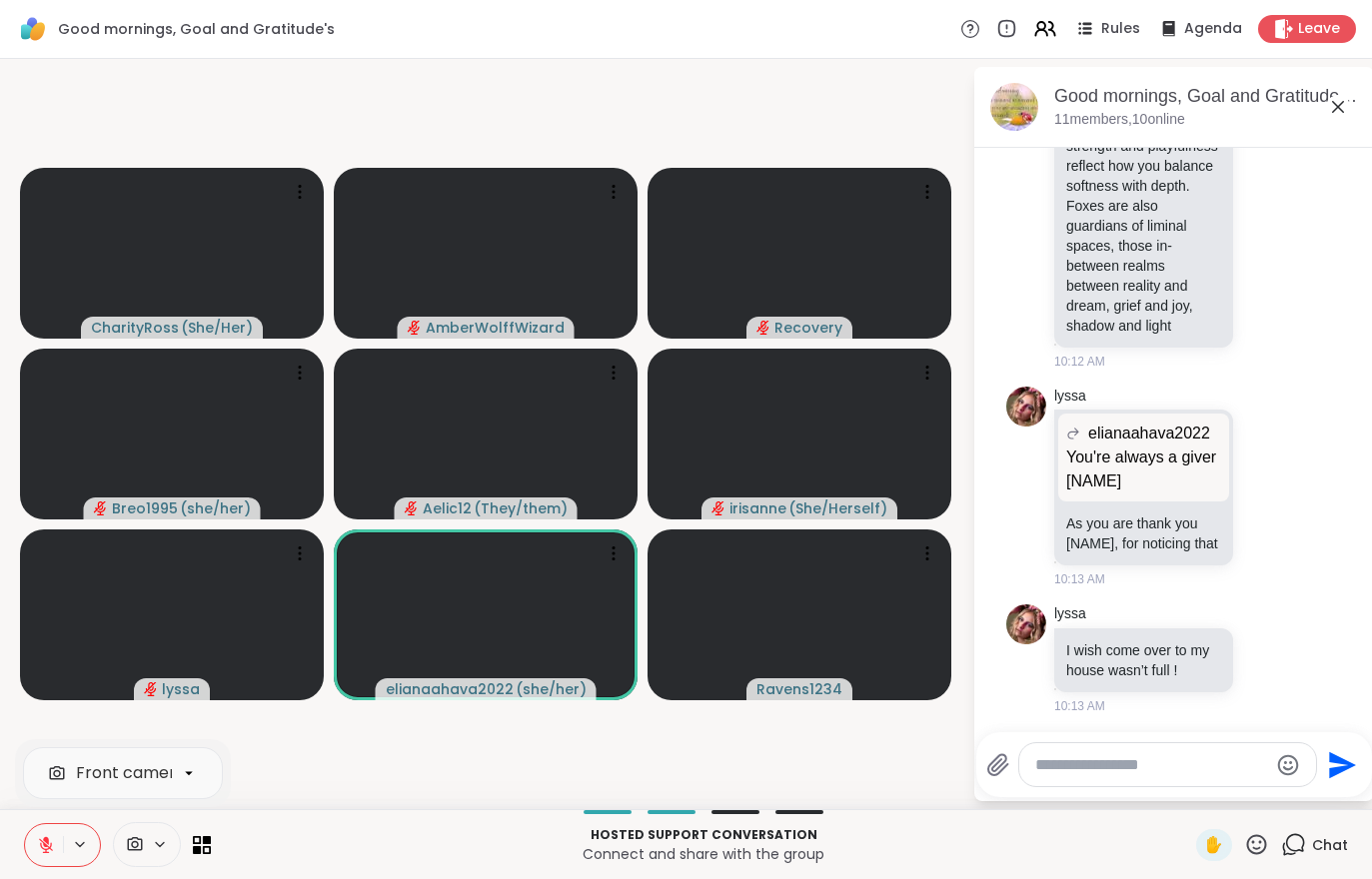 click on "Front camera Hosted support conversation Connect and share with the group ✋ Chat" at bounding box center [686, 844] 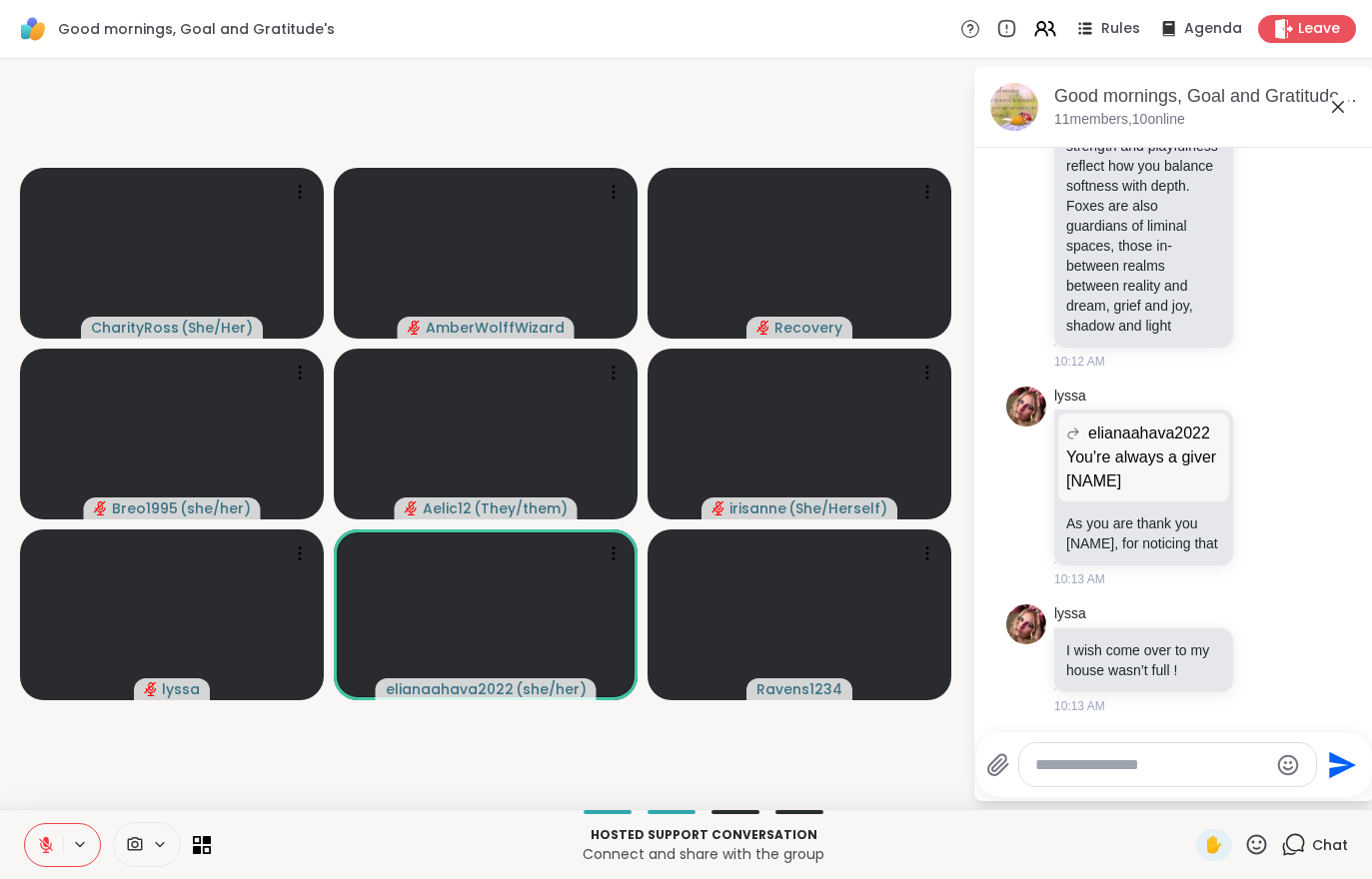 click on "Hosted support conversation Connect and share with the group ✋ Chat" at bounding box center [686, 844] 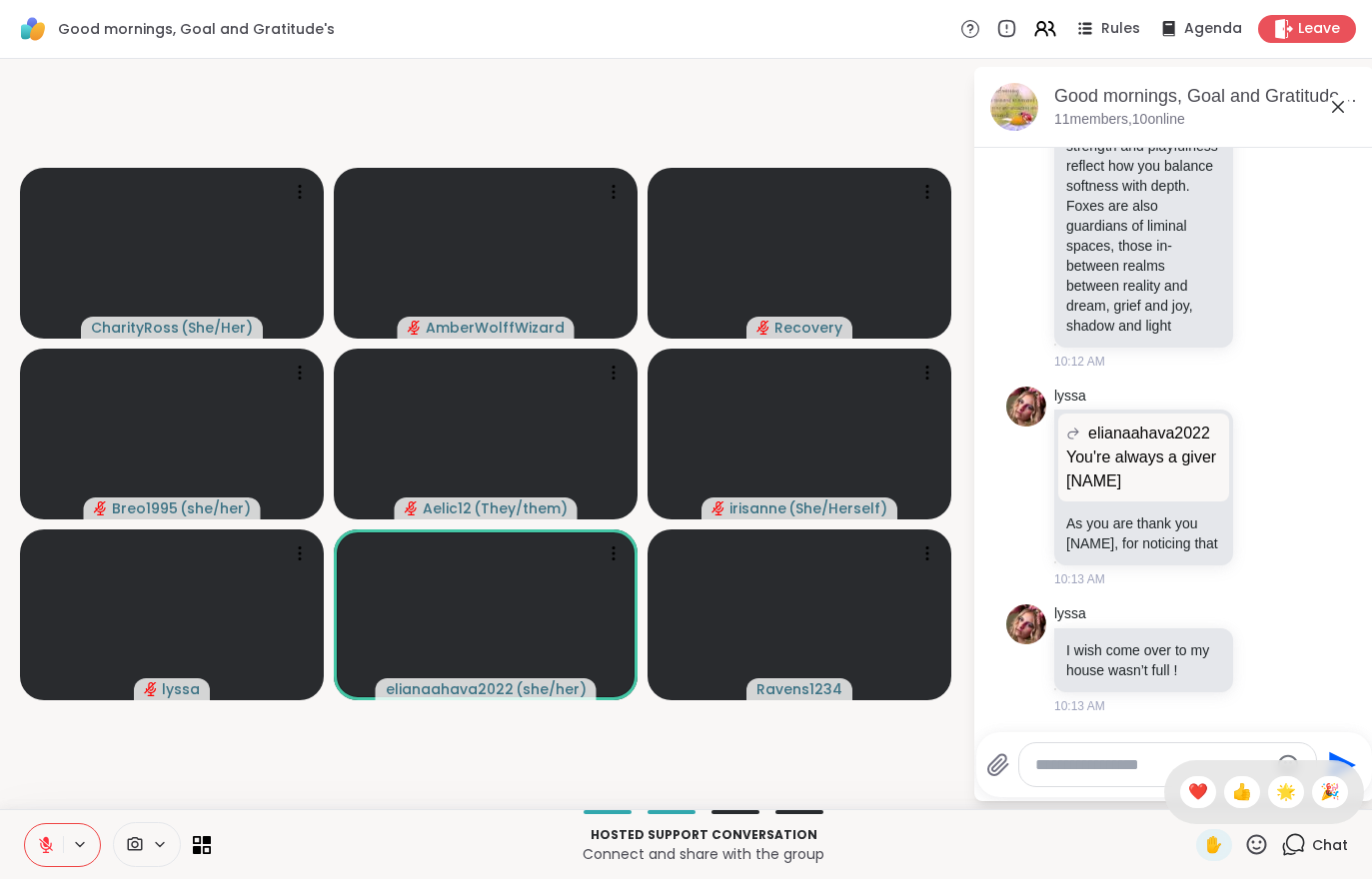 click on "🌟" at bounding box center (1286, 792) 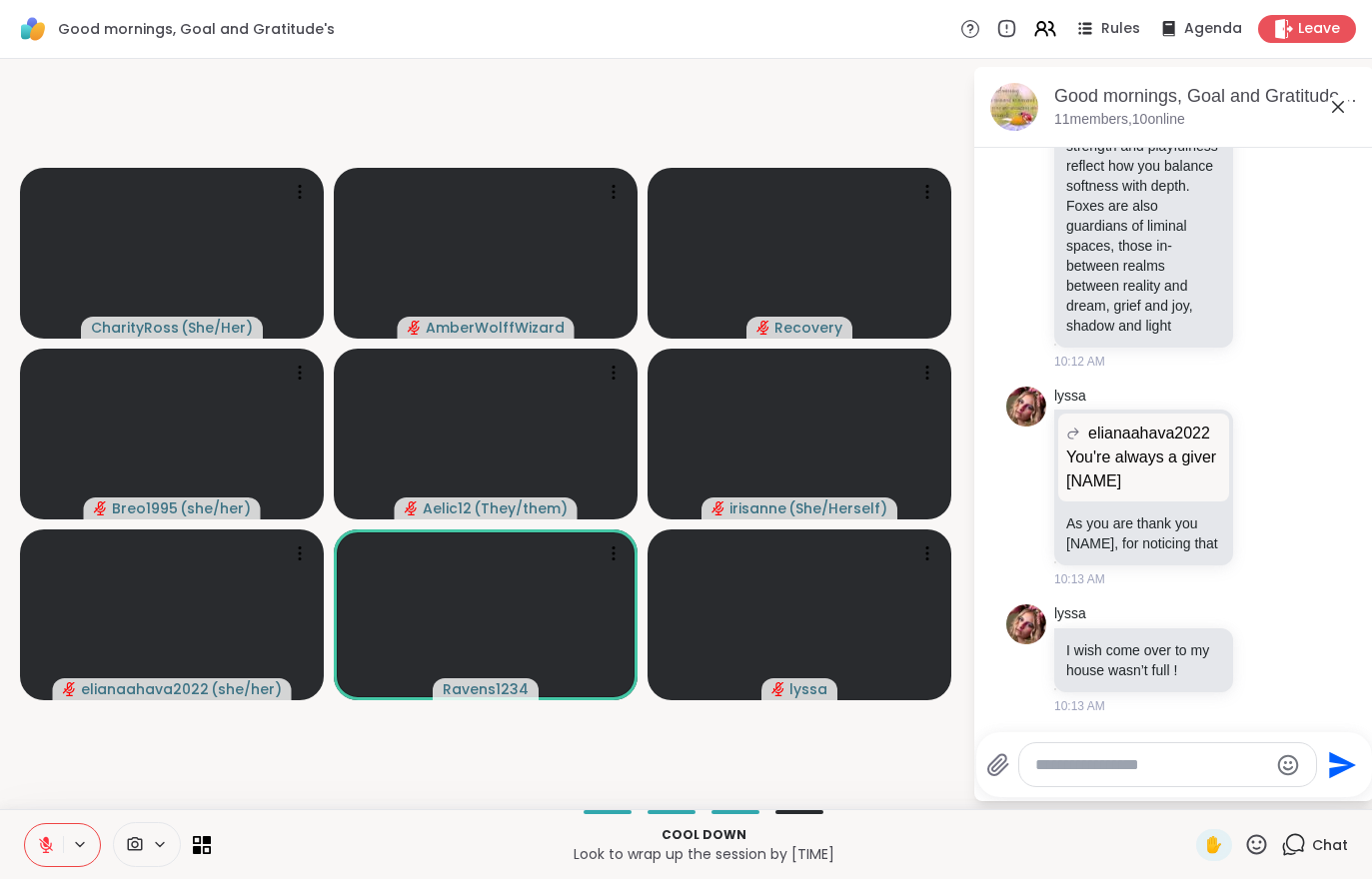 click 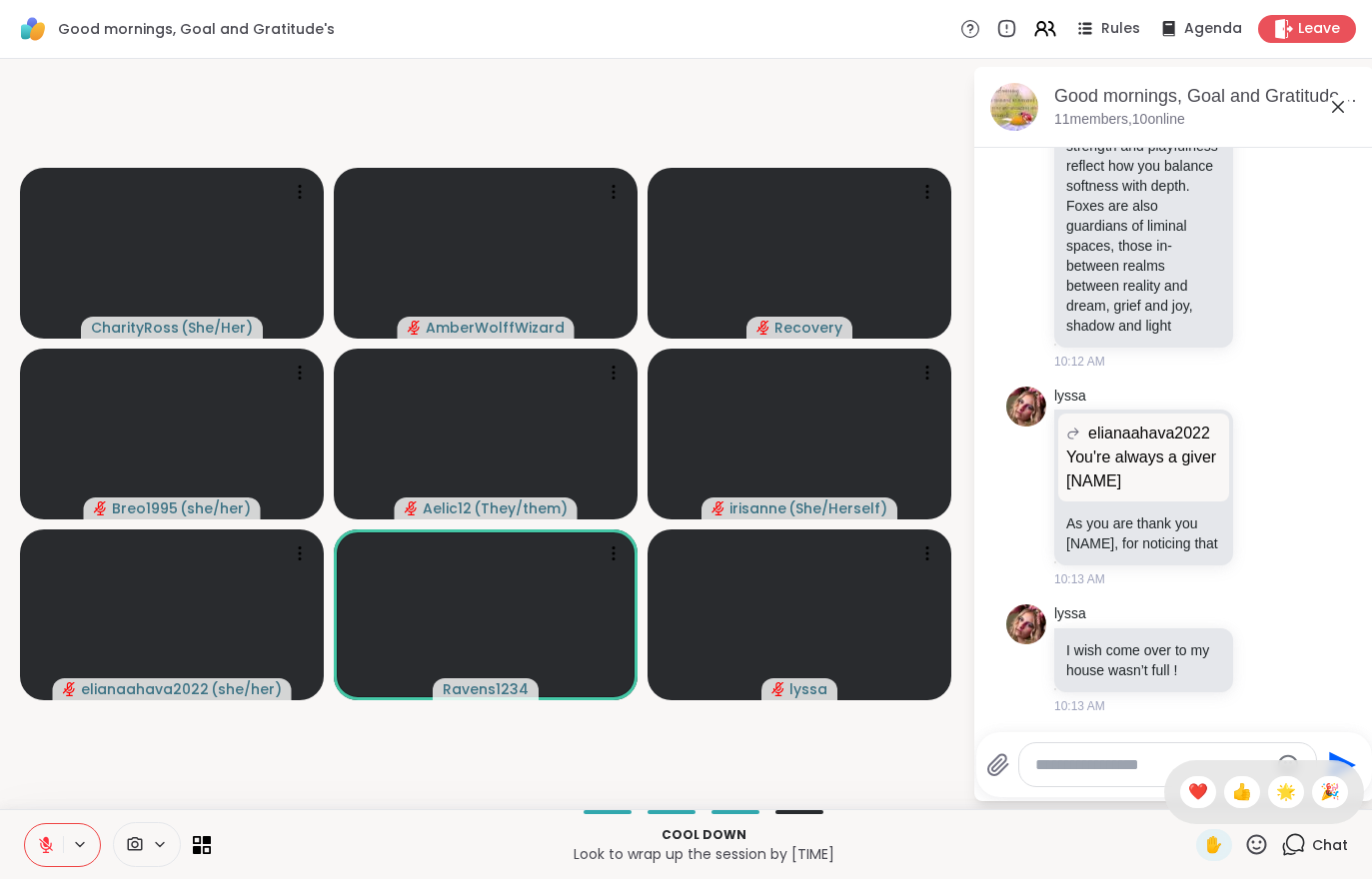 click on "❤️" at bounding box center [1198, 792] 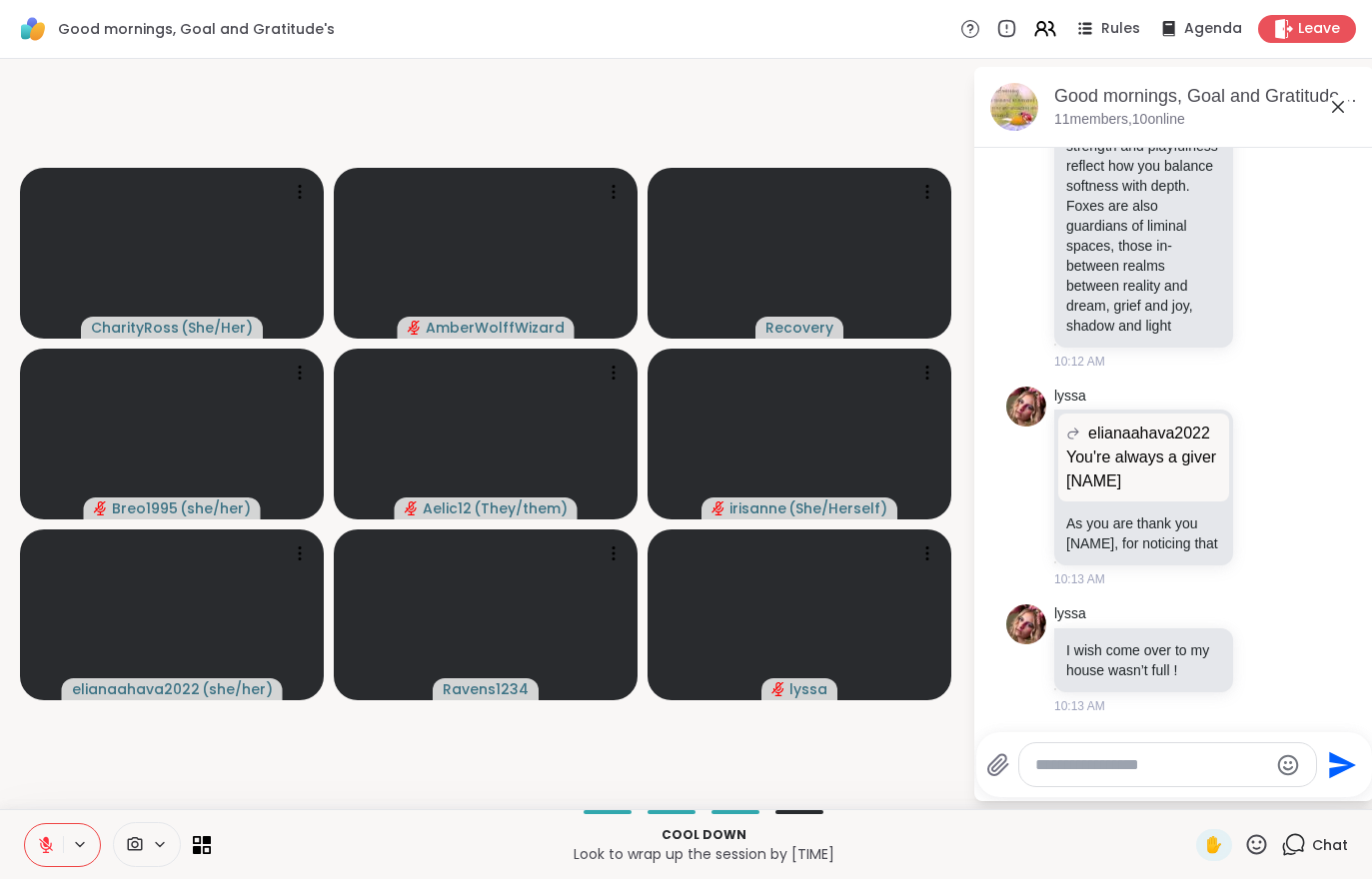 click at bounding box center (44, 845) 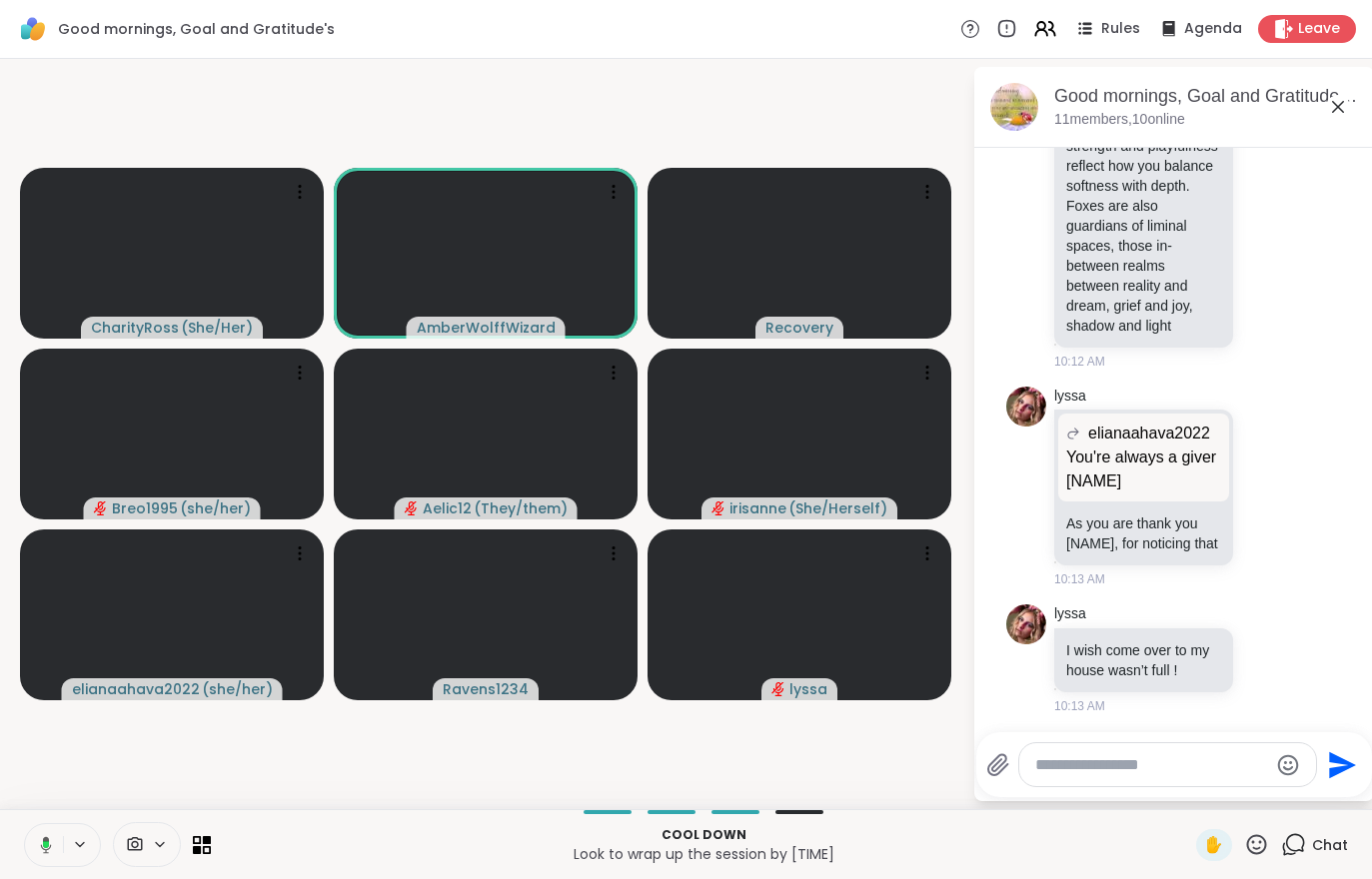 click at bounding box center (42, 845) 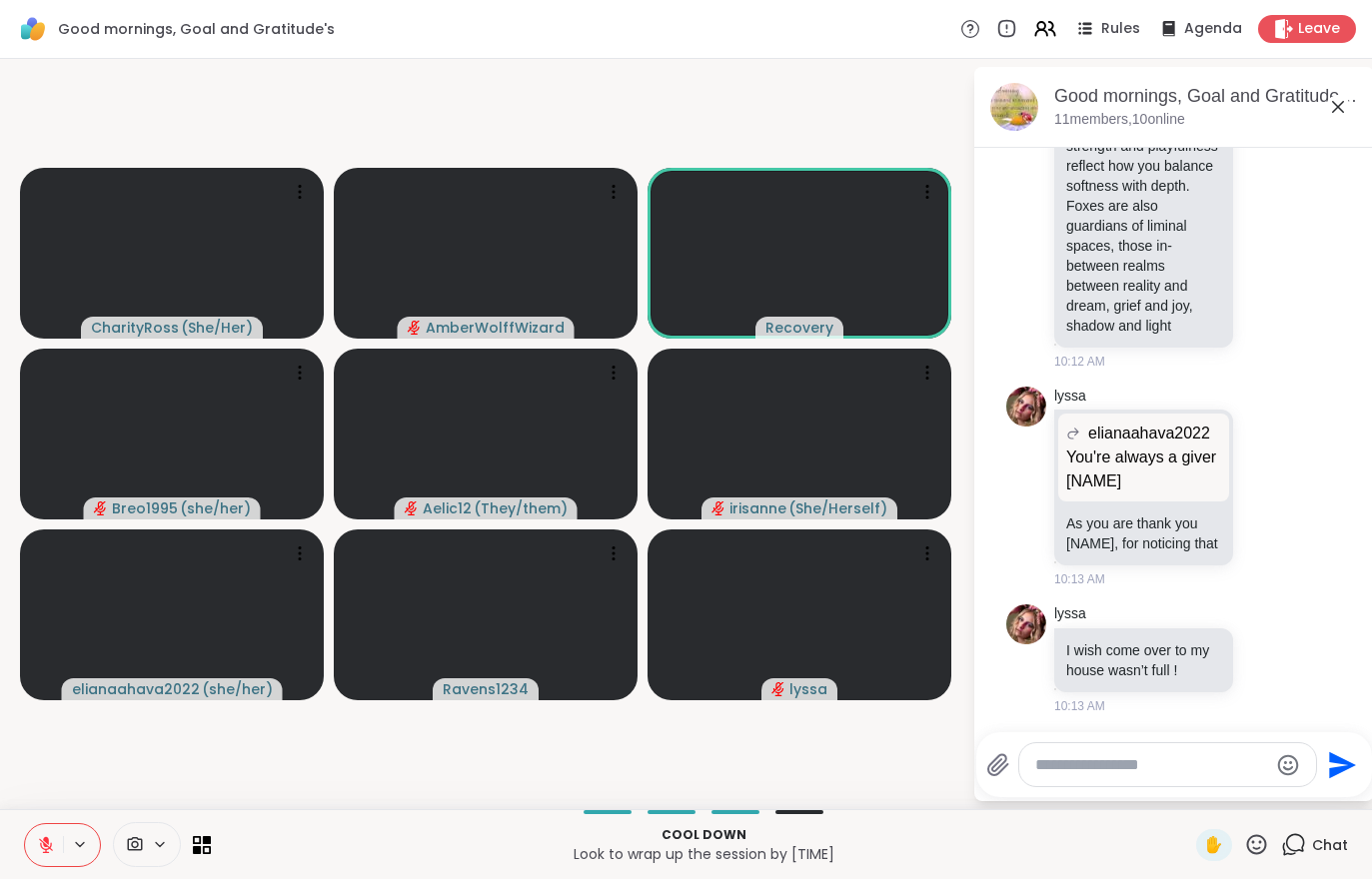 click at bounding box center [44, 845] 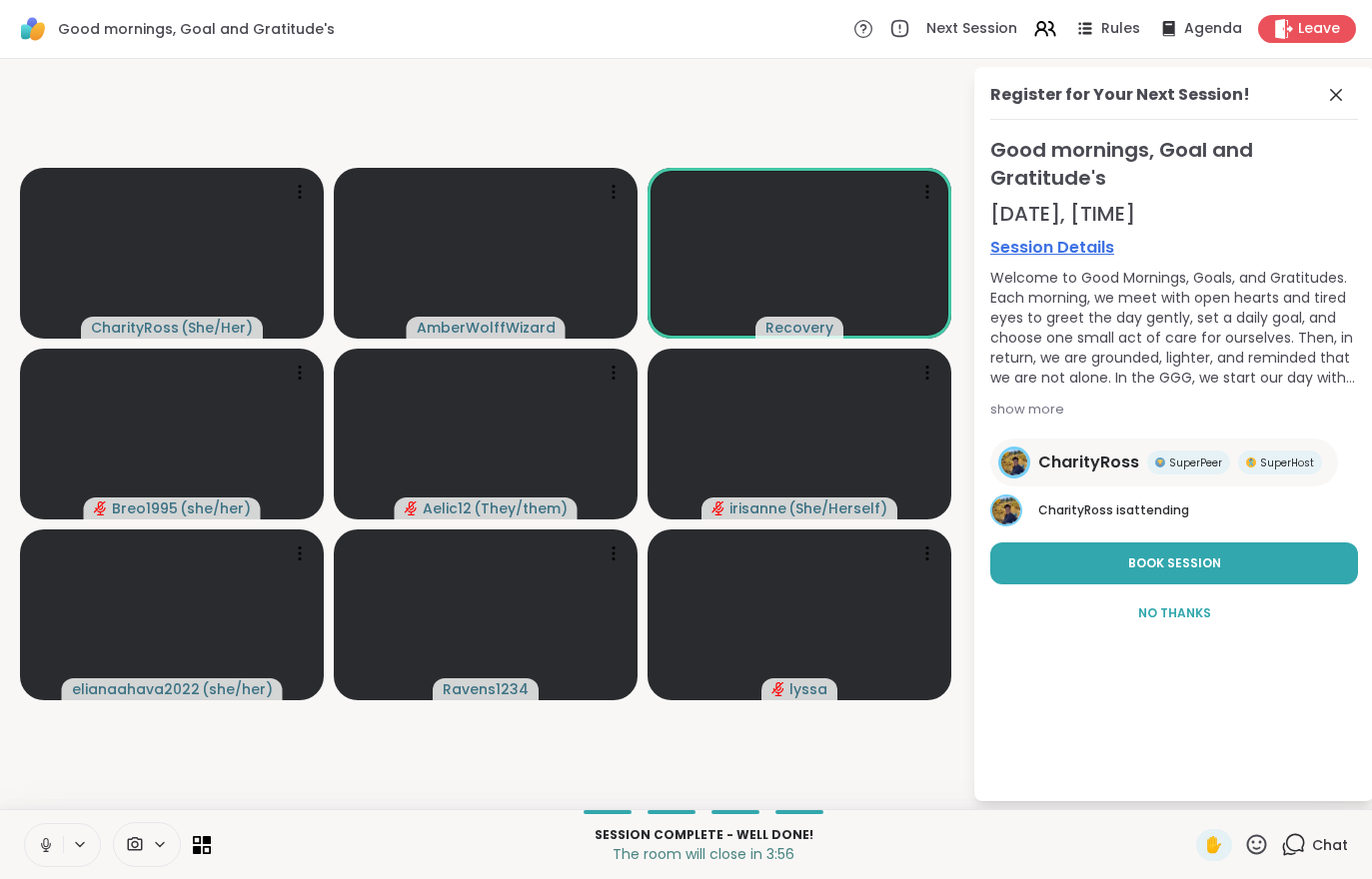 click on "Session Complete - well done! The room will close in 3:56 ✋ Chat" at bounding box center (686, 844) 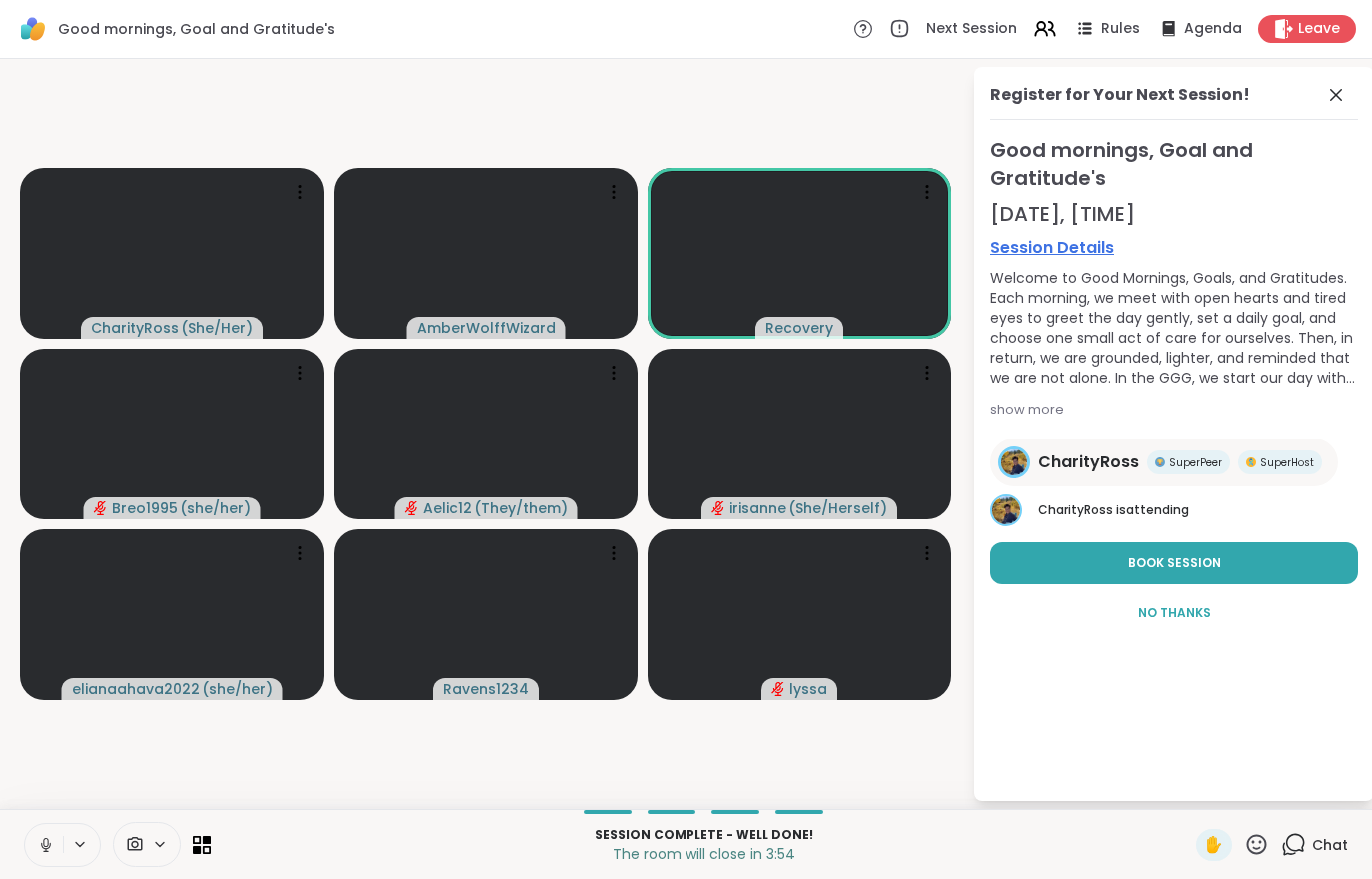 click 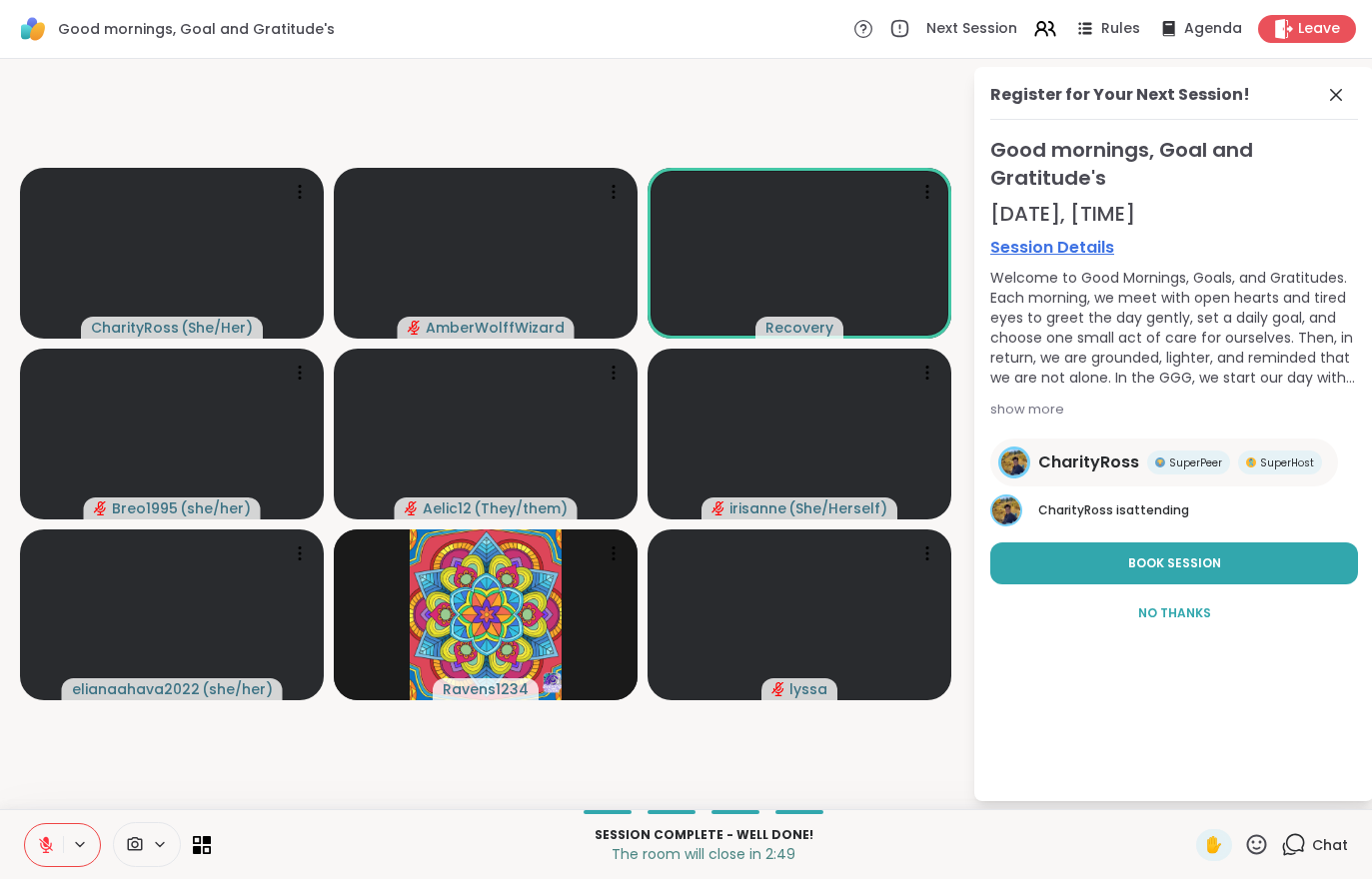 click on "Leave" at bounding box center [1319, 29] 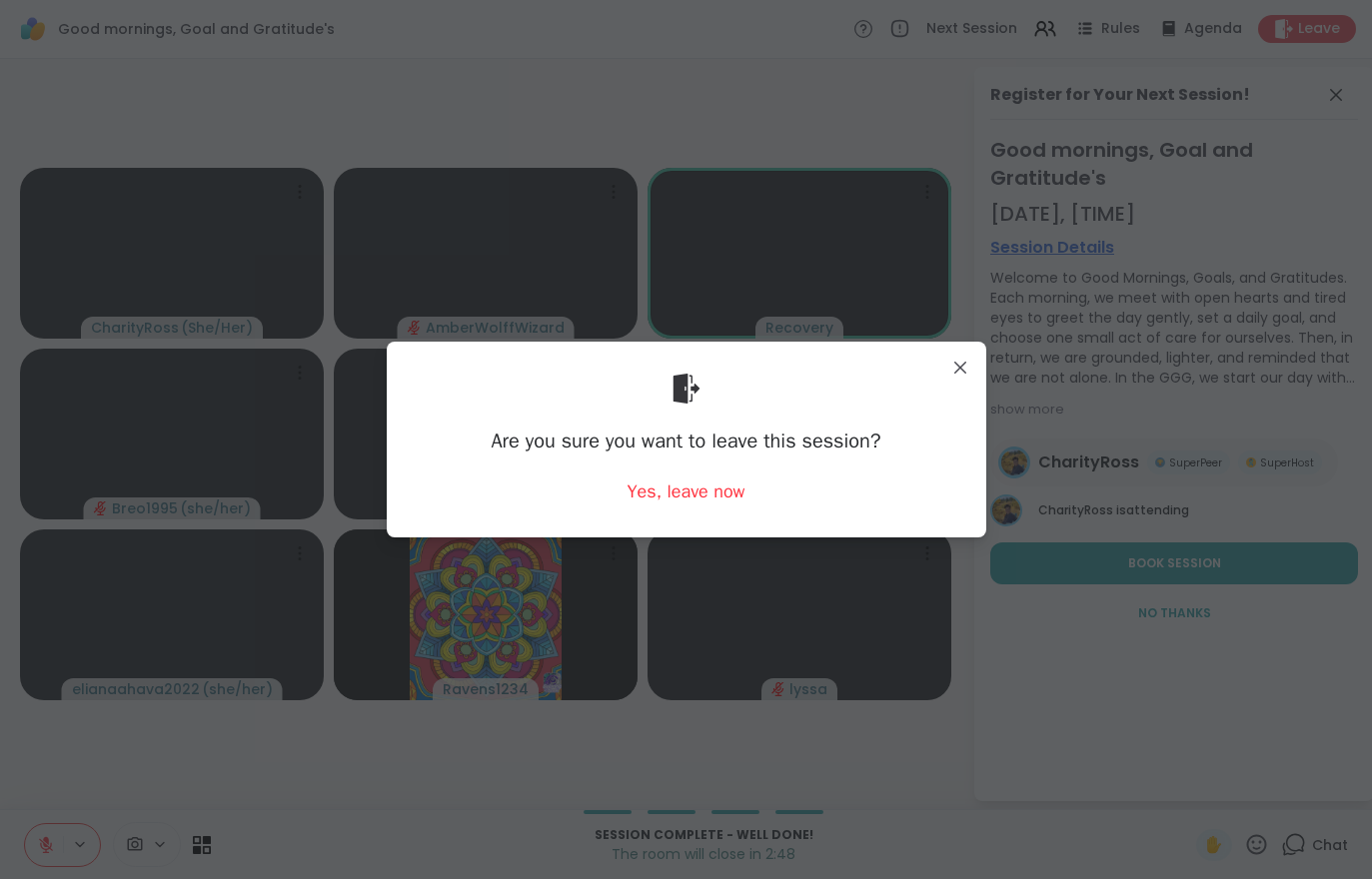 click on "Yes, leave now" at bounding box center [686, 491] 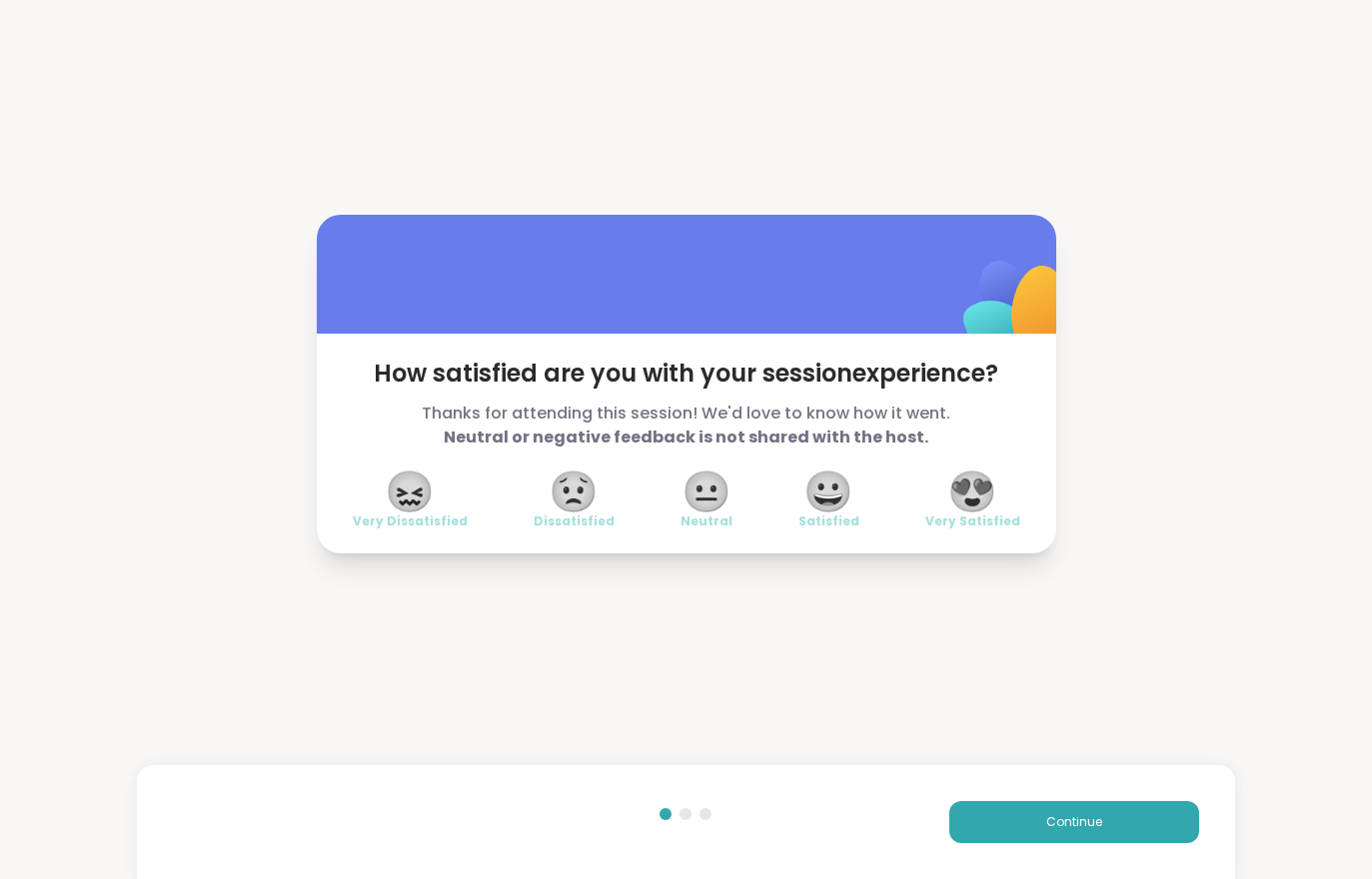 click on "Continue" at bounding box center (1074, 822) 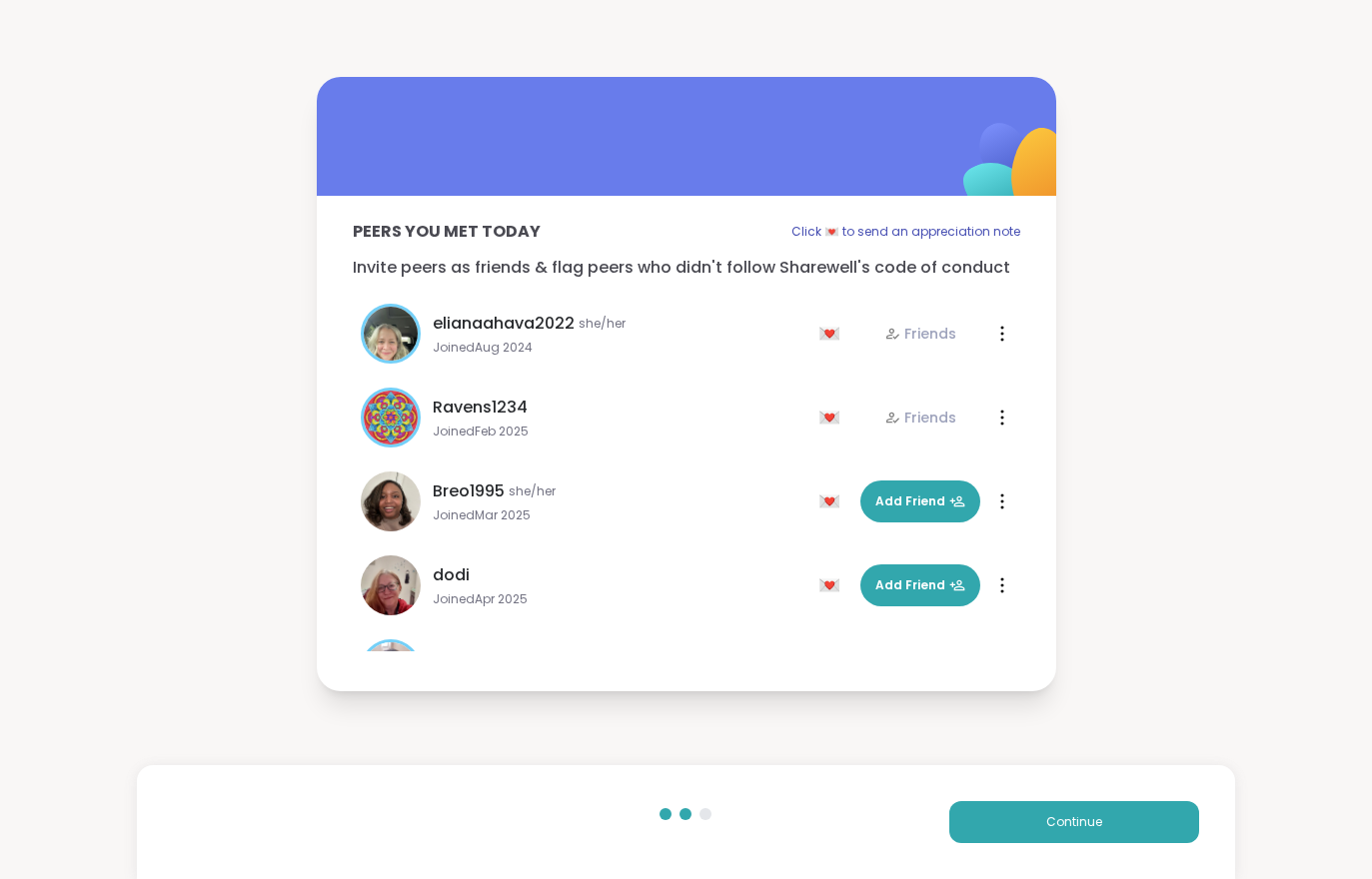 click on "Continue" at bounding box center (1074, 822) 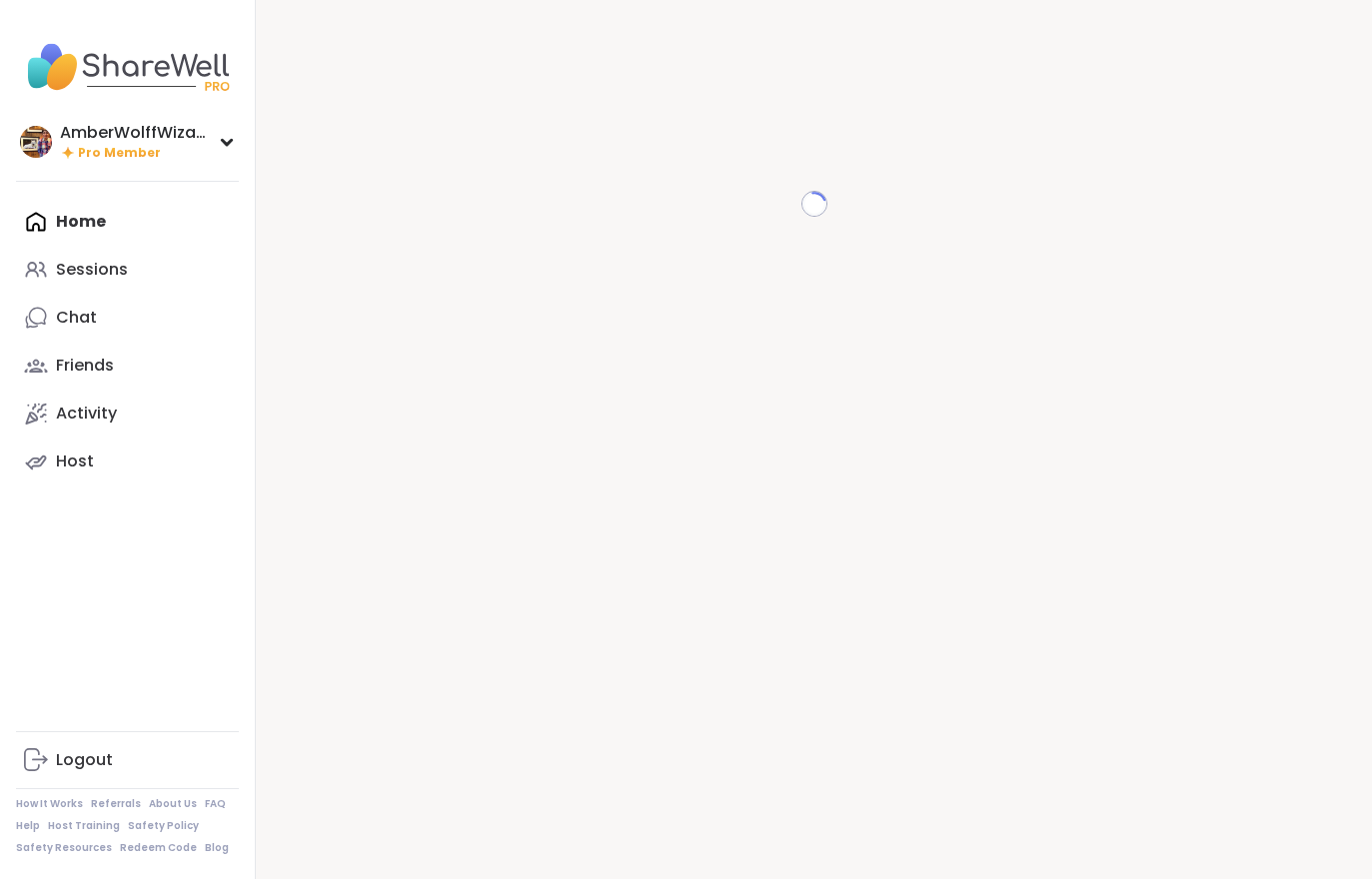 scroll, scrollTop: 0, scrollLeft: 0, axis: both 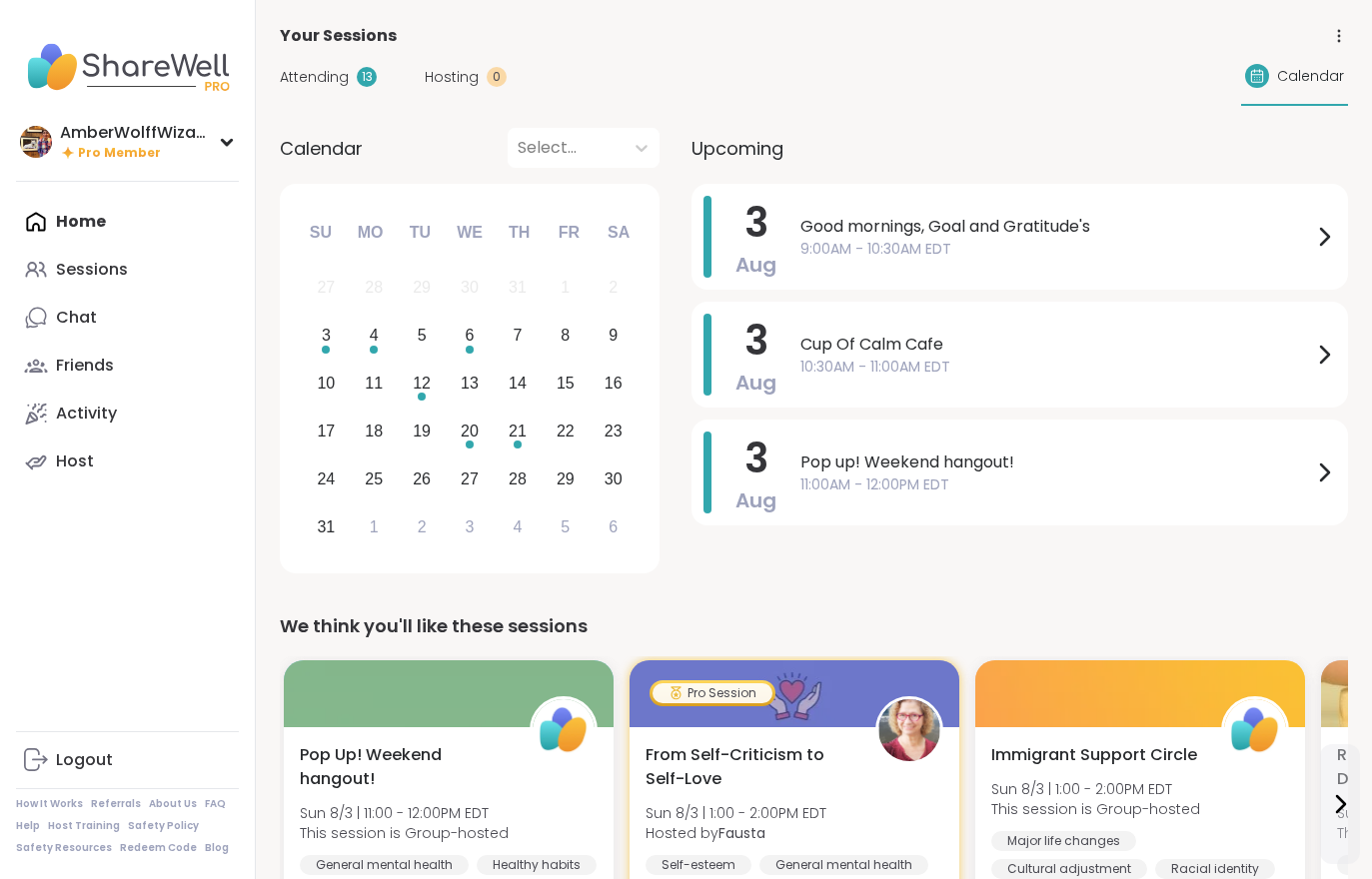 click on "Attending" at bounding box center [314, 77] 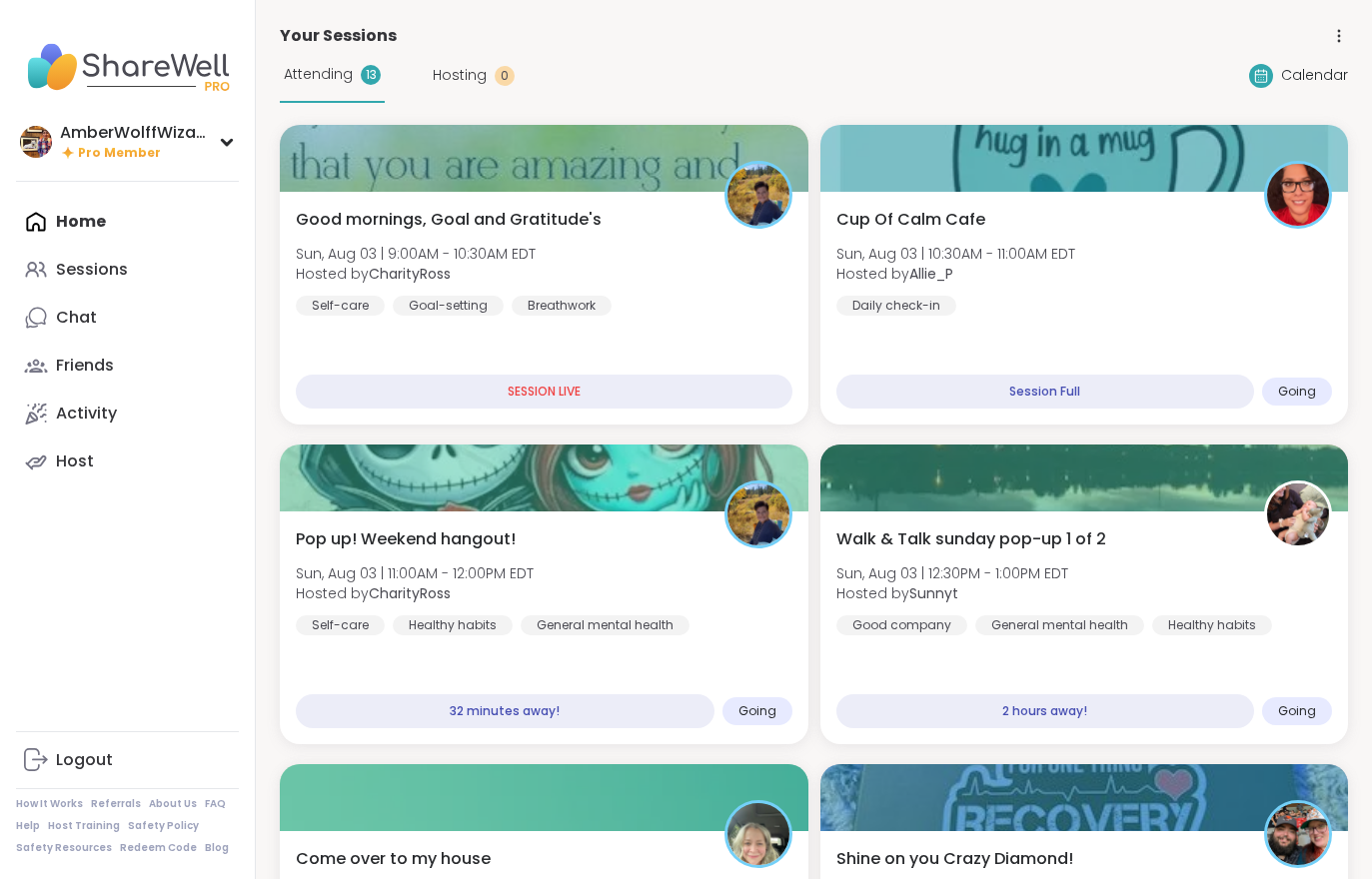 click on "Cup Of Calm Cafe Sun, Aug 03 | 10:30AM - 11:00AM EDT Hosted by  Allie_P Daily check-in Session Full Going" at bounding box center [1084, 308] 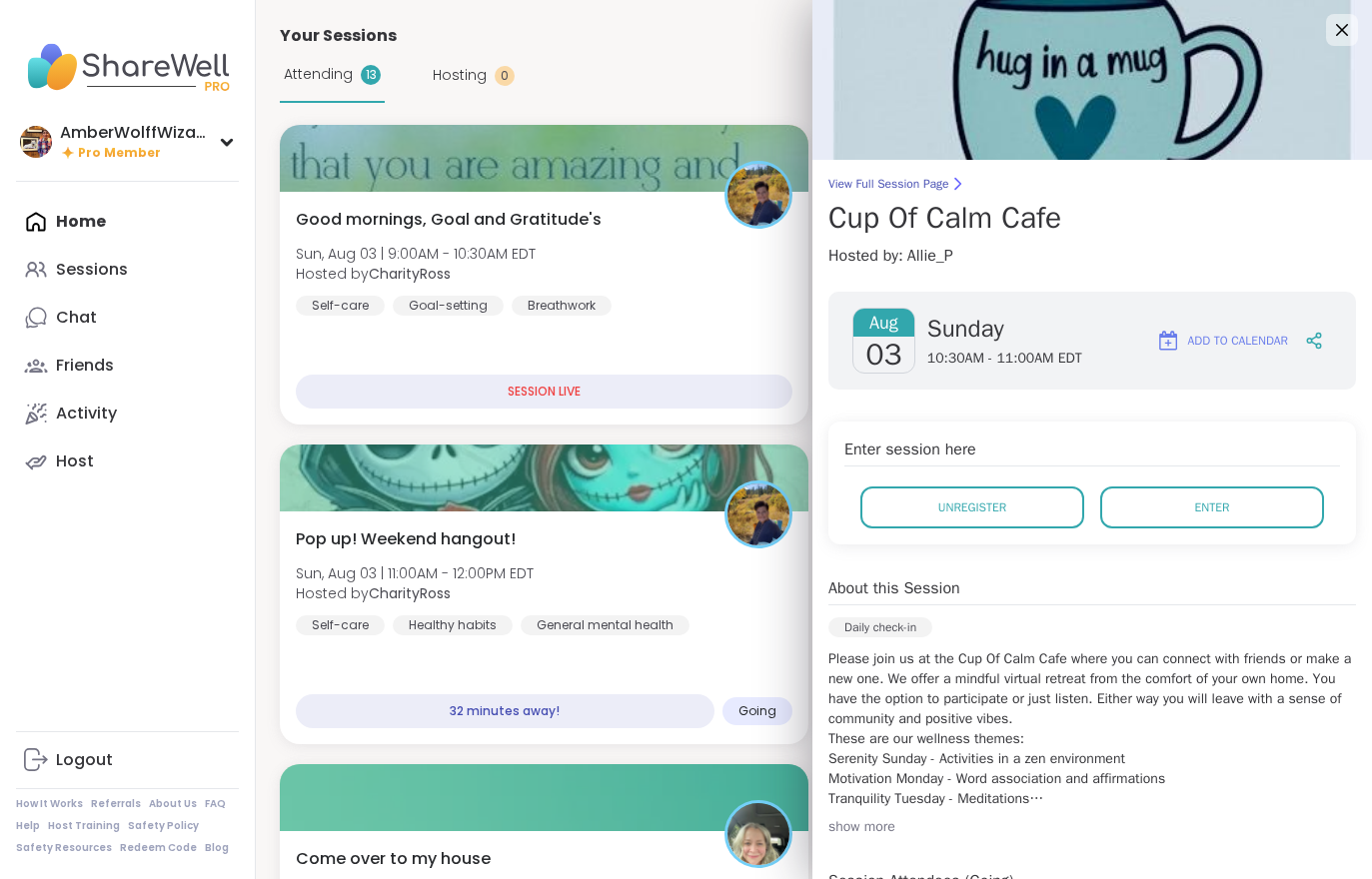 click on "Enter" at bounding box center (1212, 507) 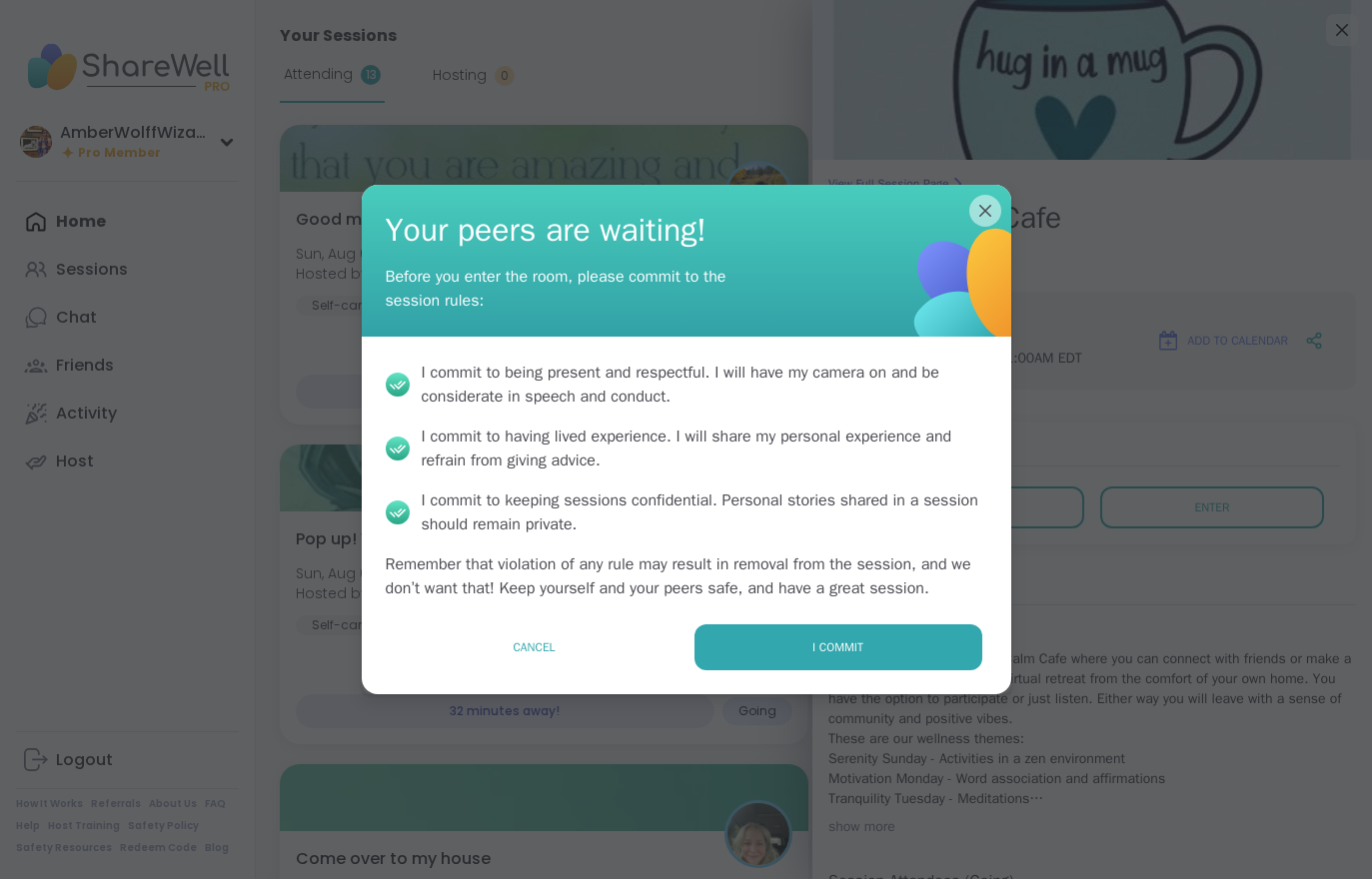 click on "I commit" at bounding box center (838, 647) 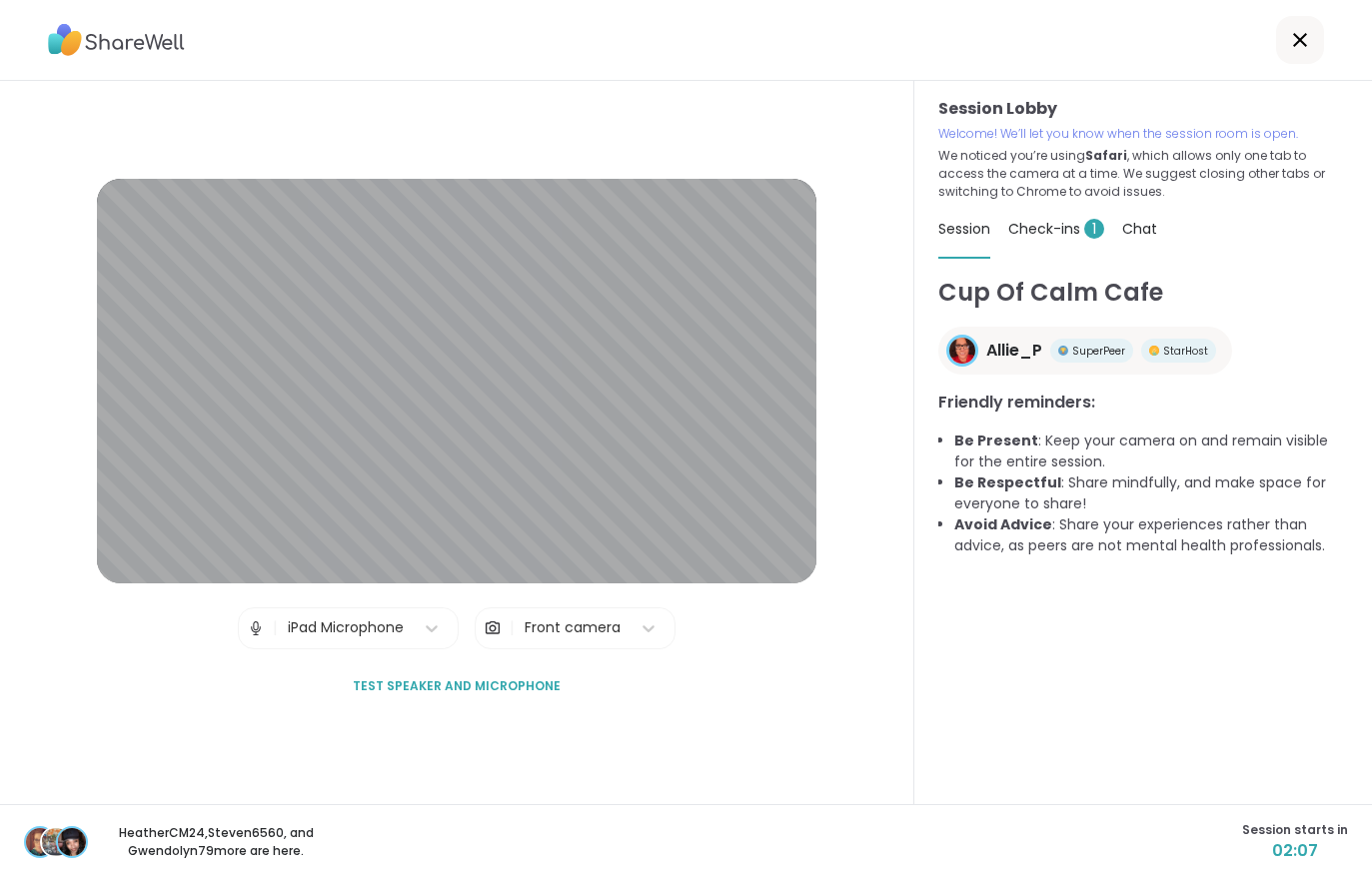 click on "Check-ins 1" at bounding box center (1056, 229) 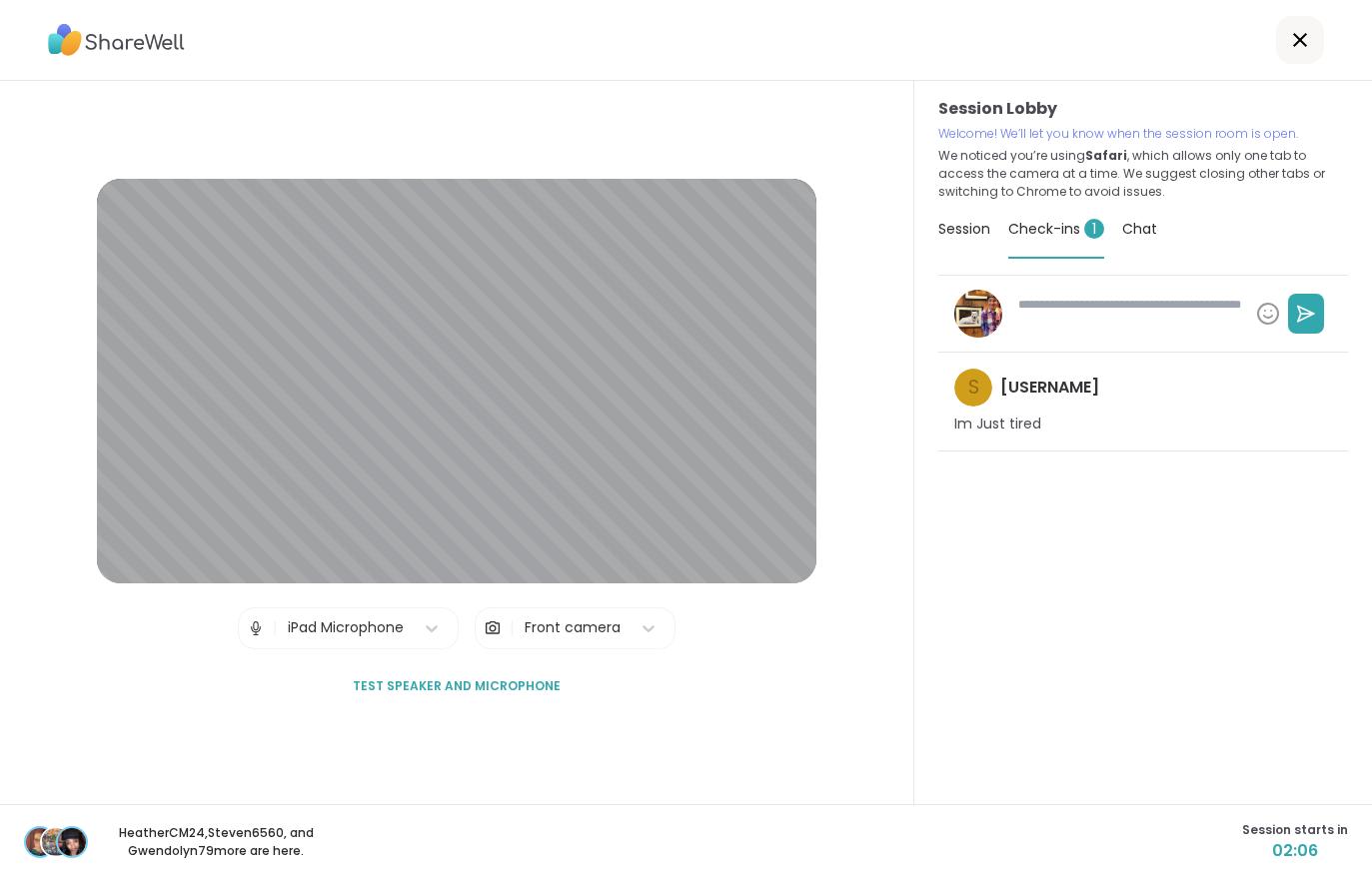 type on "*" 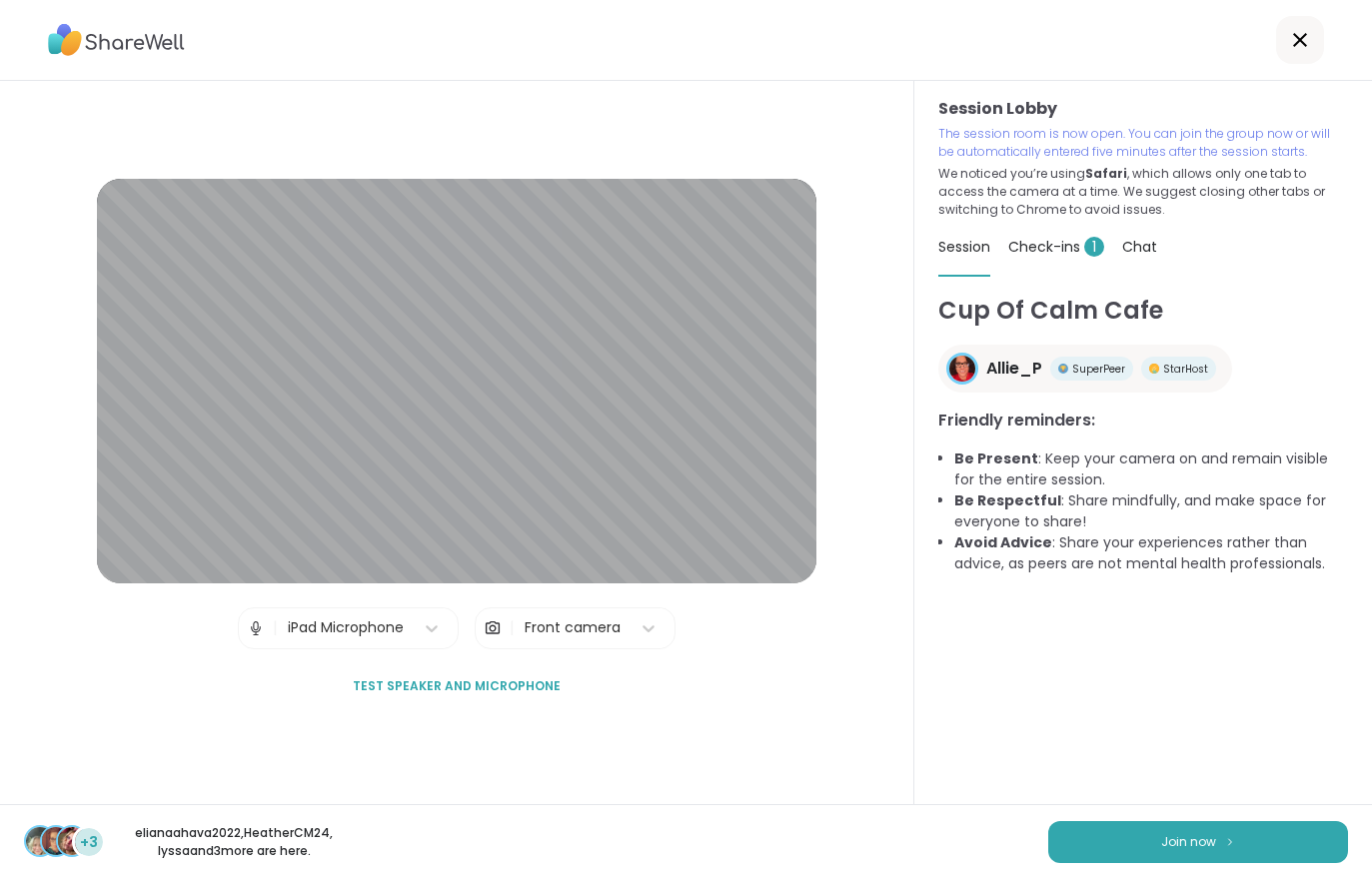 click on "Join now" at bounding box center (1198, 842) 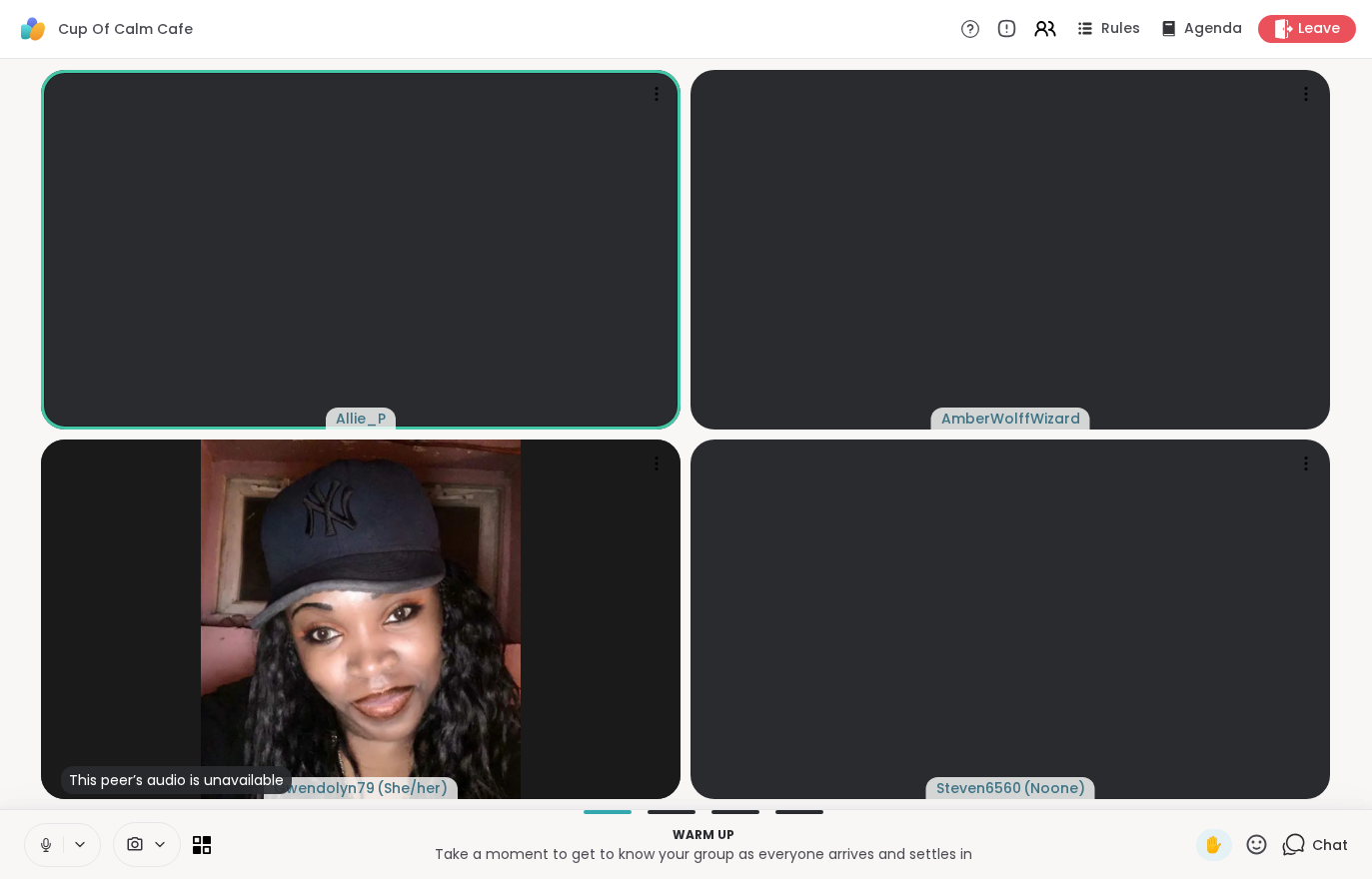 click 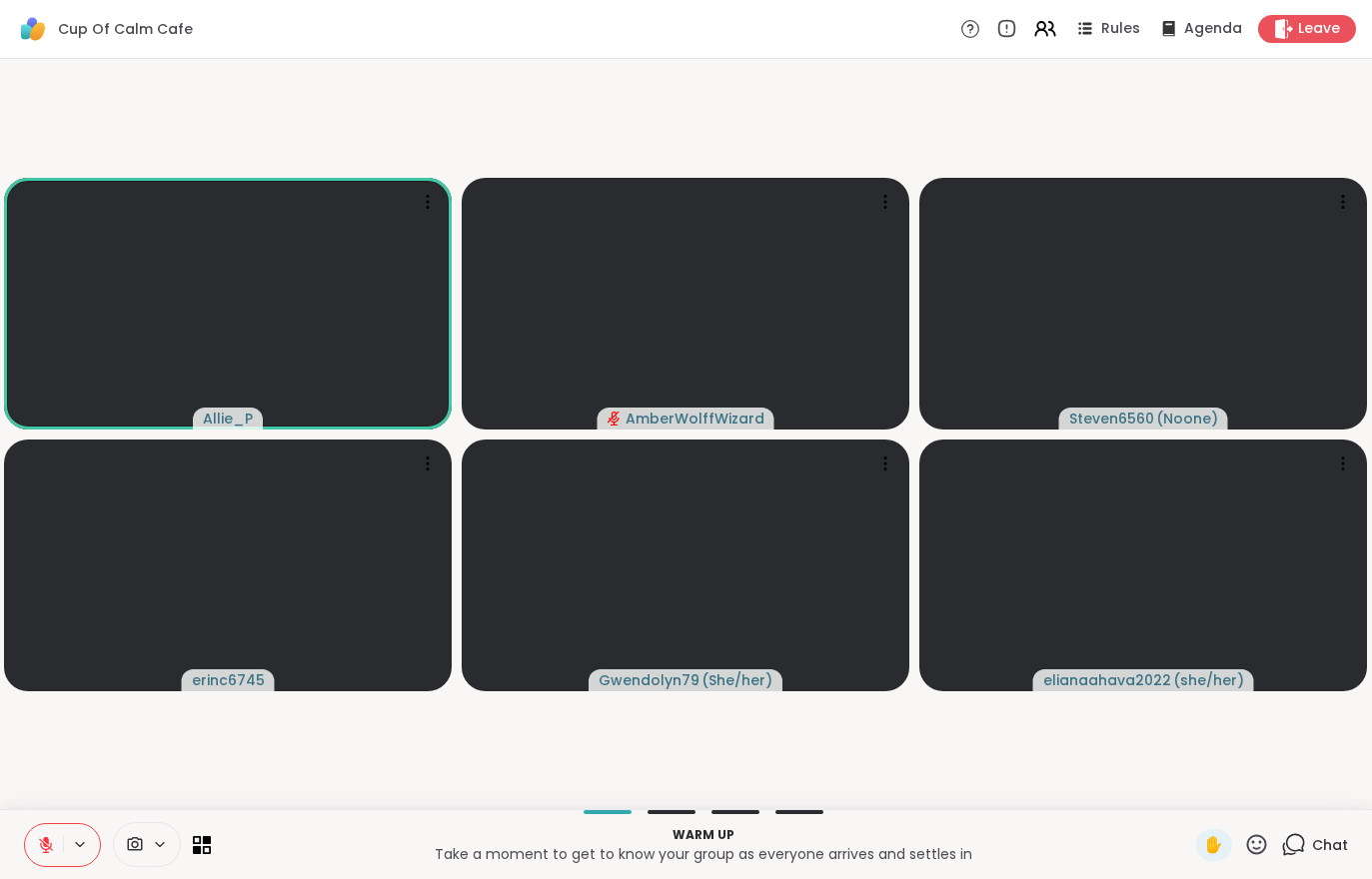click at bounding box center [44, 845] 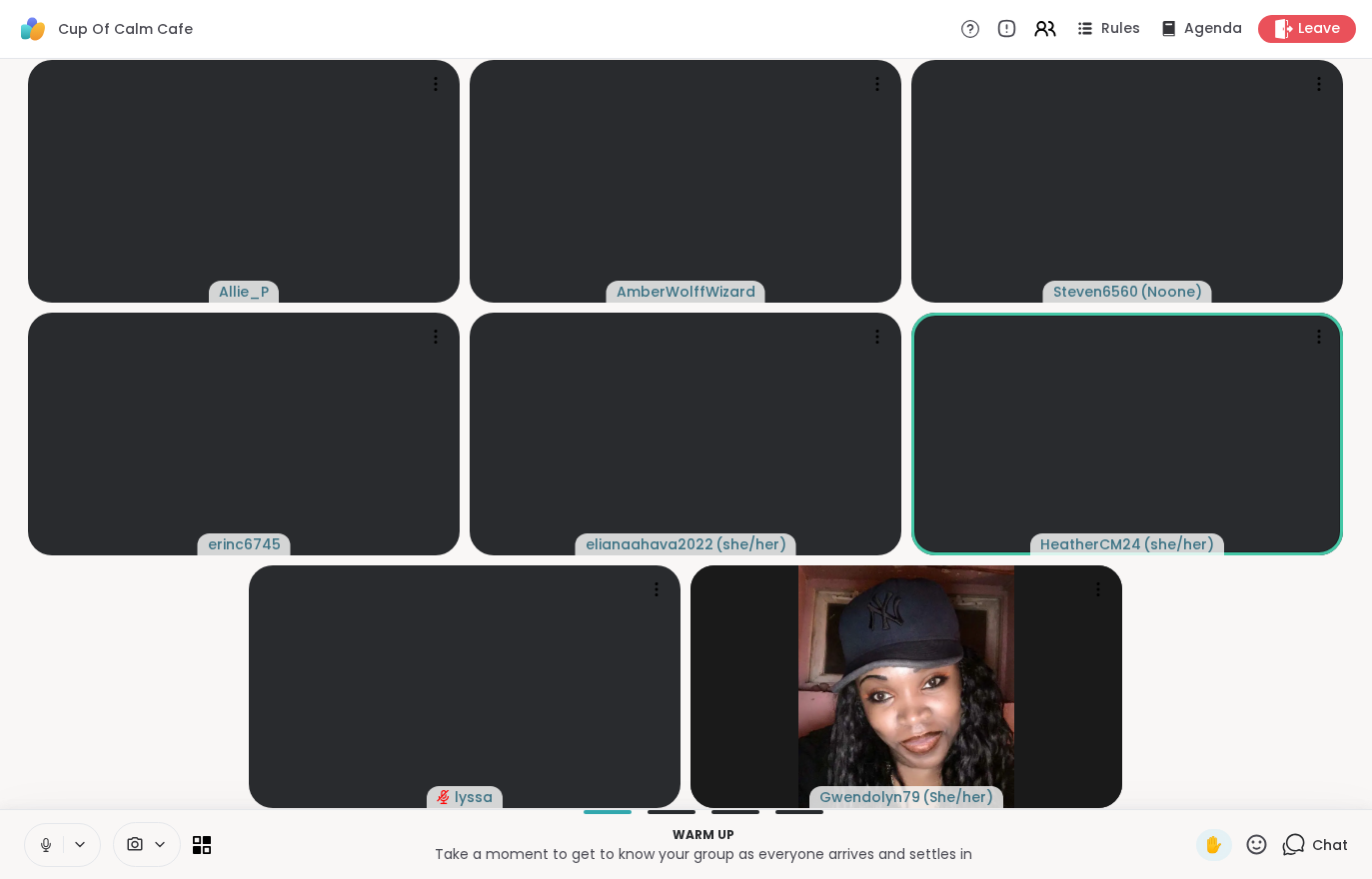 click 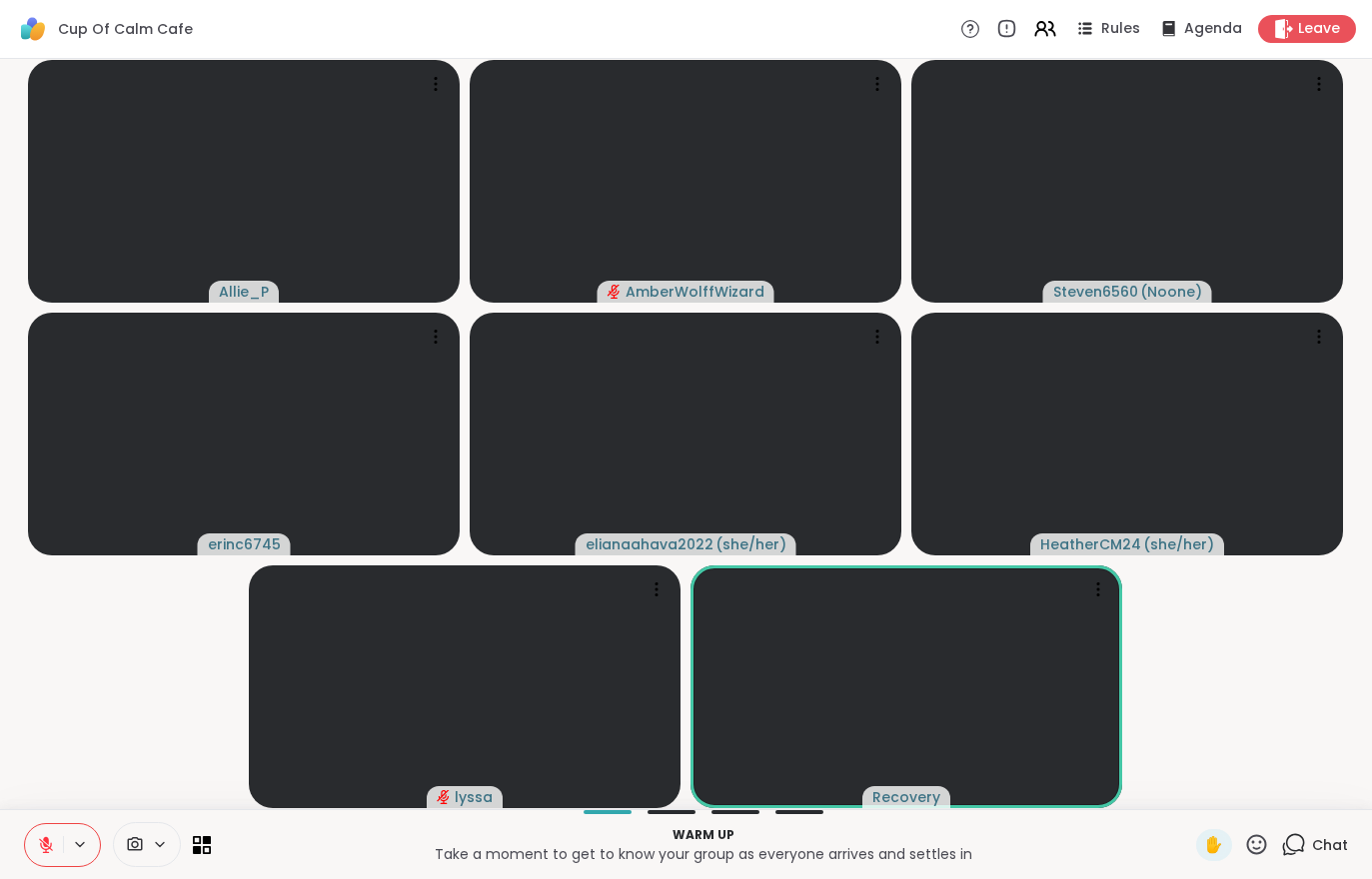 click at bounding box center [44, 845] 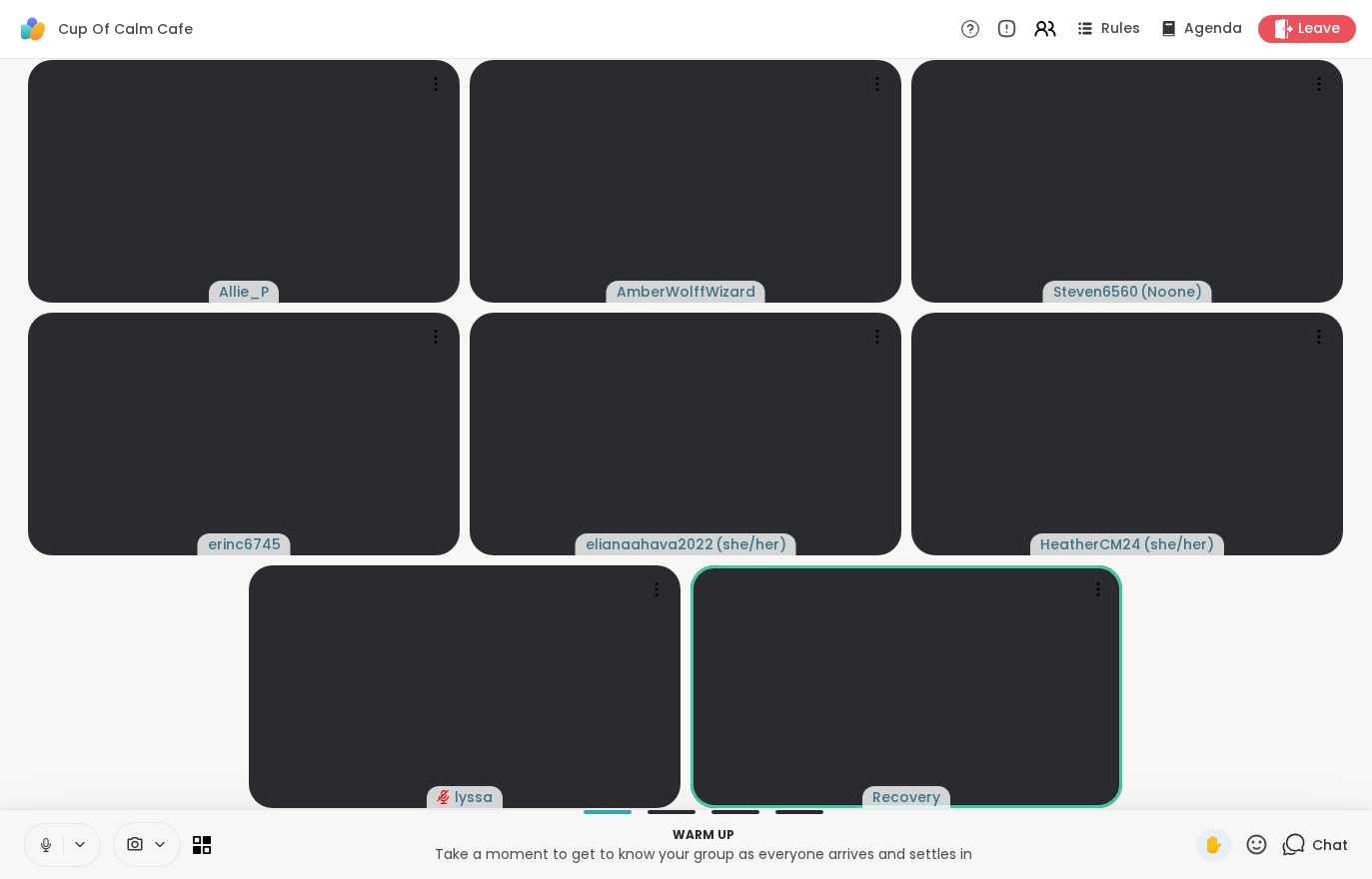 click at bounding box center (44, 845) 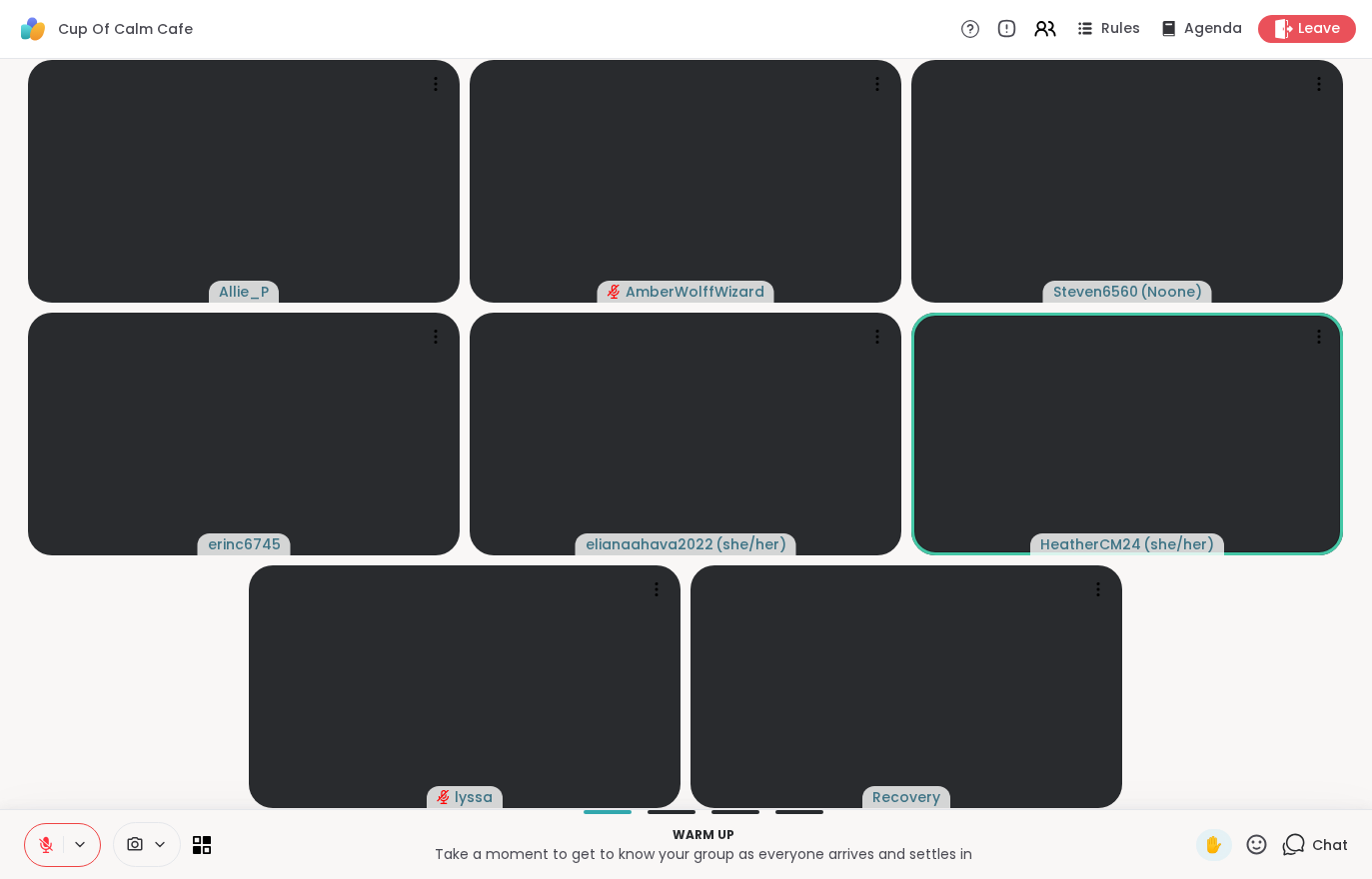 click at bounding box center (44, 845) 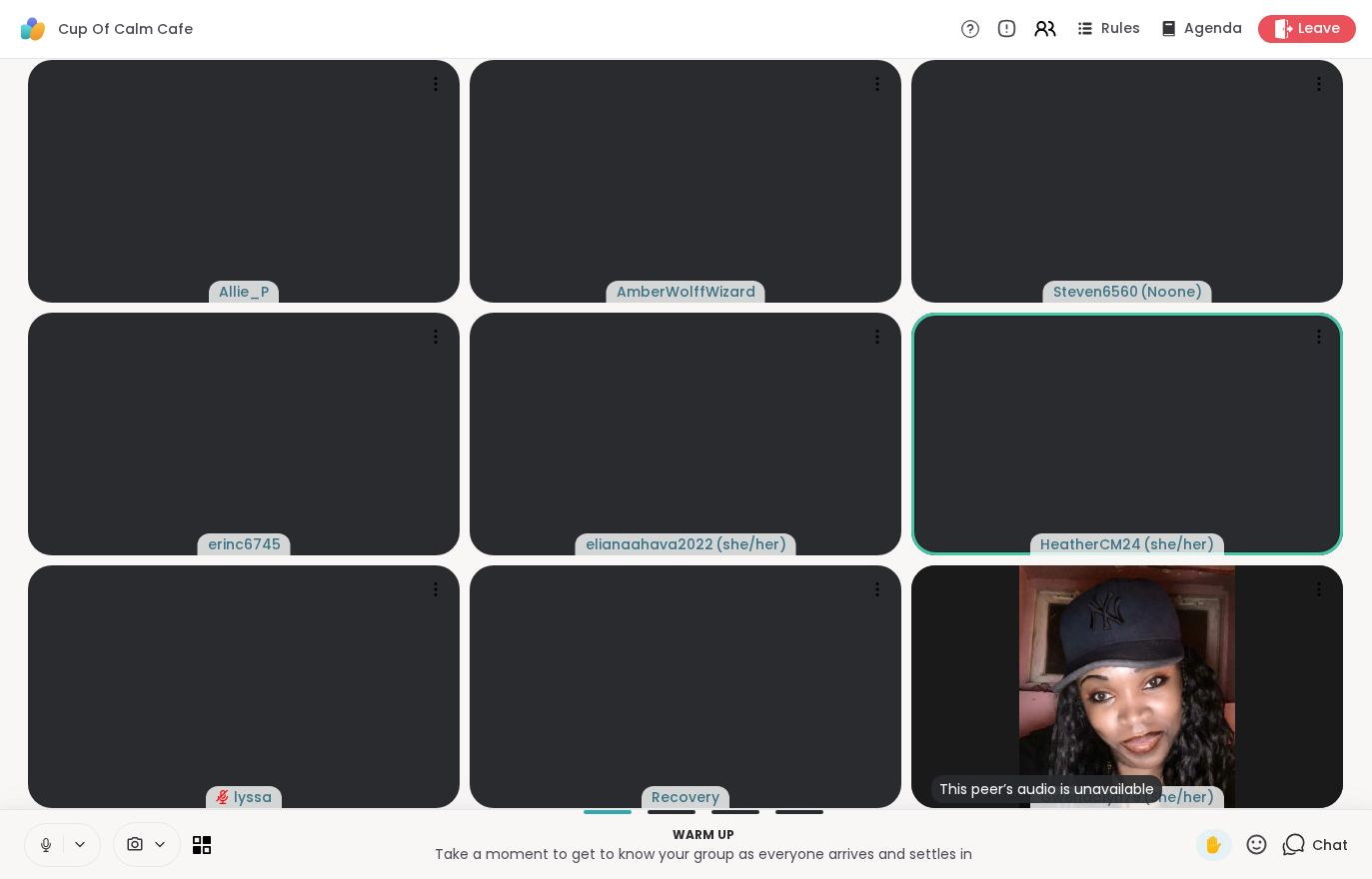 click at bounding box center (62, 845) 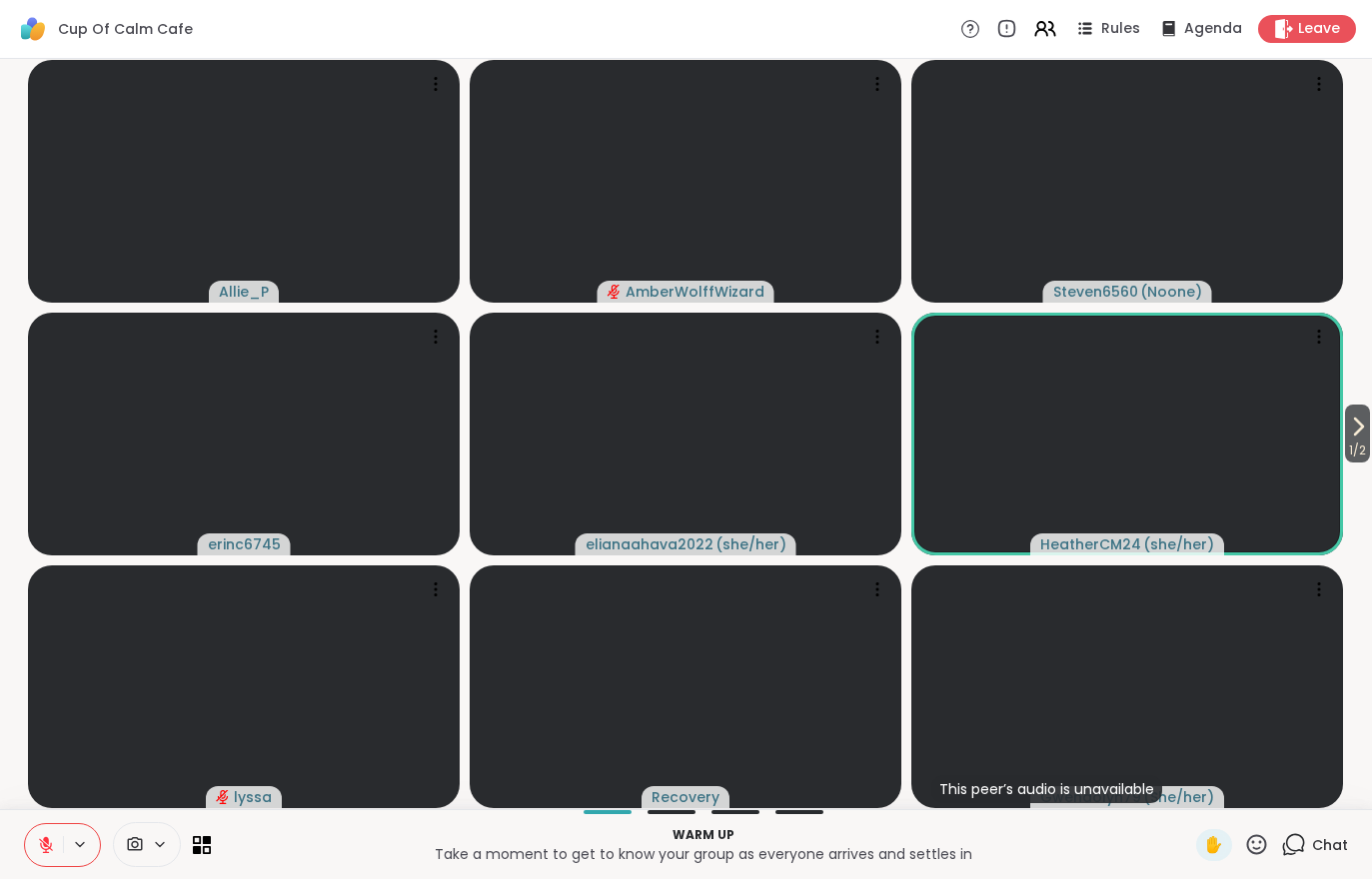 click on "1  /  2" at bounding box center [1357, 450] 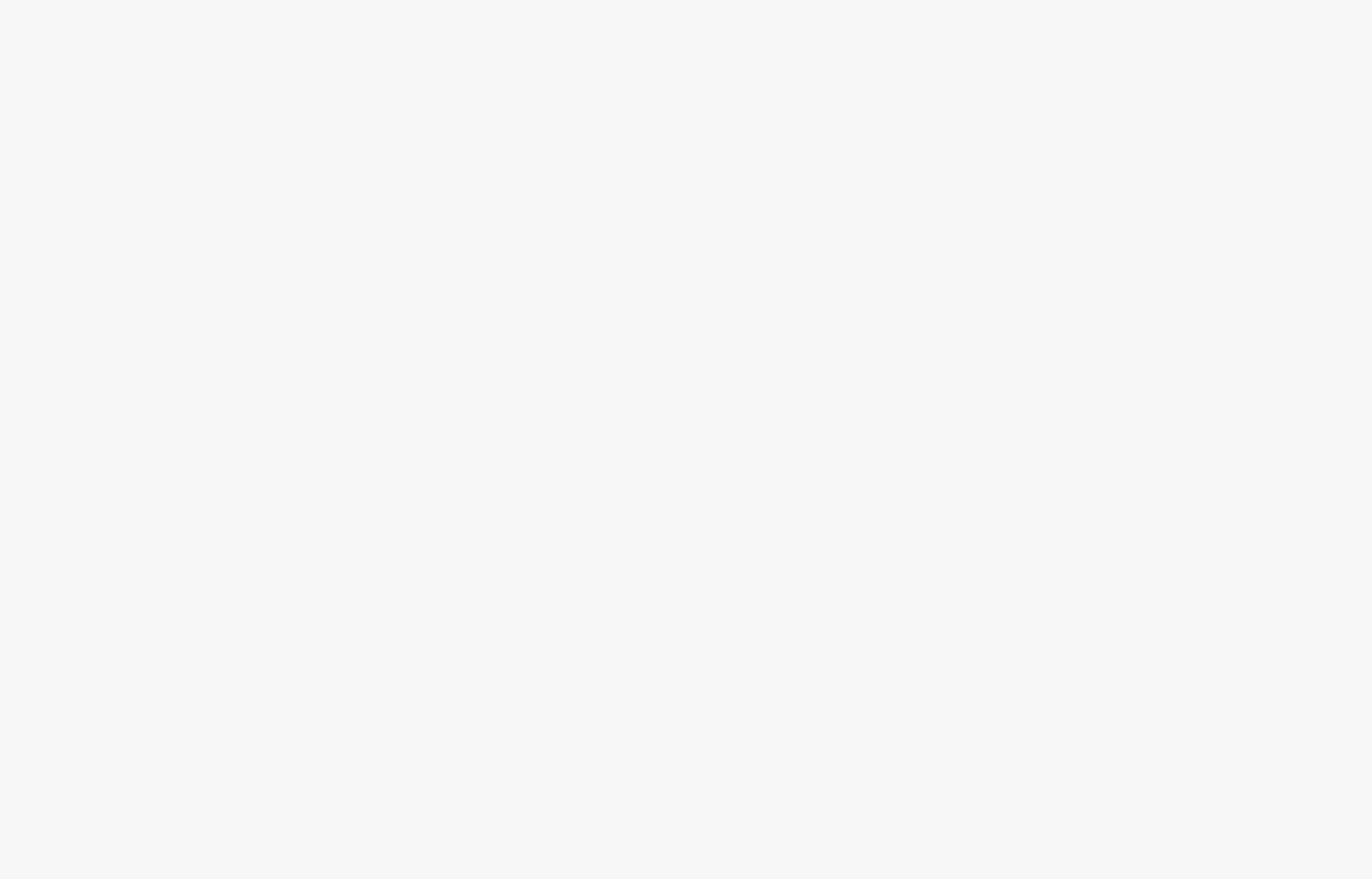 scroll, scrollTop: 0, scrollLeft: 0, axis: both 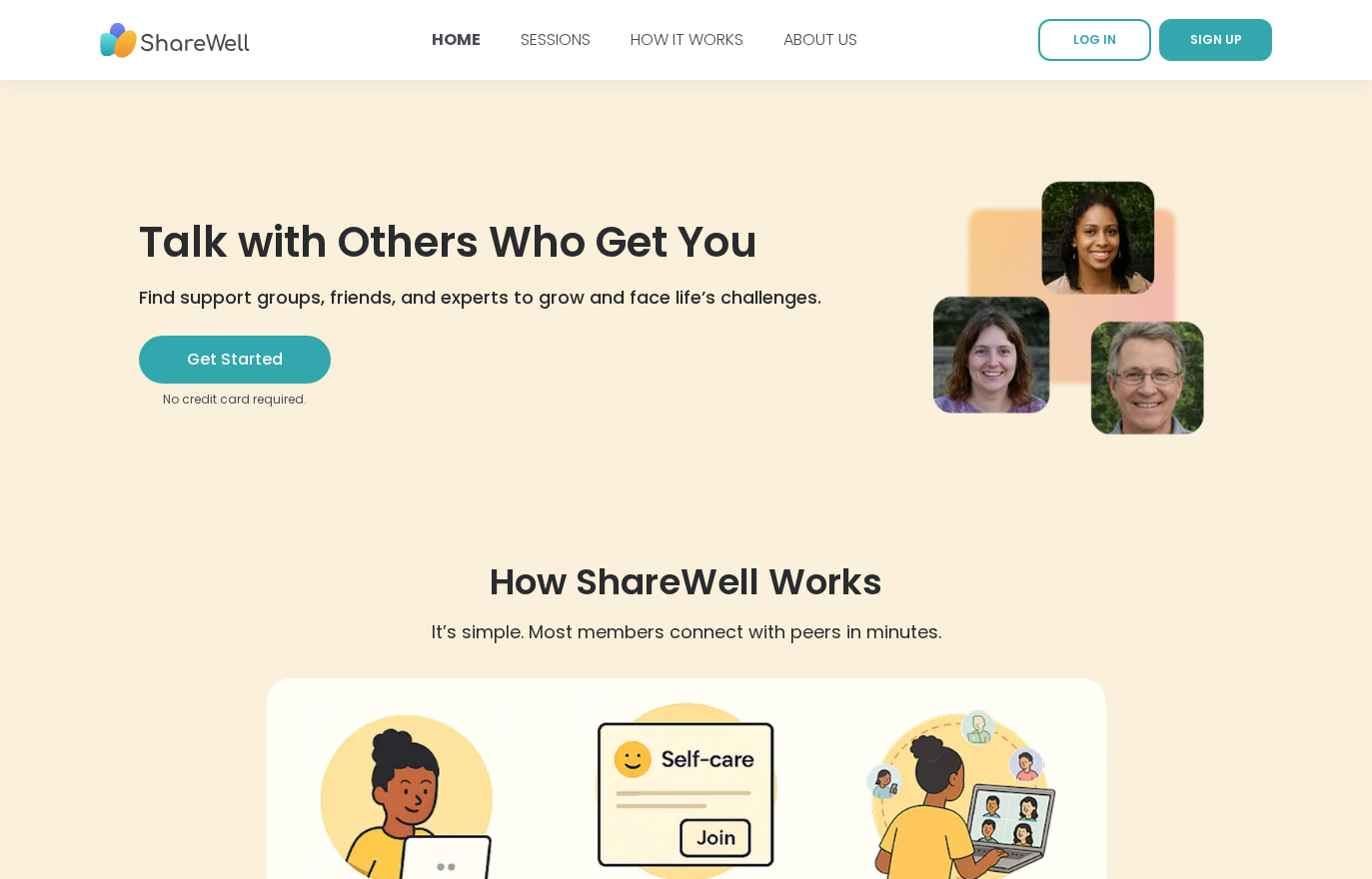click on "SIGN UP" at bounding box center (1216, 39) 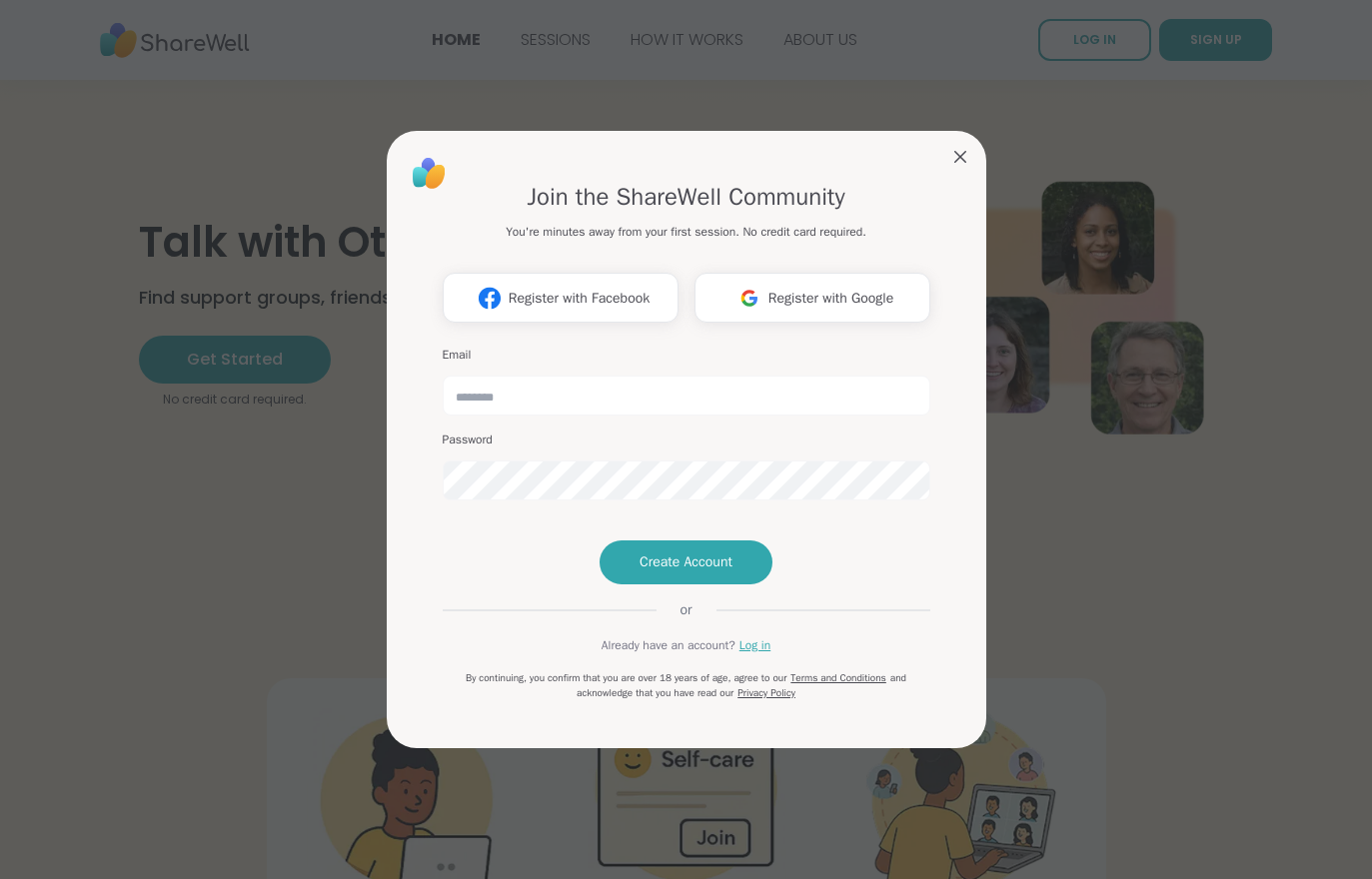 click on "Register with Facebook" at bounding box center [579, 298] 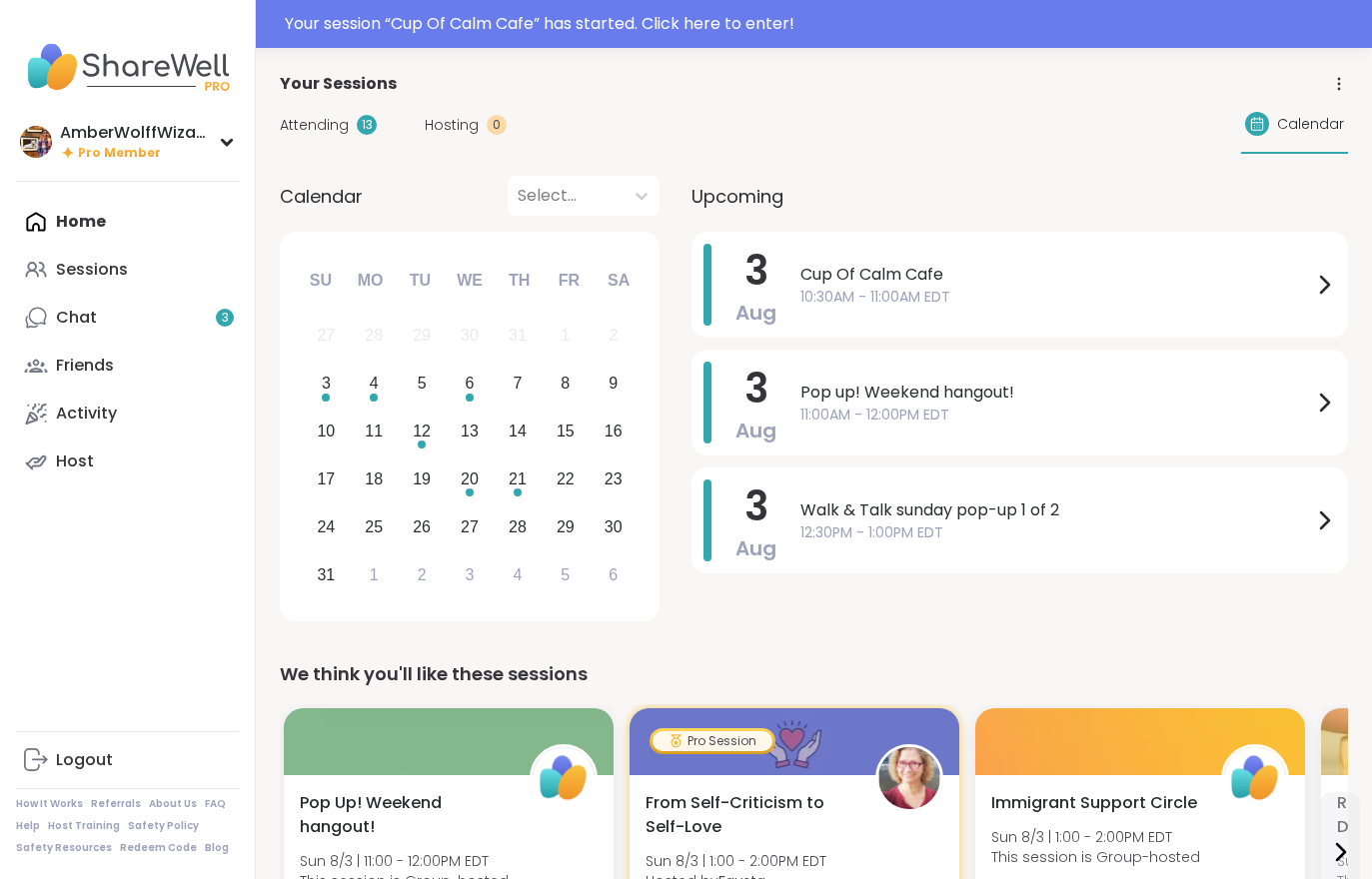 click on "Chat 3" at bounding box center [127, 318] 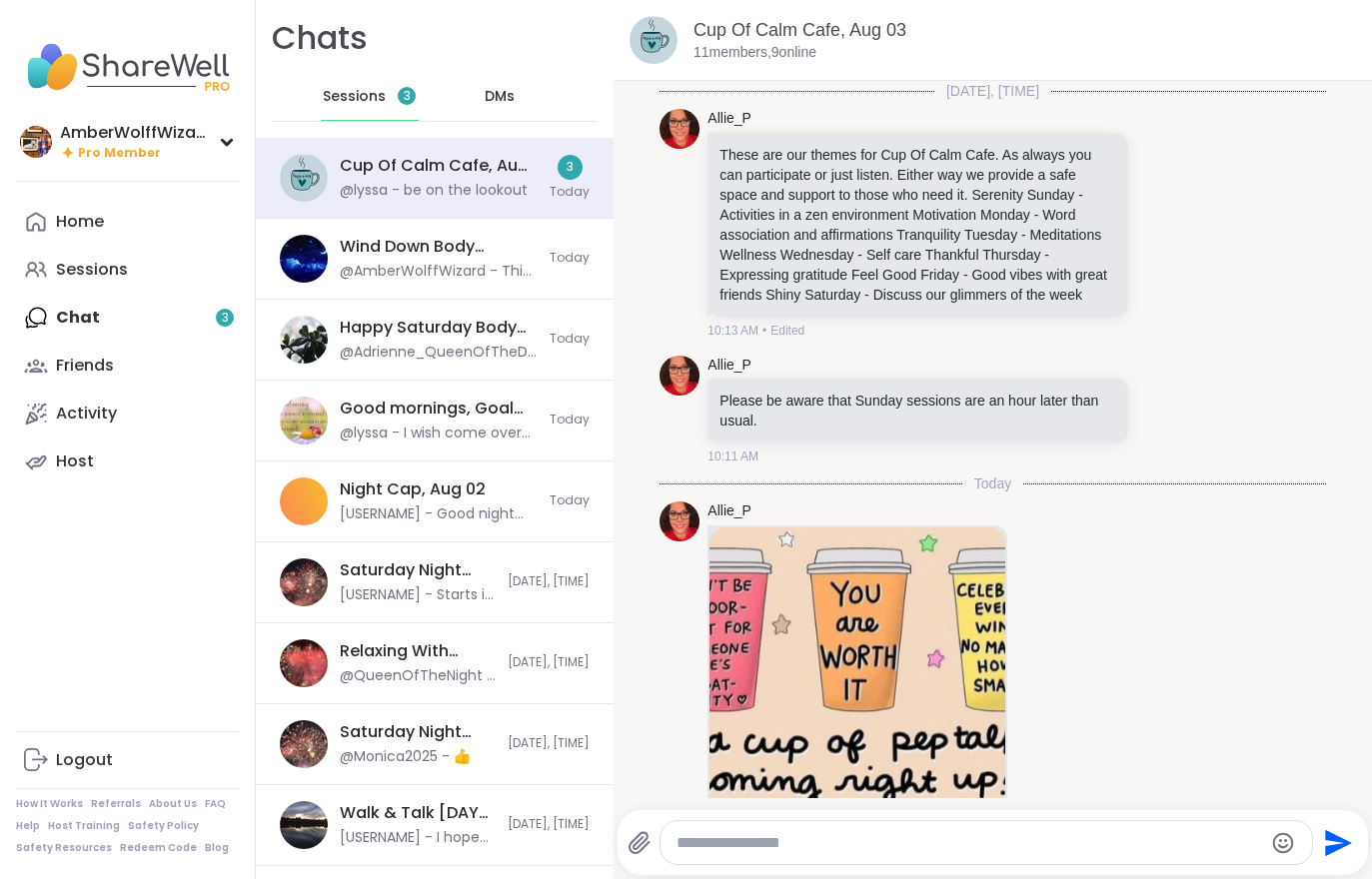 scroll, scrollTop: 1698, scrollLeft: 0, axis: vertical 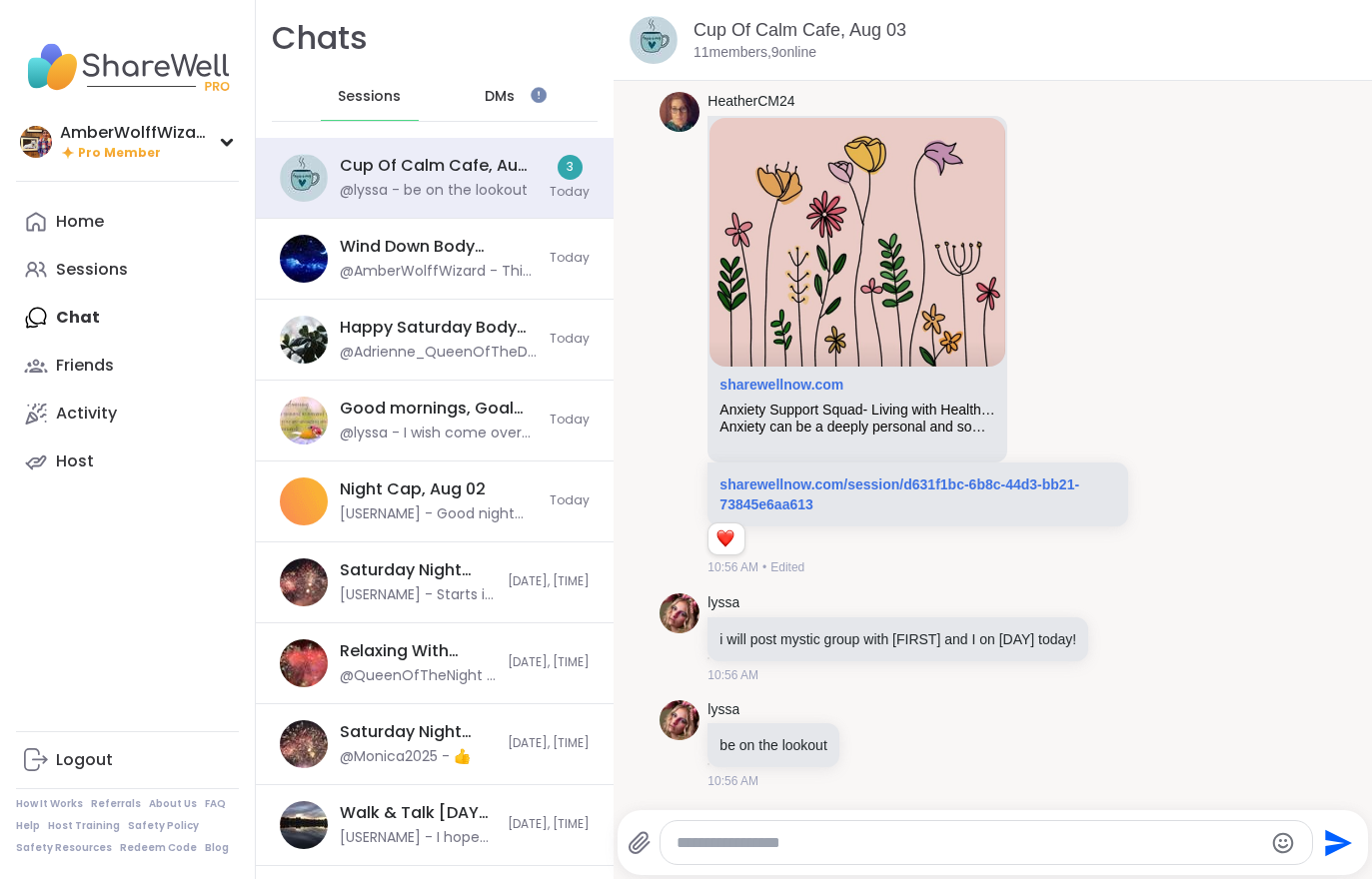 click on "Home" at bounding box center [127, 222] 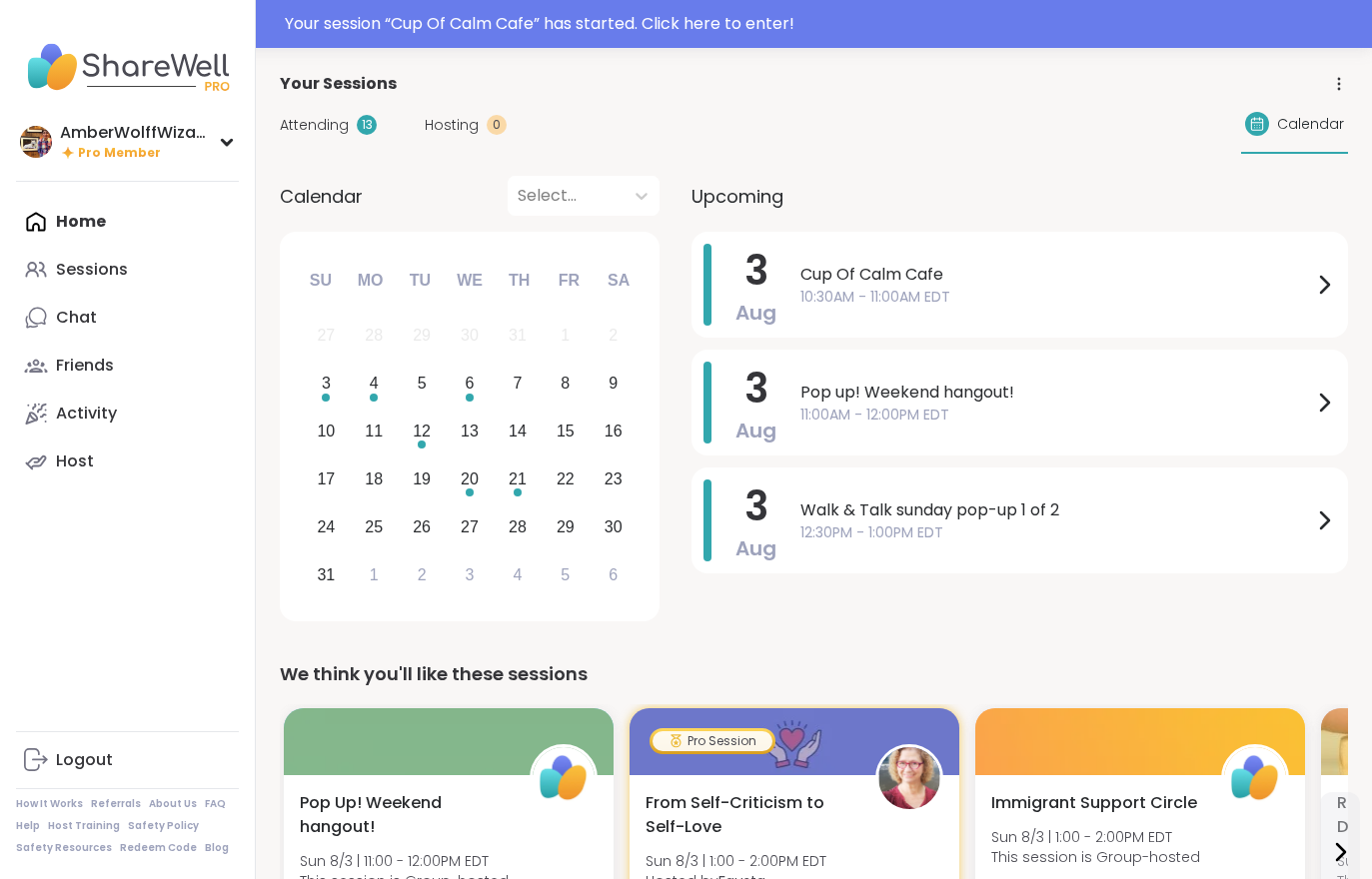 click on "Attending" at bounding box center [314, 125] 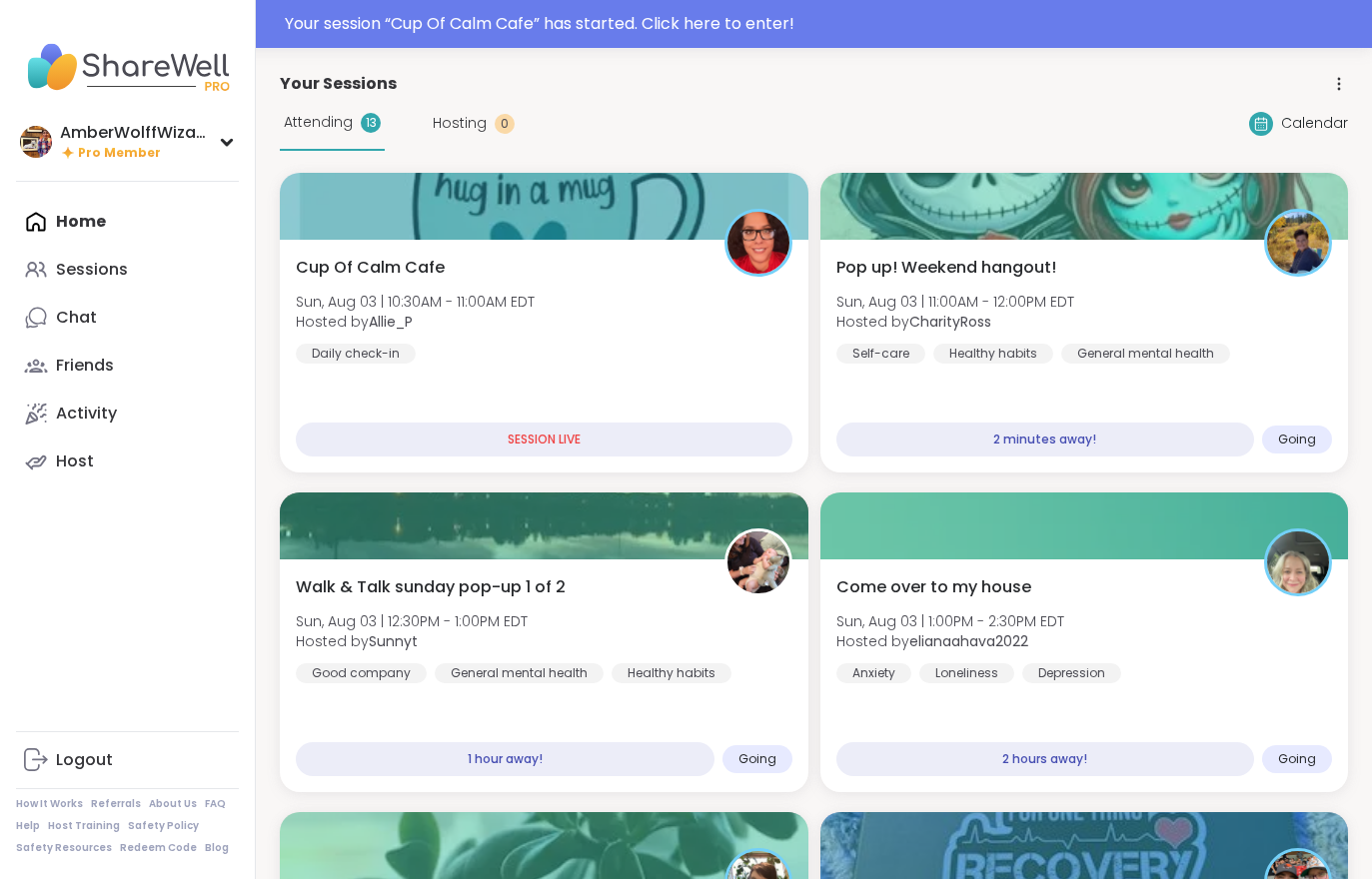 click on "General mental health" at bounding box center [1145, 354] 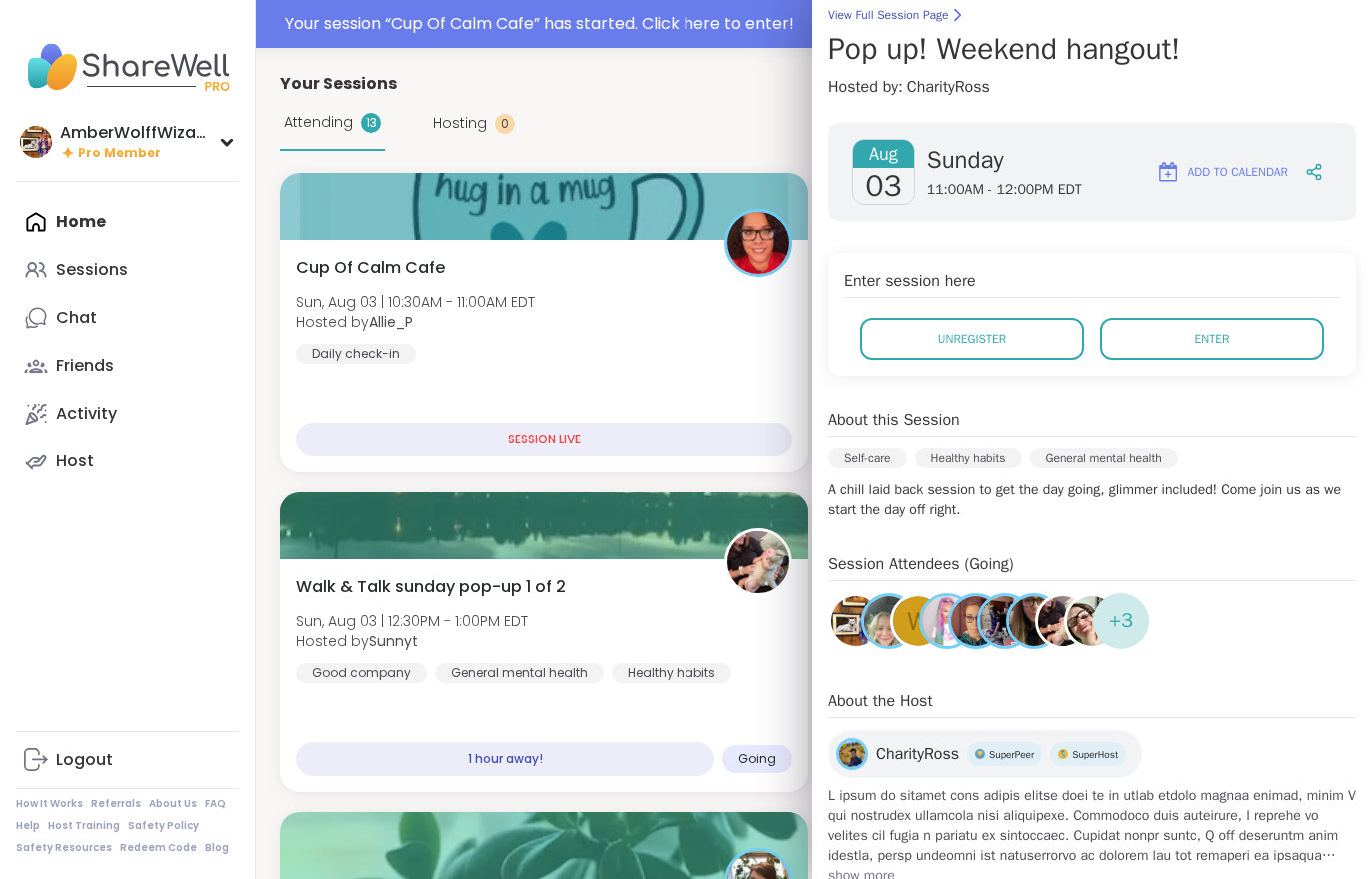 scroll, scrollTop: 183, scrollLeft: 0, axis: vertical 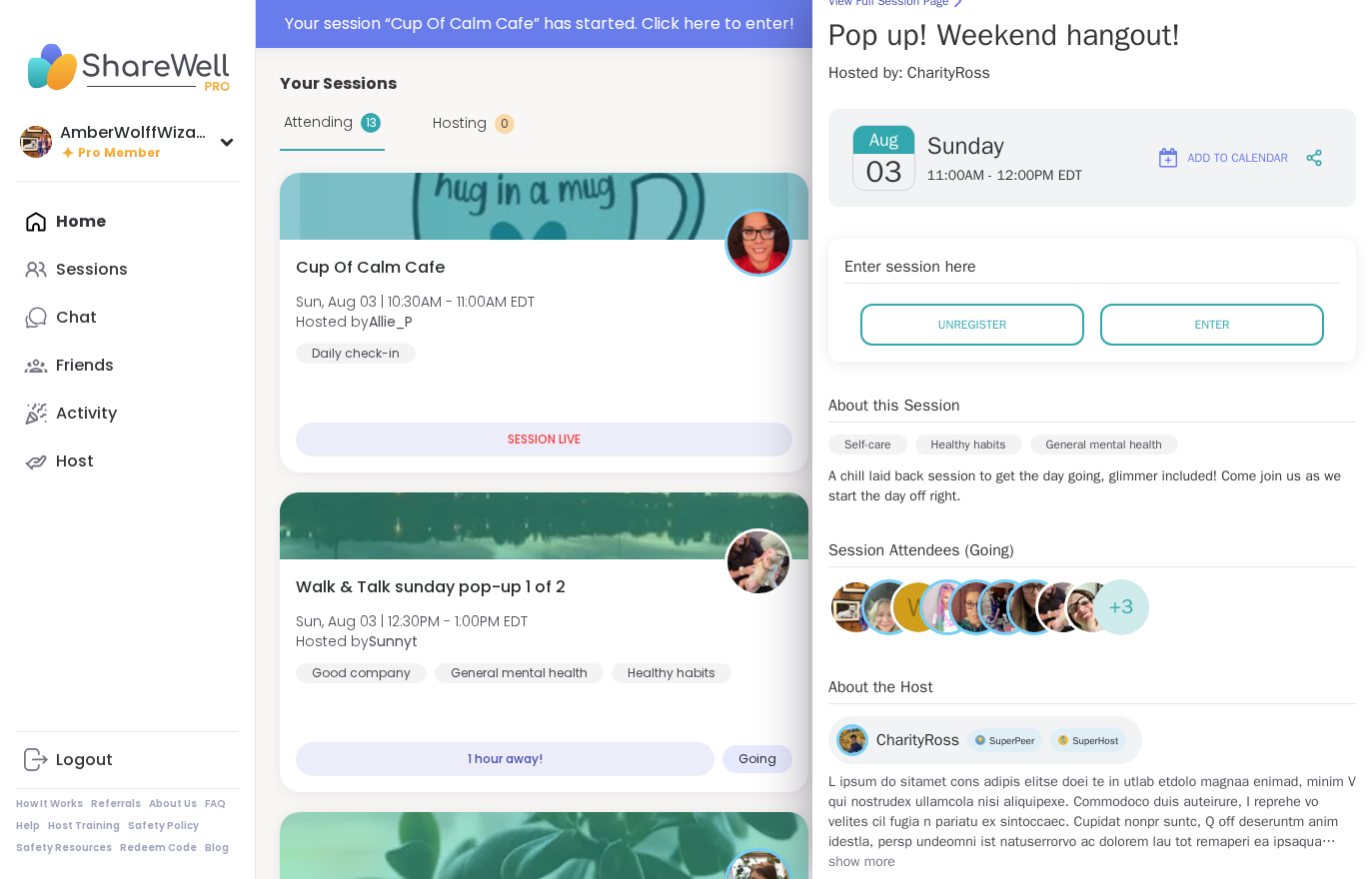click on "Enter" at bounding box center (1212, 325) 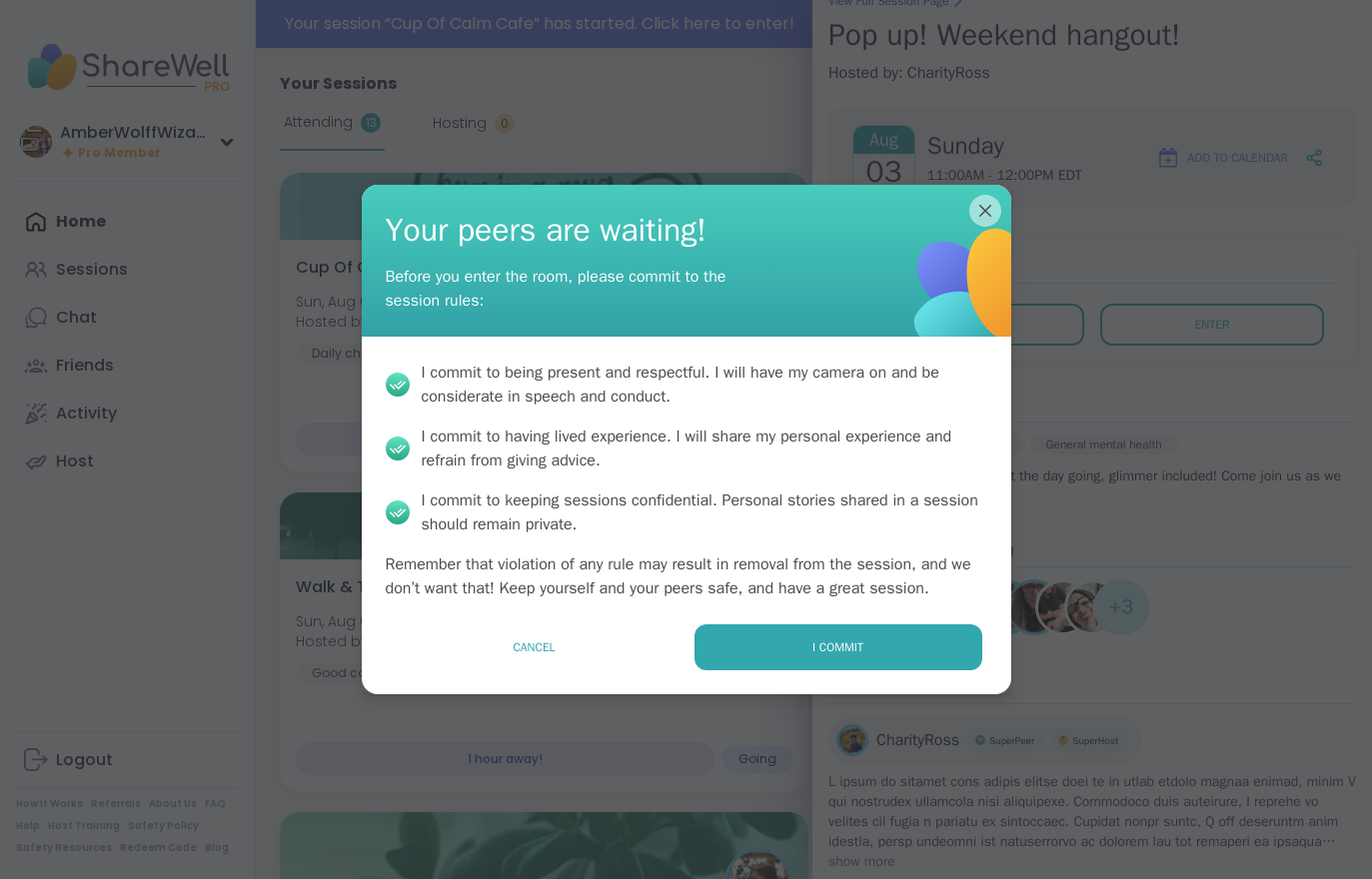 click on "I commit" at bounding box center [838, 647] 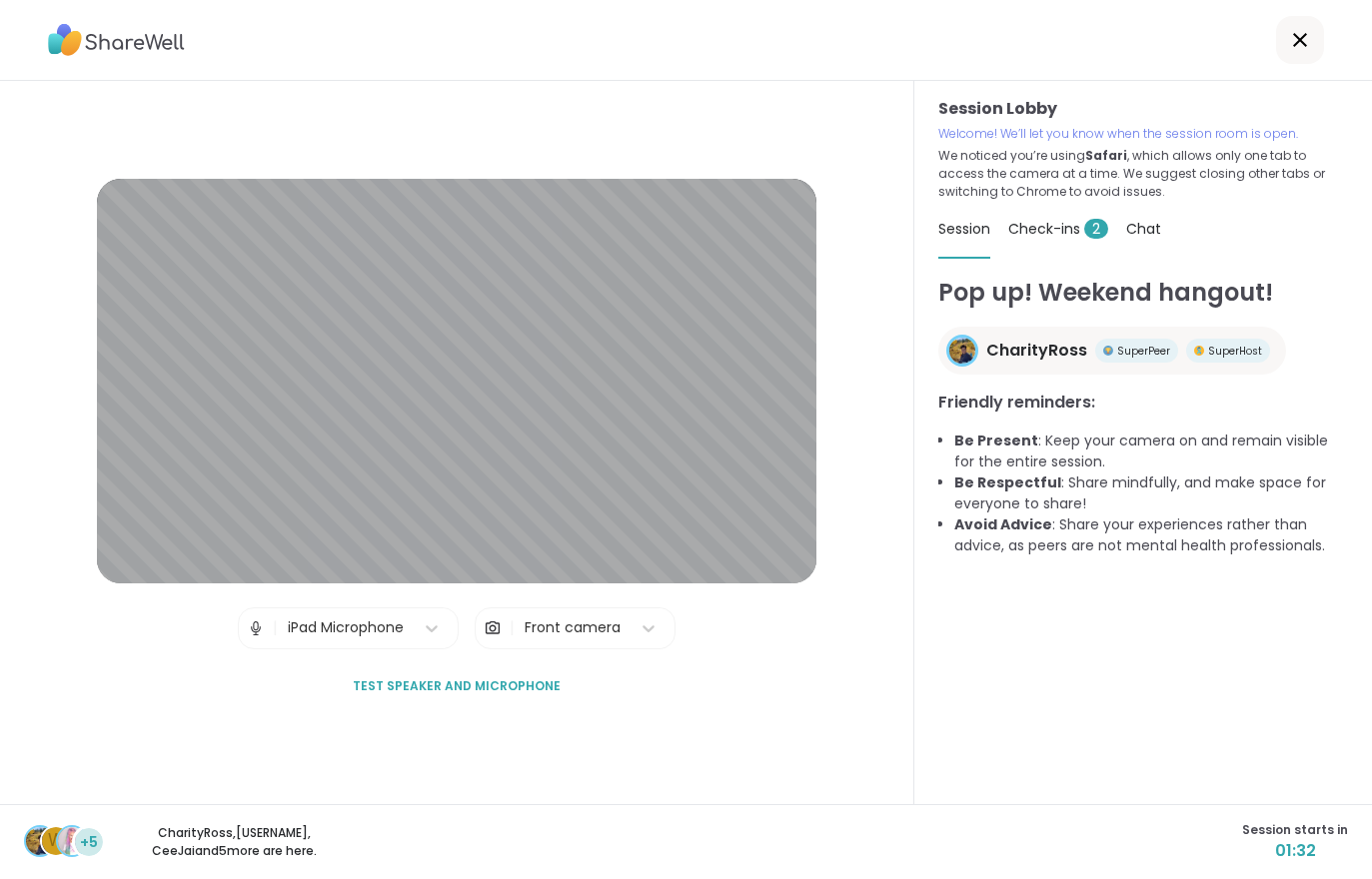 click on "Session Lobby Welcome! We’ll let you know when the session room is open. We noticed you’re using  Safari , which allows only one tab to access the camera at a time. We suggest closing other tabs or switching to Chrome to avoid issues. Session Check-ins 2 Chat Pop up! Weekend hangout! [USERNAME] [USERNAME] [USERNAME] Friendly reminders: Be Present : Keep your camera on and remain visible for the entire session. Be Respectful : Share mindfully, and make space for everyone to share! Avoid Advice : Share your experiences rather than advice, as peers are not mental health professionals." at bounding box center (1143, 442) 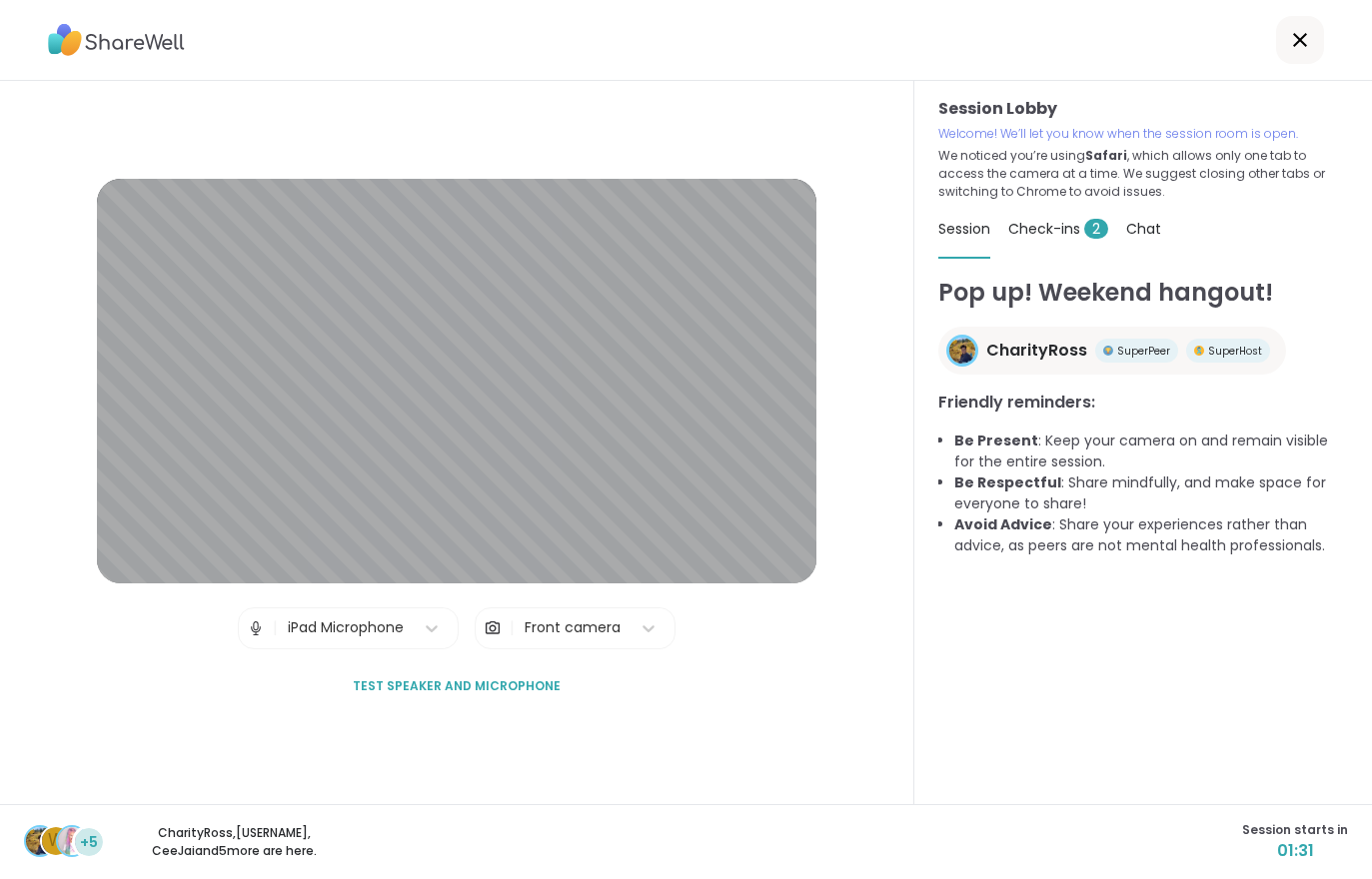 click on "Check-ins 2" at bounding box center [1058, 229] 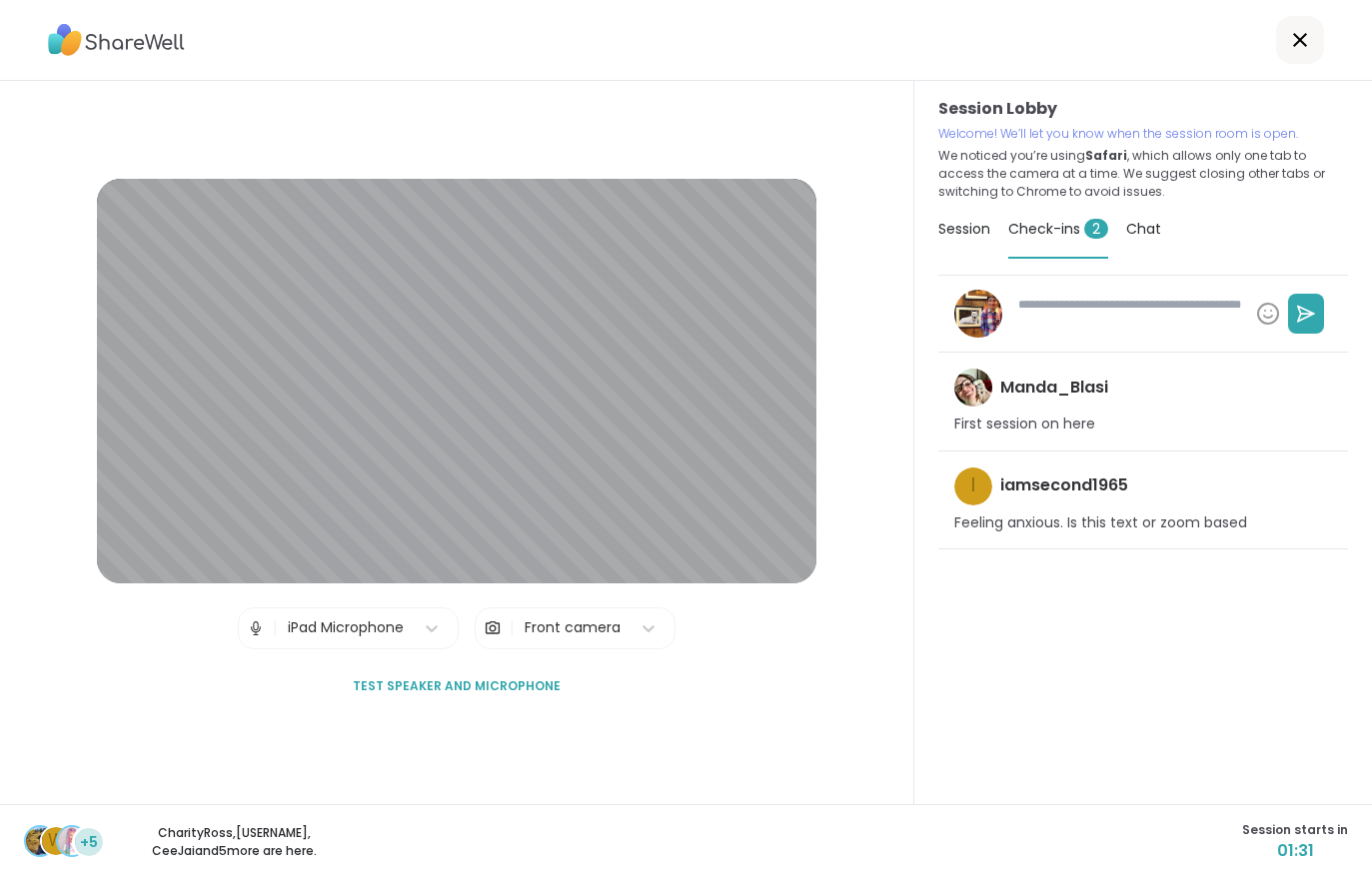 type on "*" 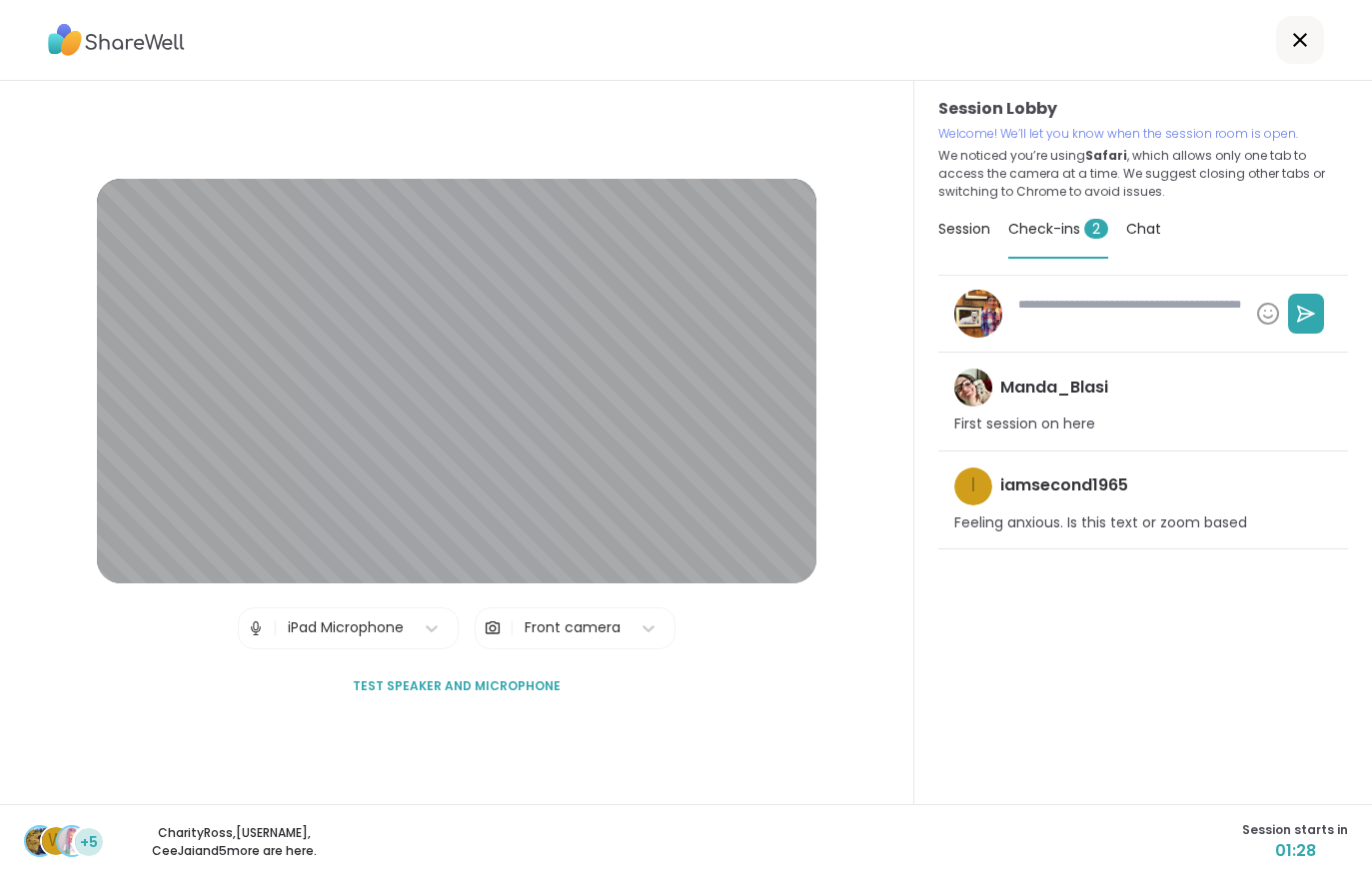 click on "Session" at bounding box center (964, 229) 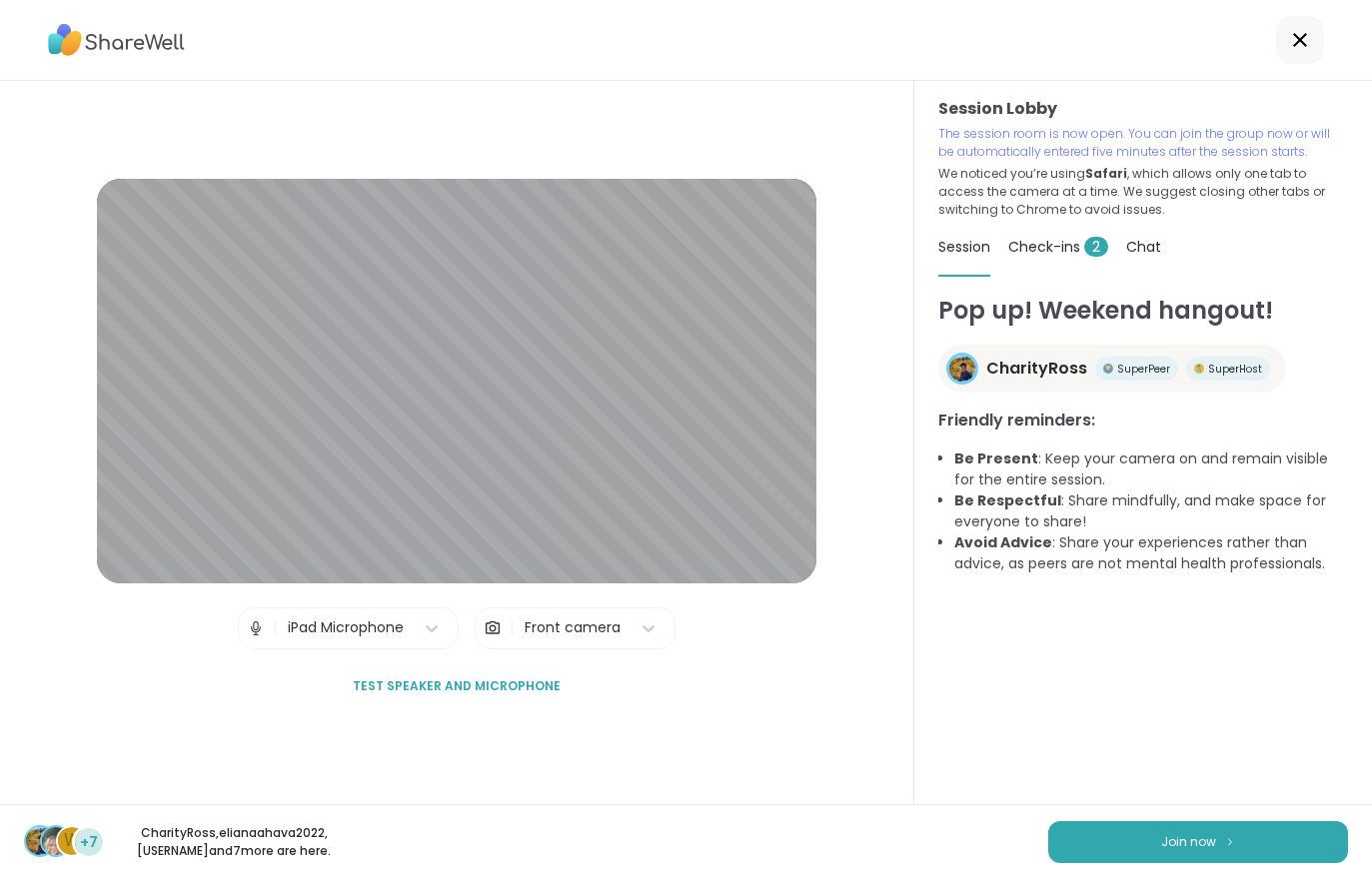 click on "Join now" at bounding box center [1188, 842] 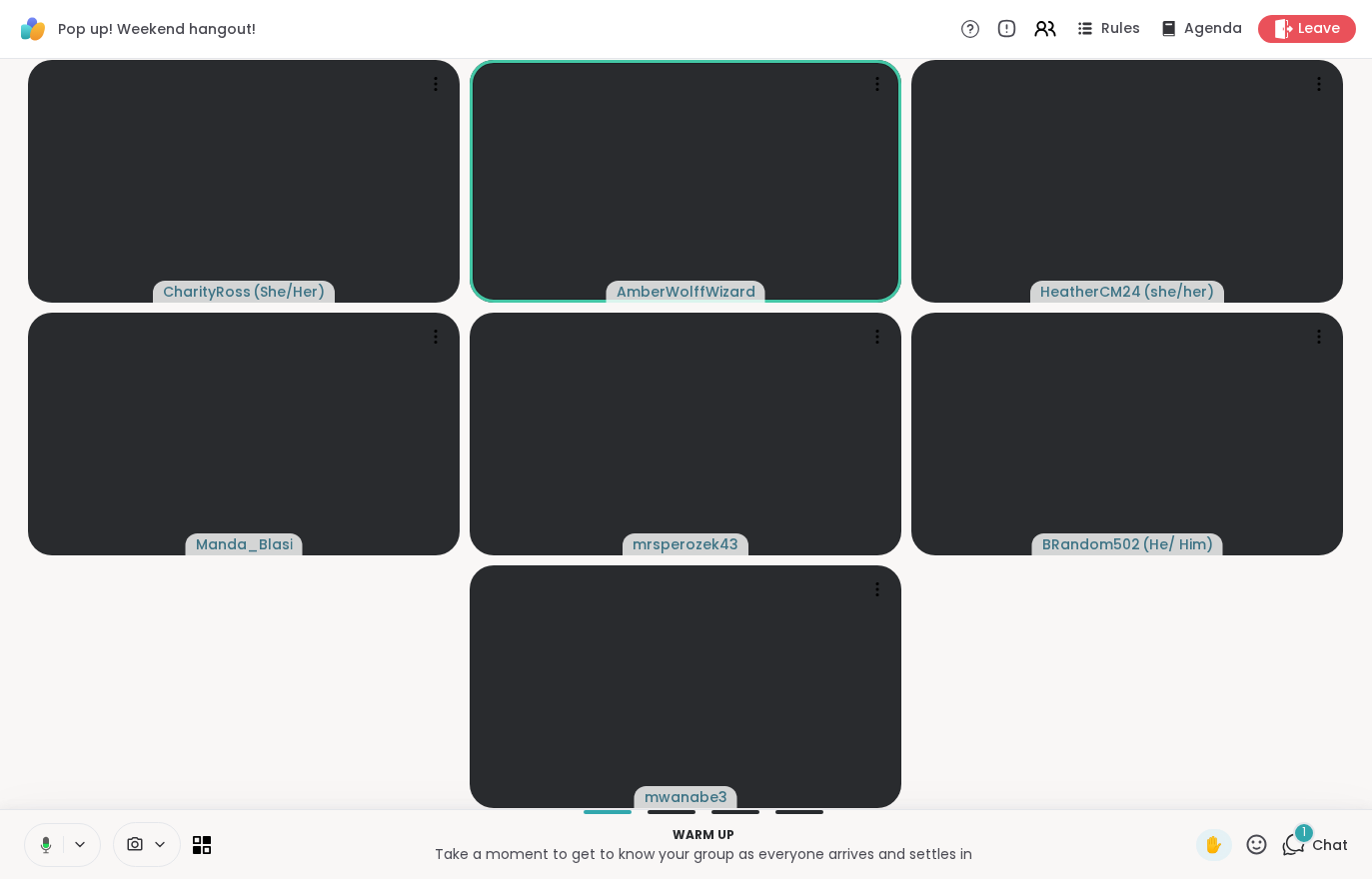 click on "Chat" at bounding box center [1330, 845] 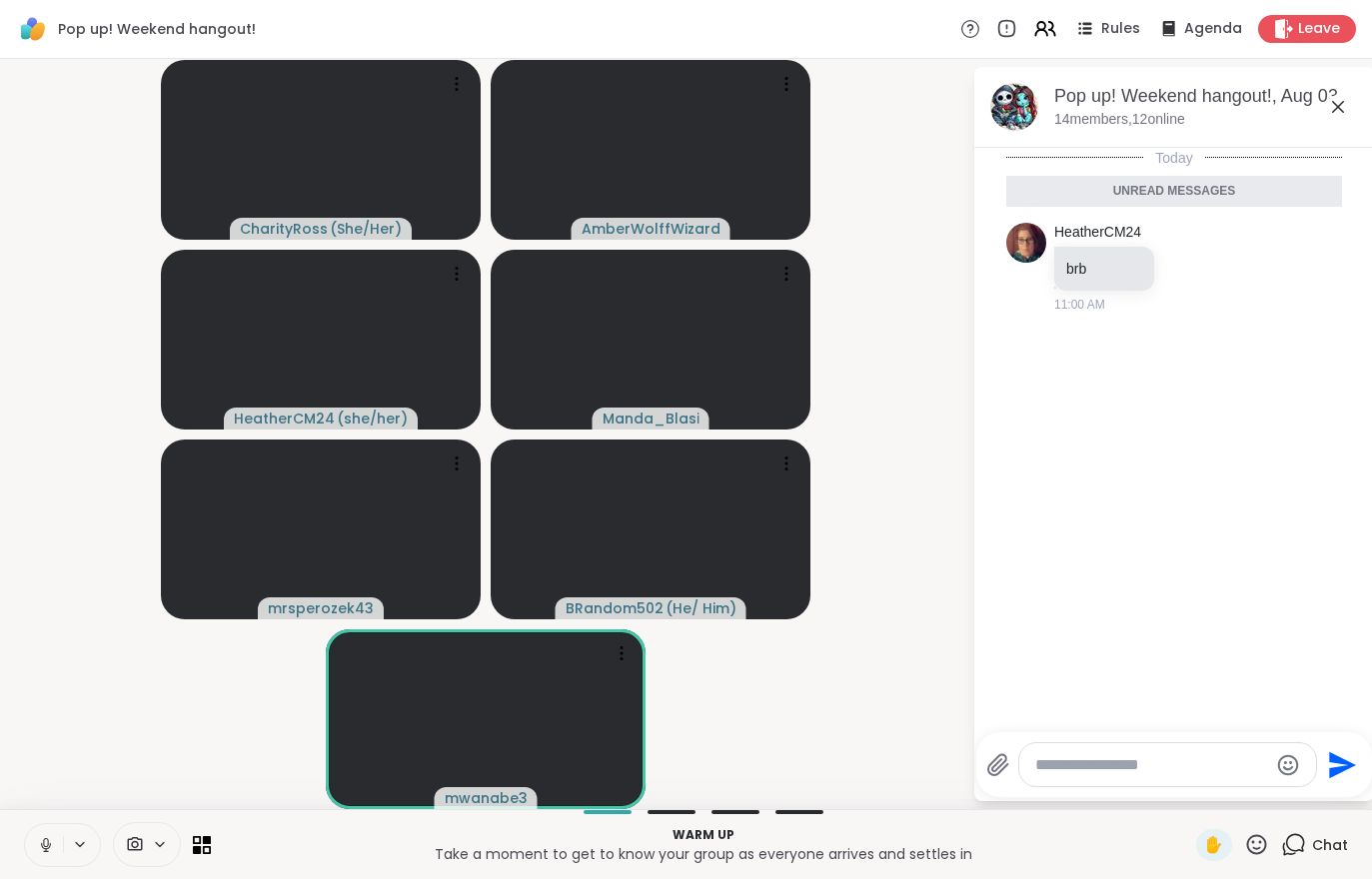 click on "Chat" at bounding box center [1314, 845] 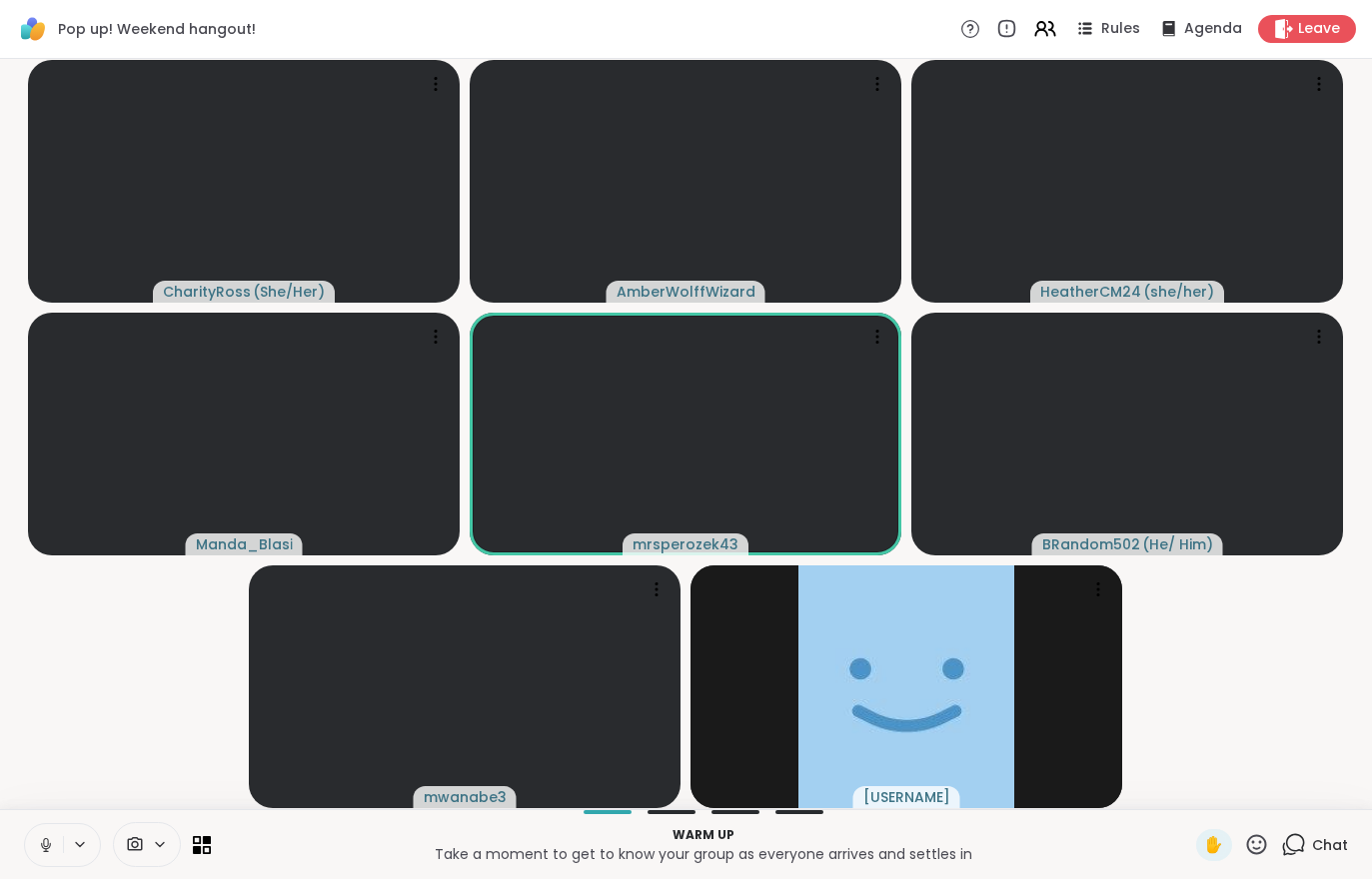 click at bounding box center [44, 845] 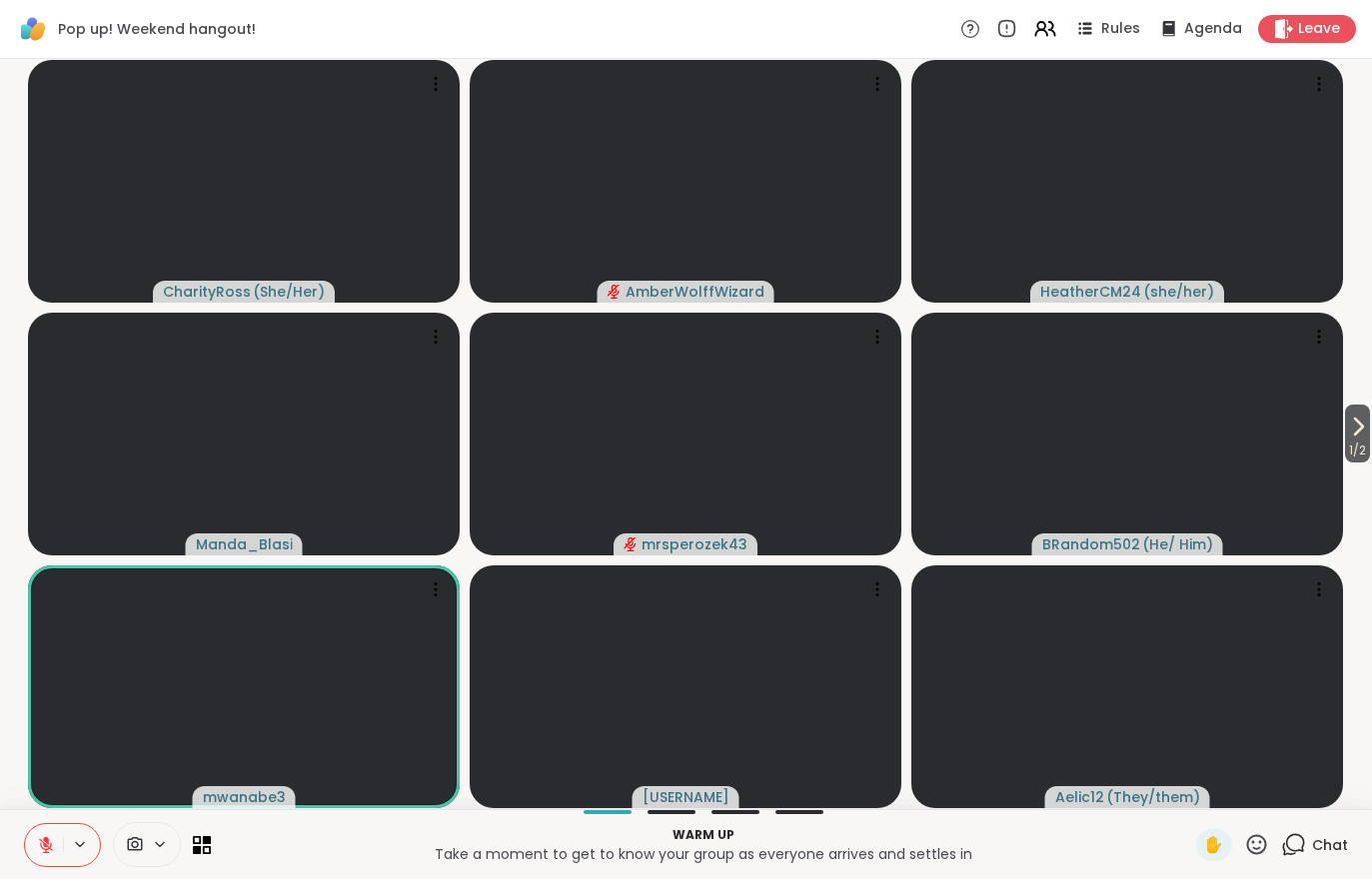 click on "1  /  2" at bounding box center (1357, 450) 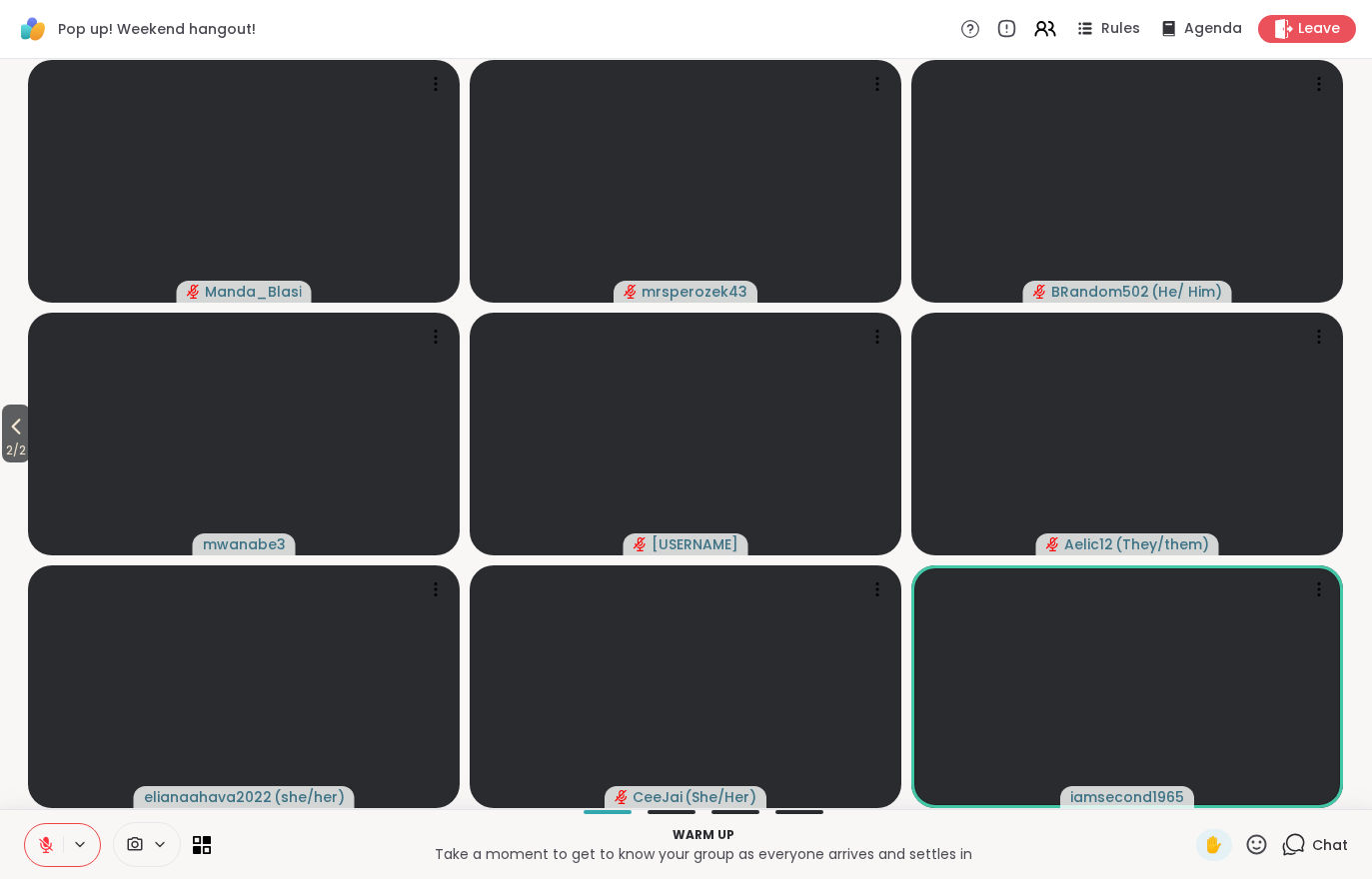 click at bounding box center [44, 845] 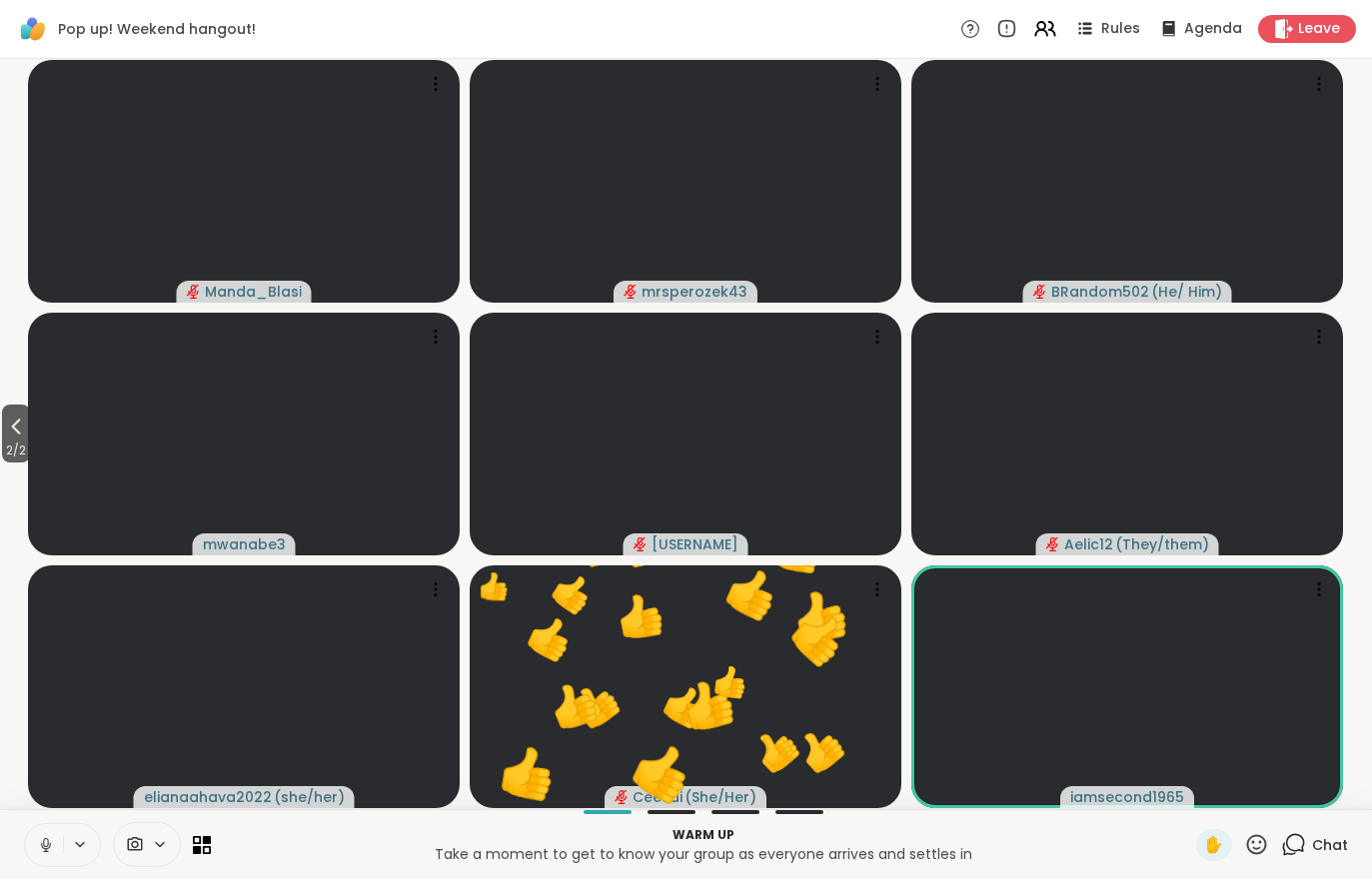 click at bounding box center (44, 845) 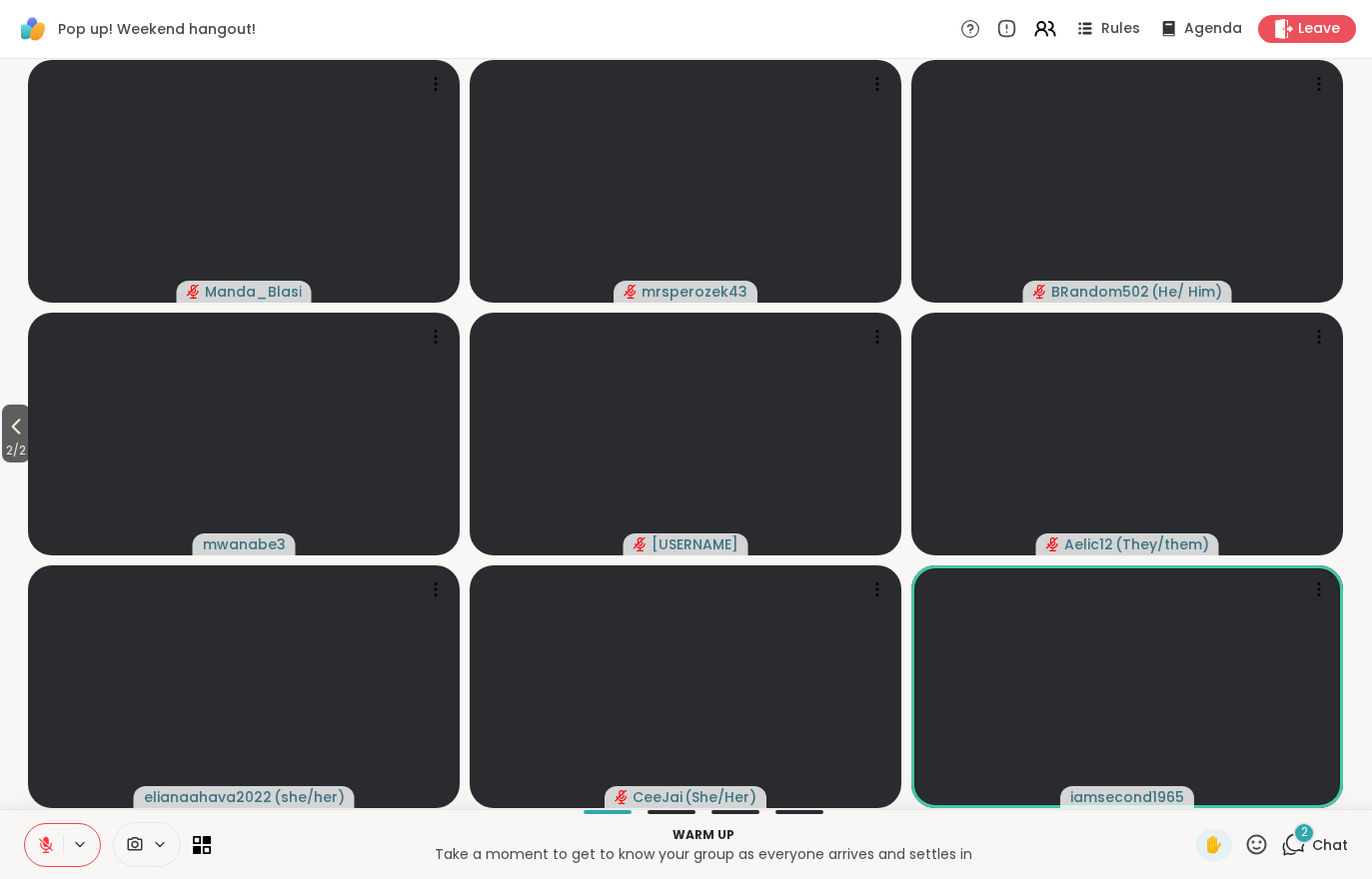 click on "Leave" at bounding box center [1319, 29] 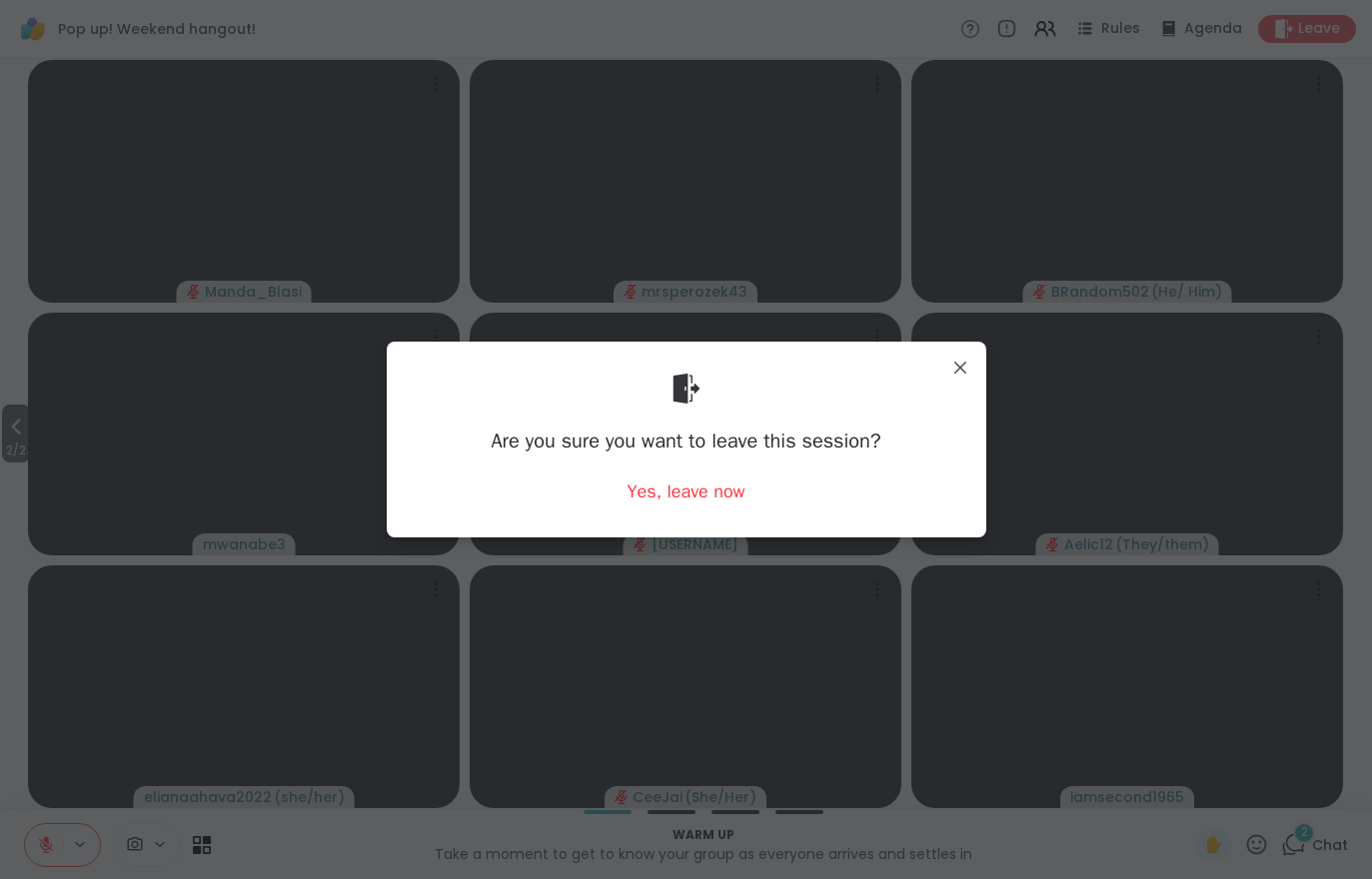 click on "Yes, leave now" at bounding box center (686, 491) 